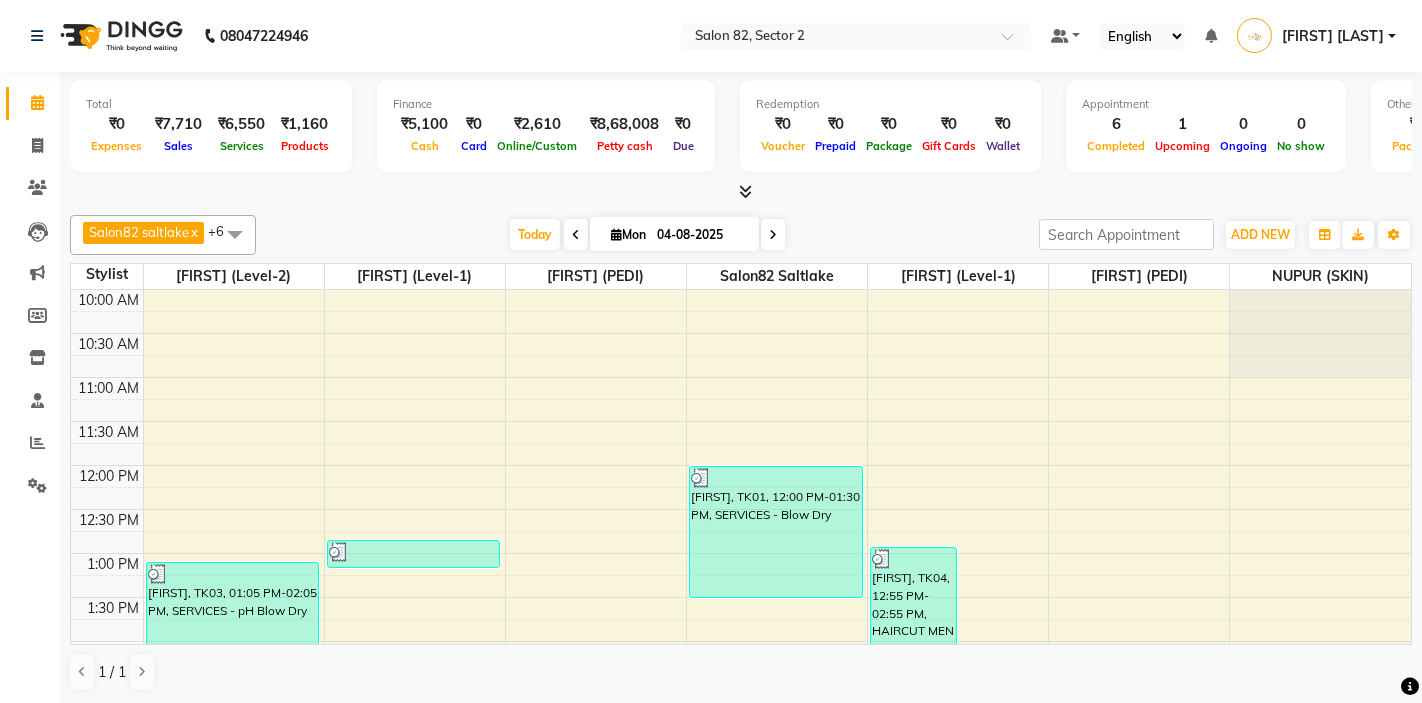 scroll, scrollTop: 0, scrollLeft: 0, axis: both 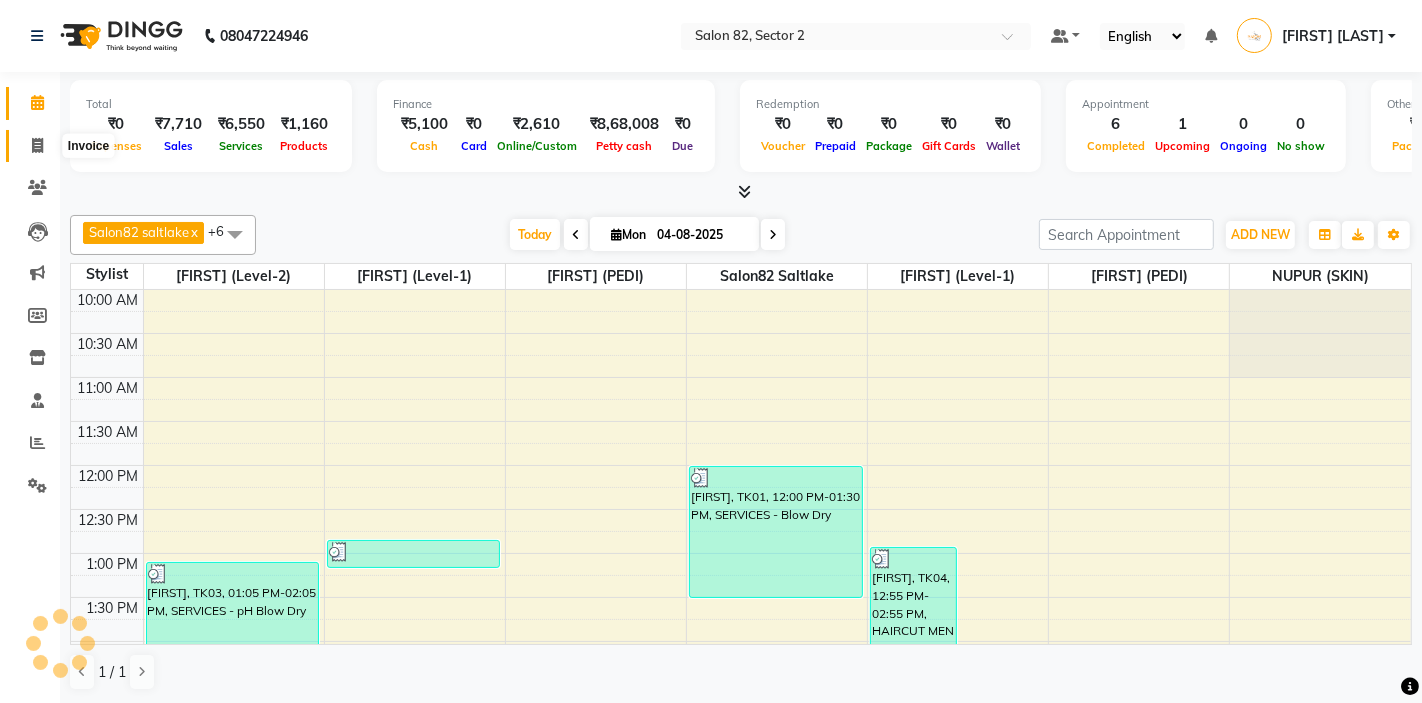 click 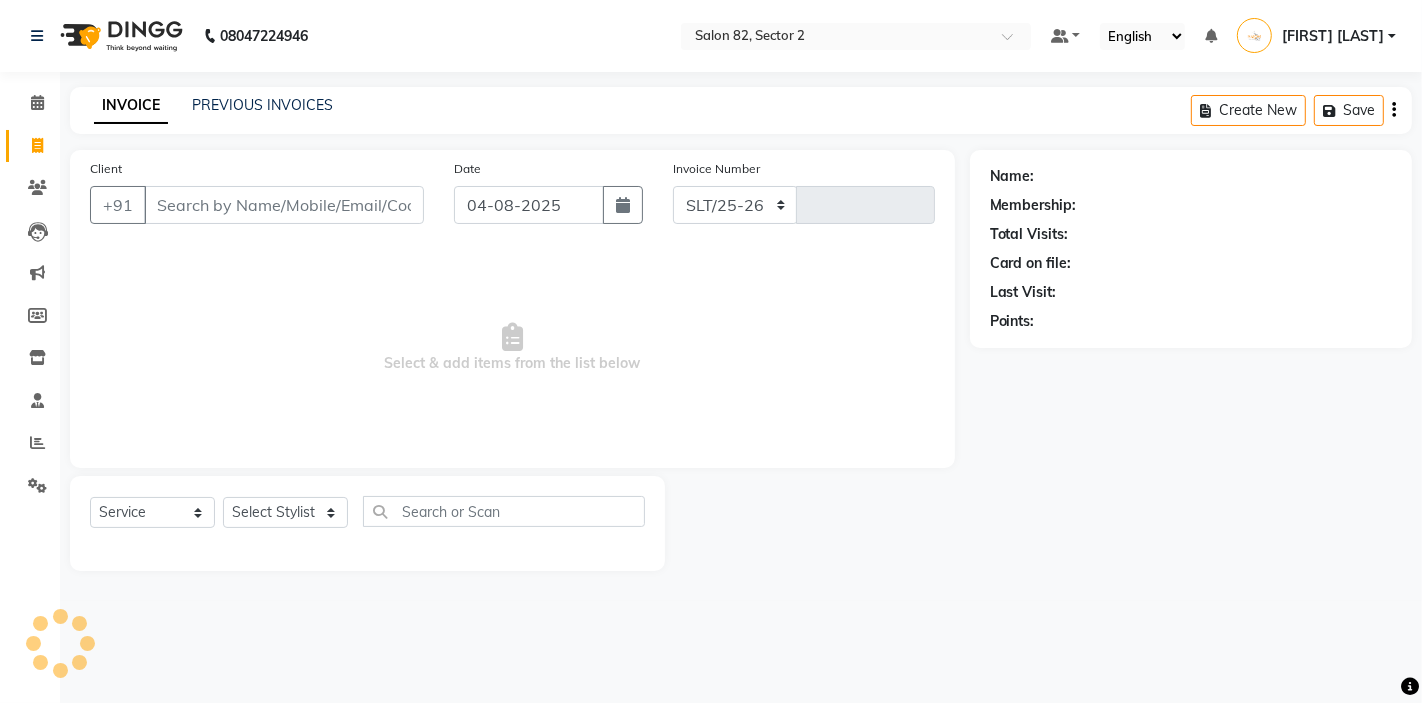 select on "8703" 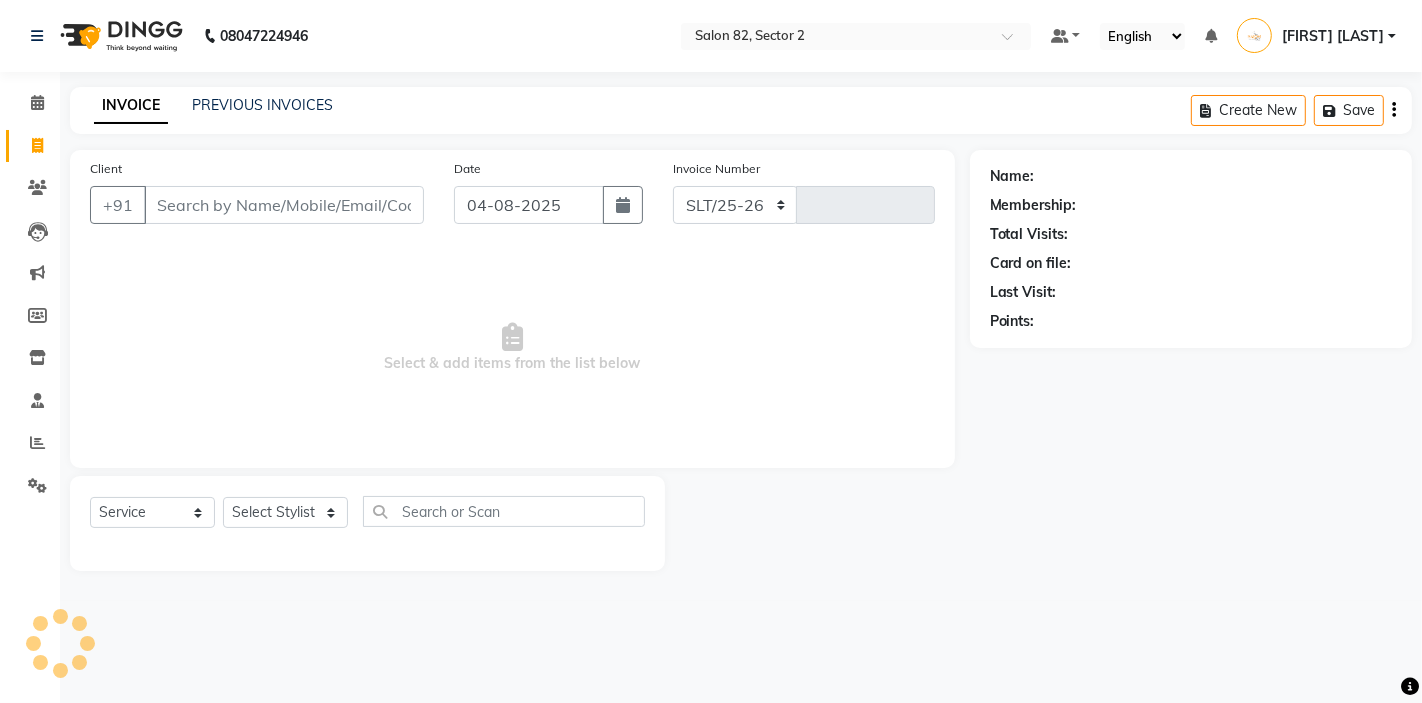 type on "1226" 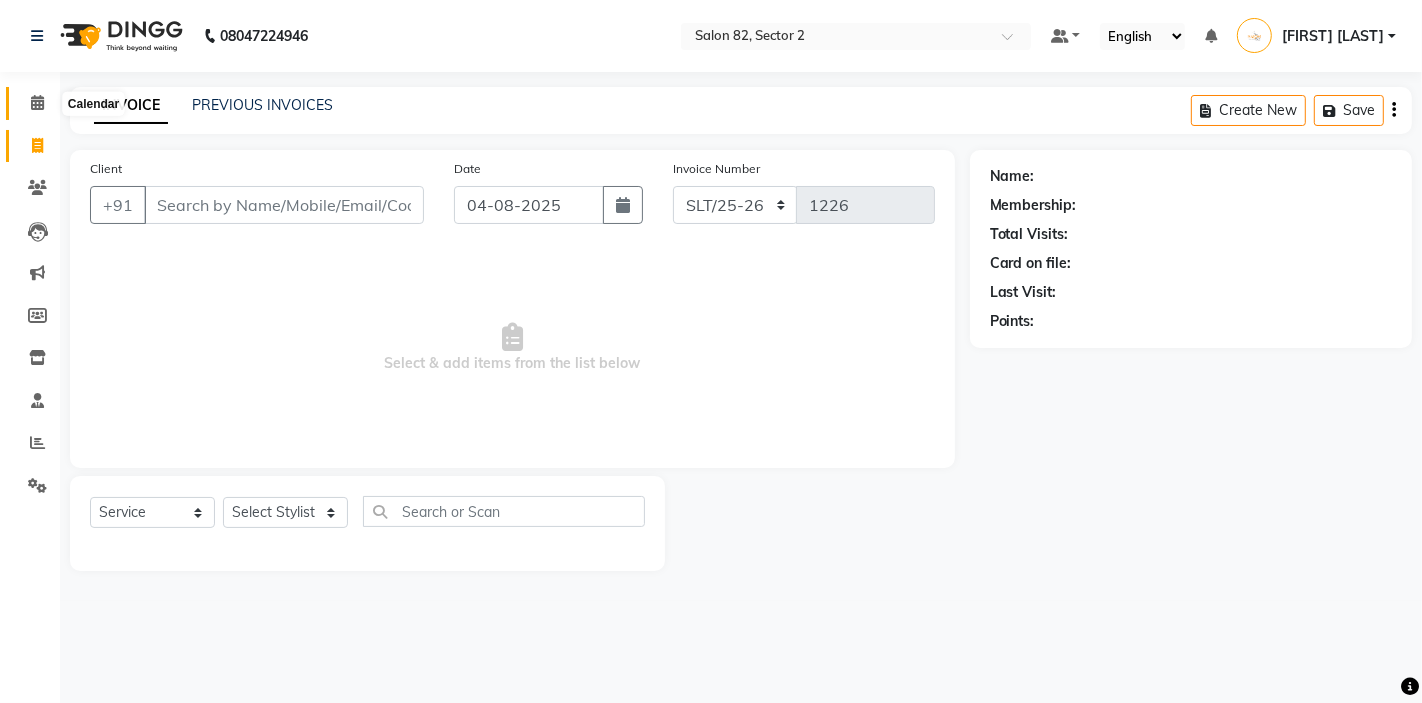 click 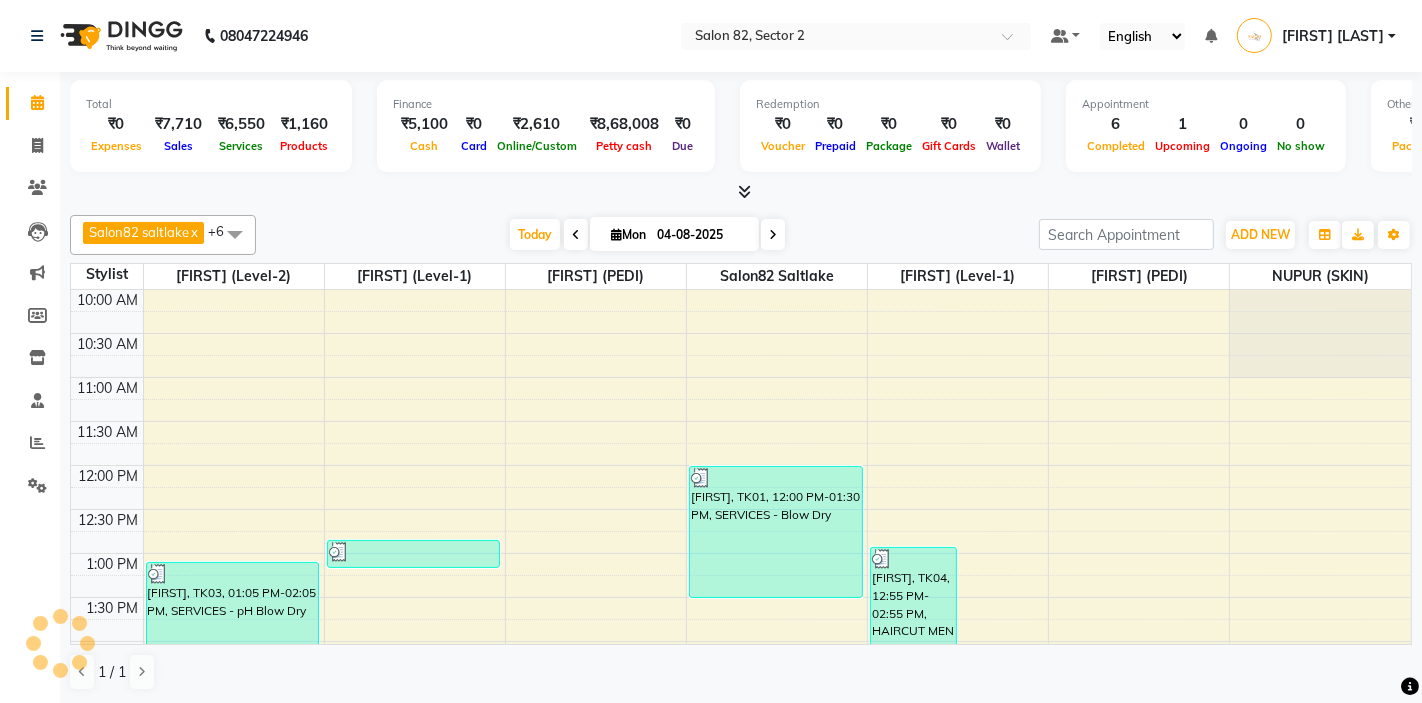 scroll, scrollTop: 0, scrollLeft: 0, axis: both 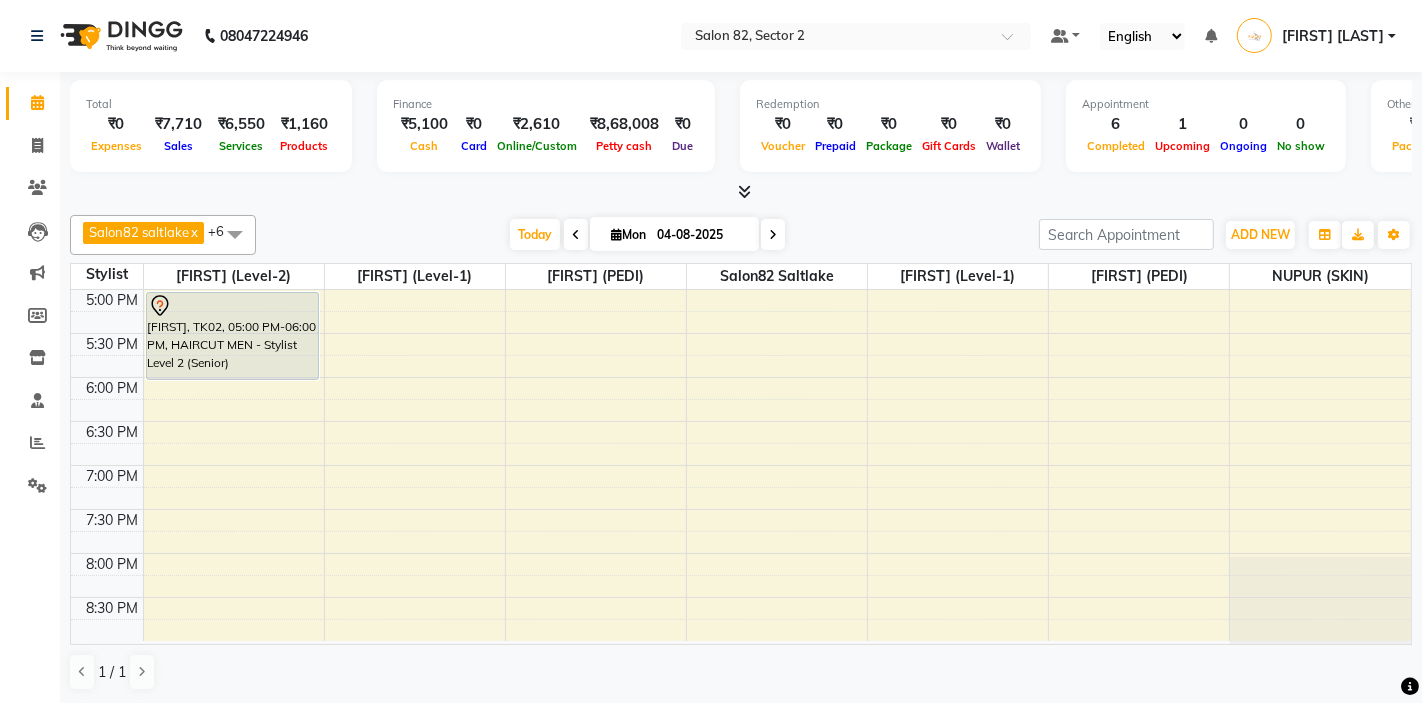 click on "10:00 AM 10:30 AM 11:00 AM 11:30 AM 12:00 PM 12:30 PM 1:00 PM 1:30 PM 2:00 PM 2:30 PM 3:00 PM 3:30 PM 4:00 PM 4:30 PM 5:00 PM 5:30 PM 6:00 PM 6:30 PM 7:00 PM 7:30 PM 8:00 PM 8:30 PM     [FIRST], TK03, 01:05 PM-02:05 PM, SERVICES - pH Blow Dry             [FIRST], TK02, 05:00 PM-06:00 PM, HAIRCUT MEN - Stylist Level 2 (Senior)     [FIRST], TK01, 12:50 PM-01:10 PM, HEAD MASSAGE FEMALE     [FIRST], TK05, 03:25 PM-04:25 PM, HAIRCUT MEN - Stylist Level 2 (Senior)     [FIRST], TK01, 12:00 PM-01:30 PM, SERVICES - Blow Dry     [FIRST], TK04, 12:55 PM-02:55 PM, HAIRCUT MEN - Stylist Level 1 (Regular),GLOBAL HAIR COLOUR MEN - Inoa     [FIRST], TK05, 02:25 PM-03:25 PM, BEARD  - Beard Trimming" at bounding box center [741, 157] 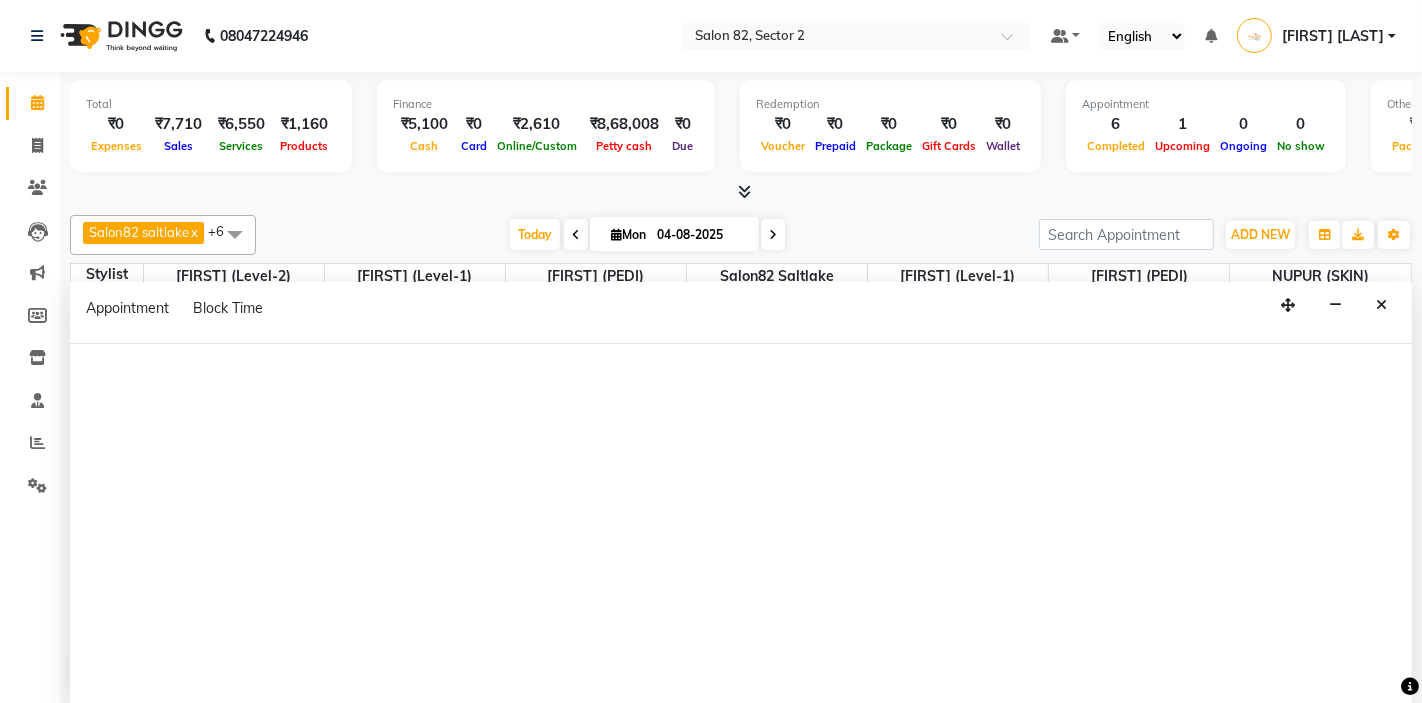 select on "tentative" 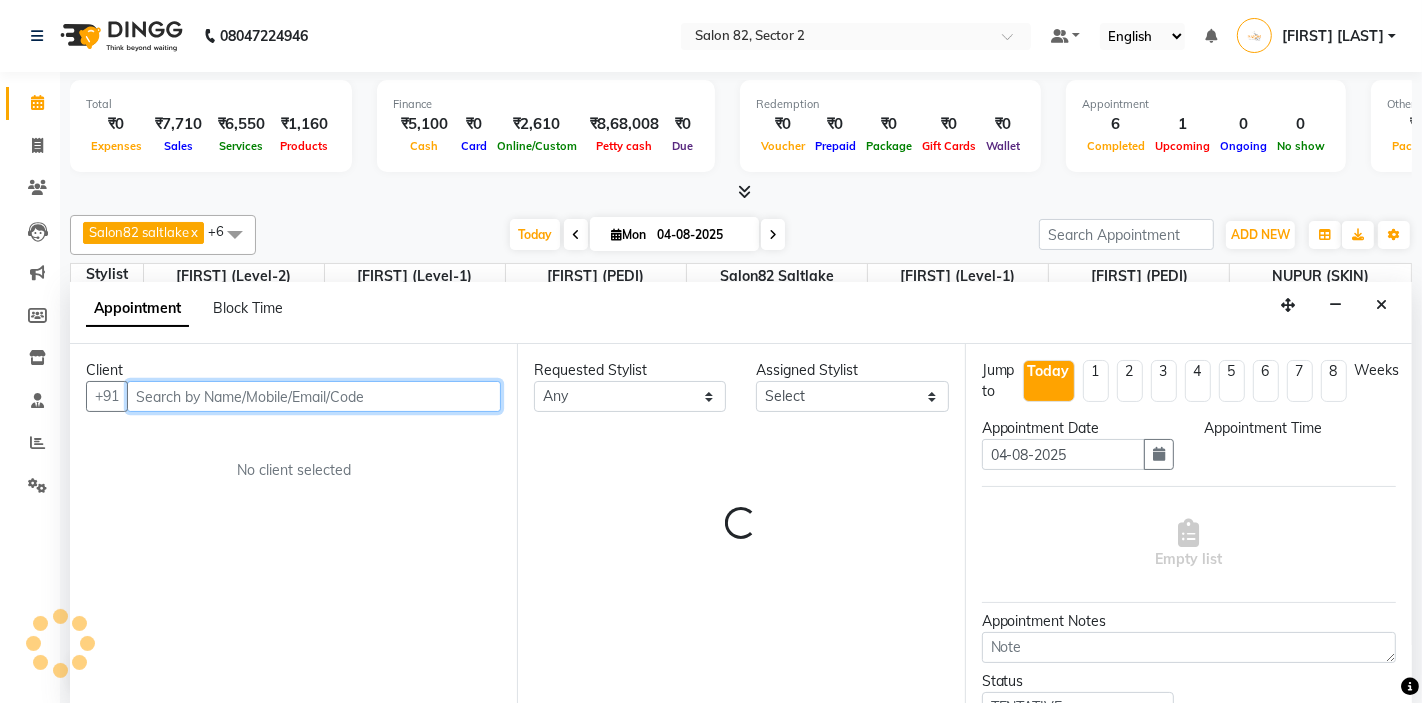 select on "1155" 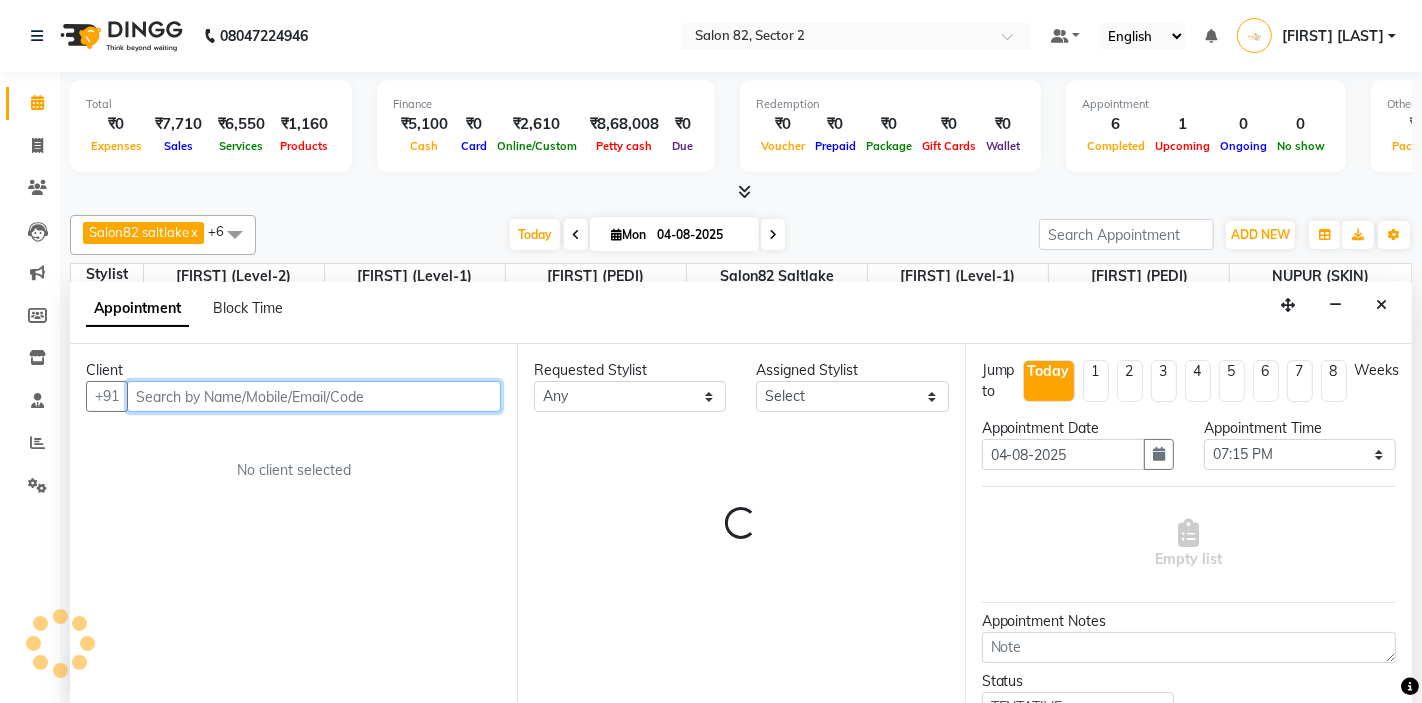 scroll, scrollTop: 1, scrollLeft: 0, axis: vertical 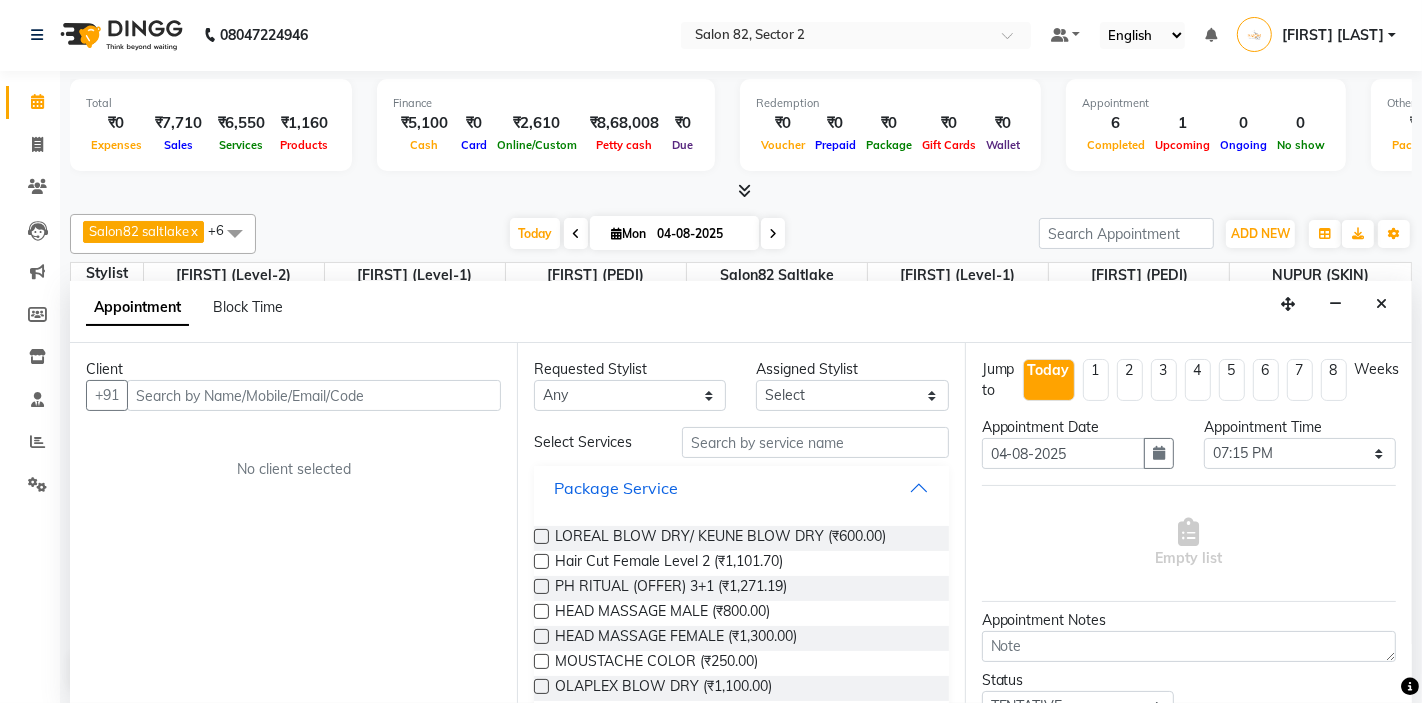 click on "Package Service" at bounding box center (741, 488) 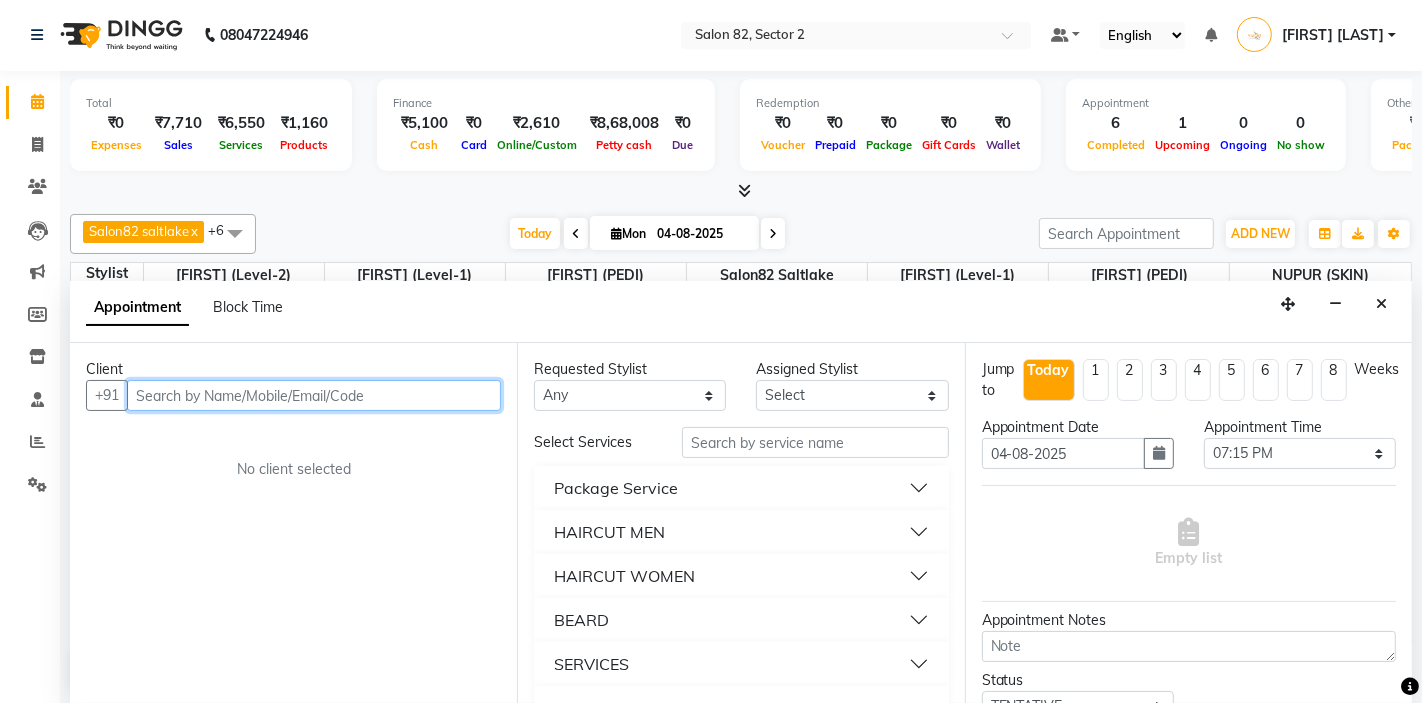 click at bounding box center [314, 395] 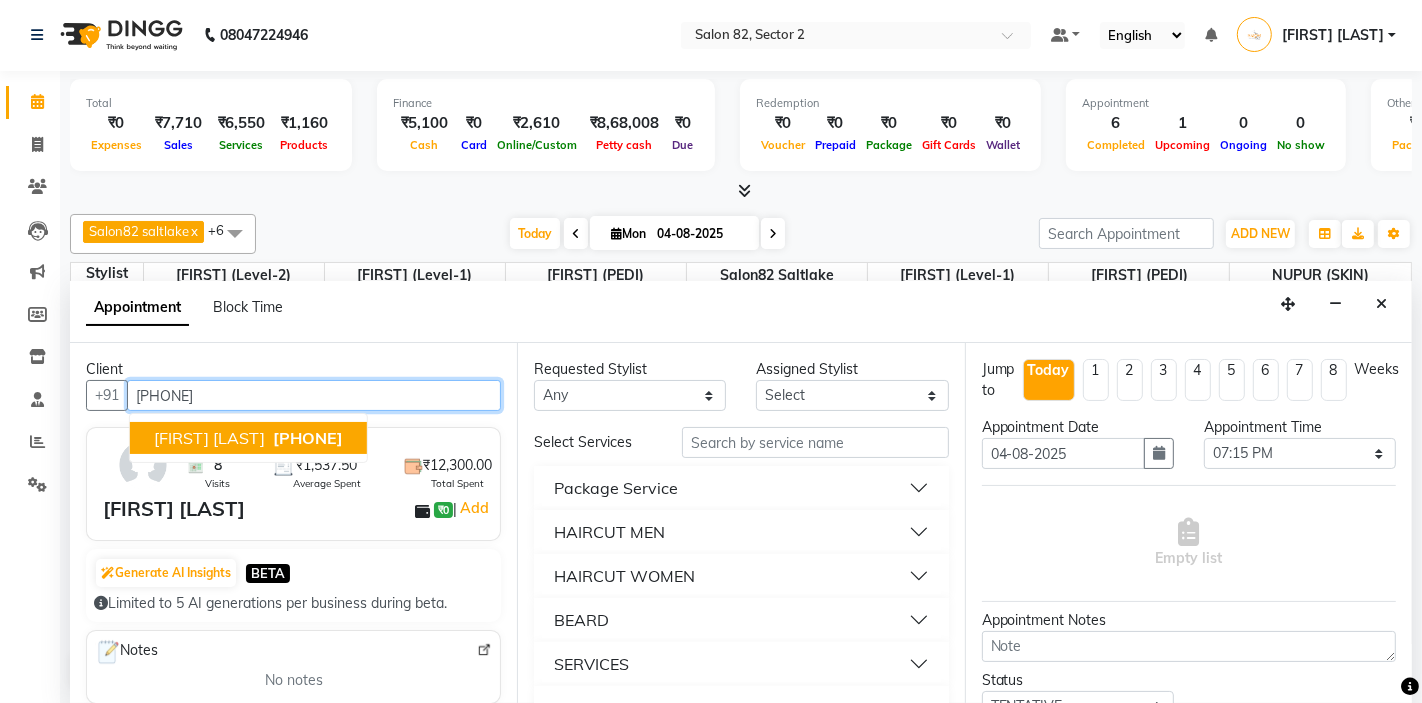 click on "9830890103" at bounding box center [306, 438] 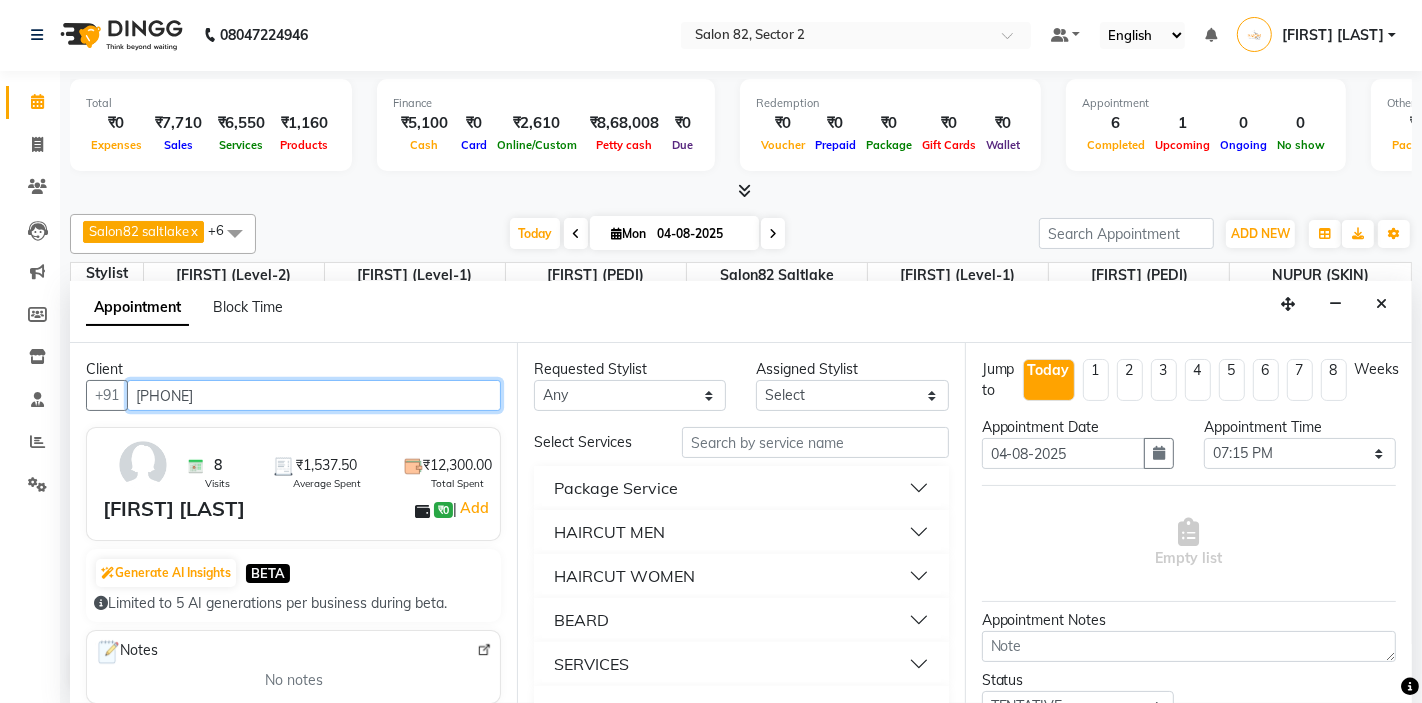 scroll, scrollTop: 0, scrollLeft: 0, axis: both 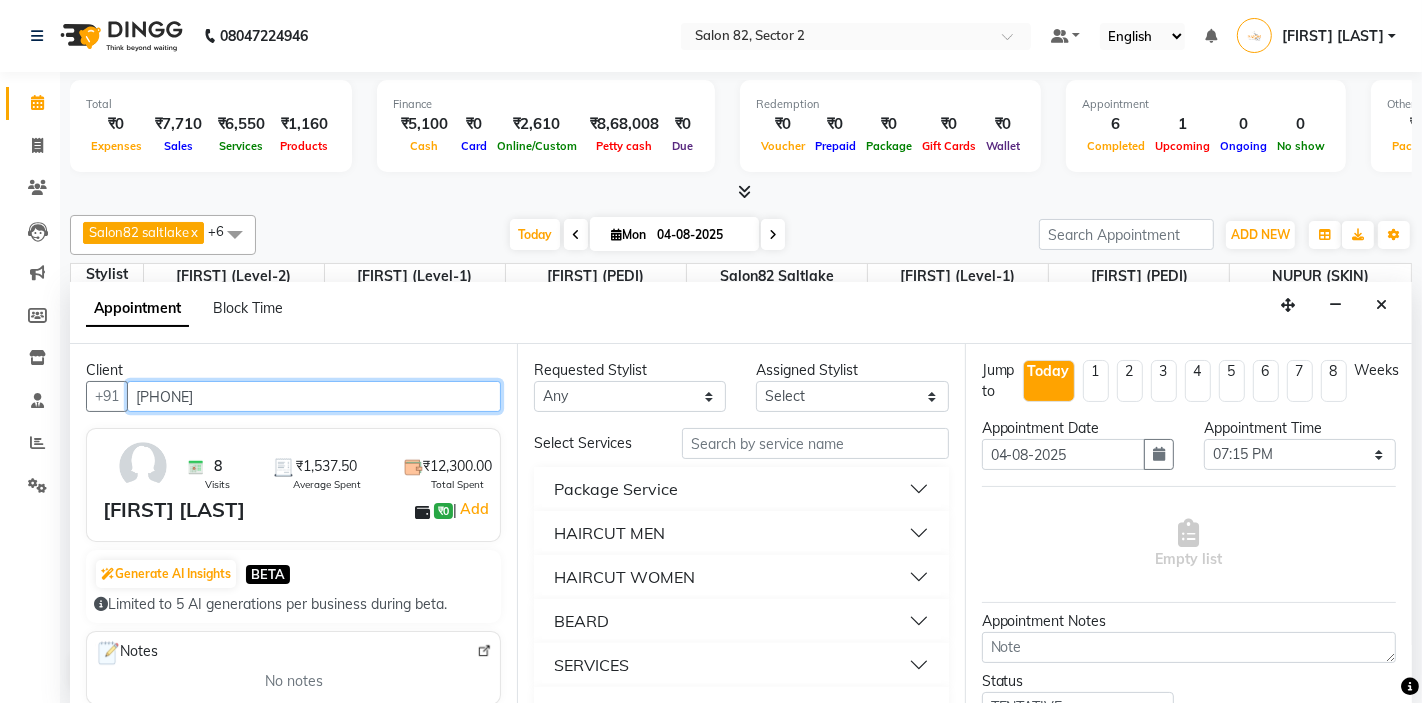 type on "9830890103" 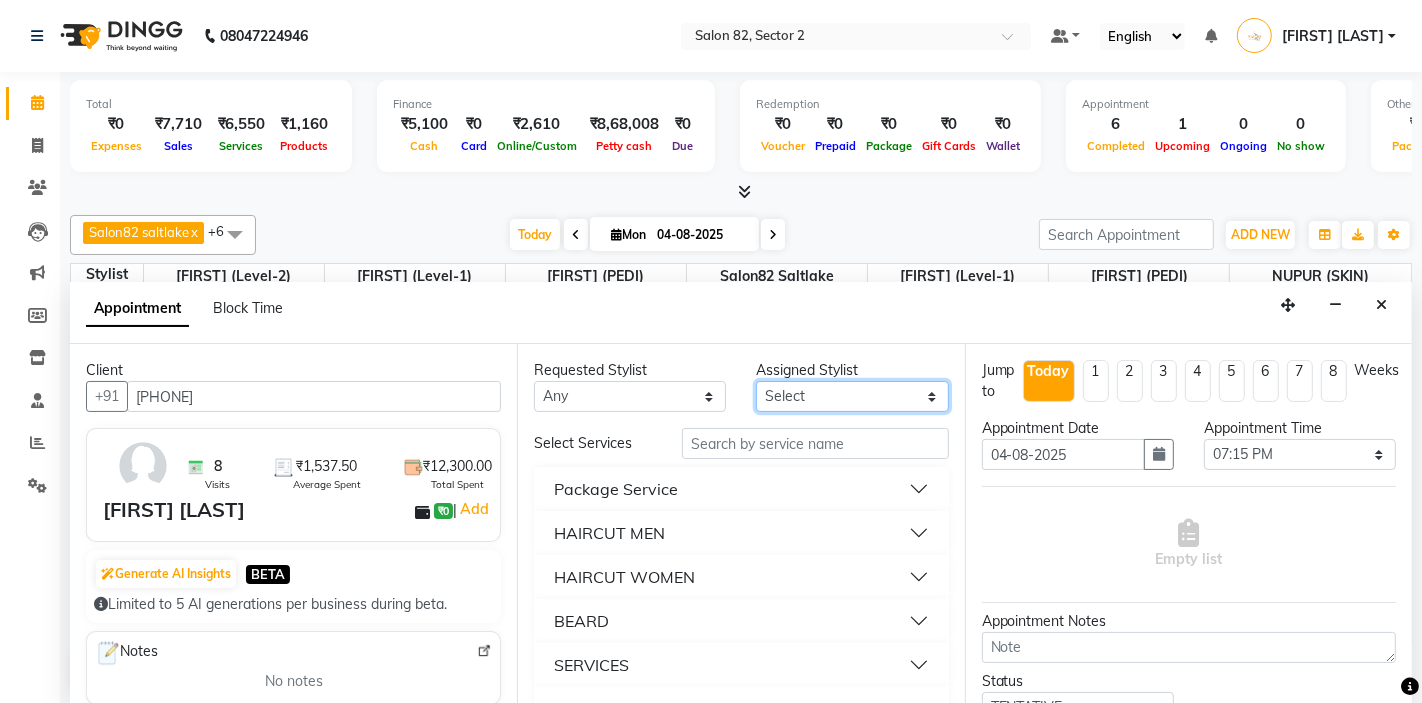 click on "Select" at bounding box center (852, 396) 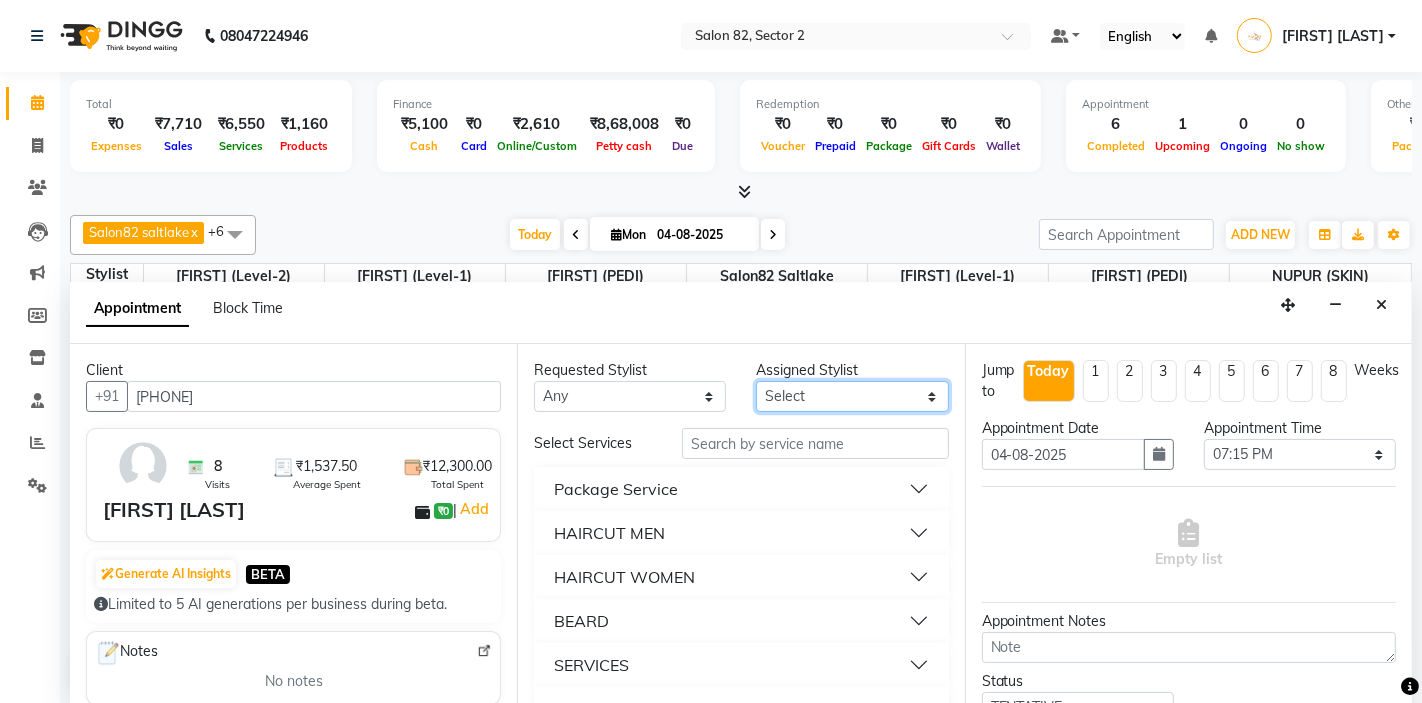click on "Select" at bounding box center [852, 396] 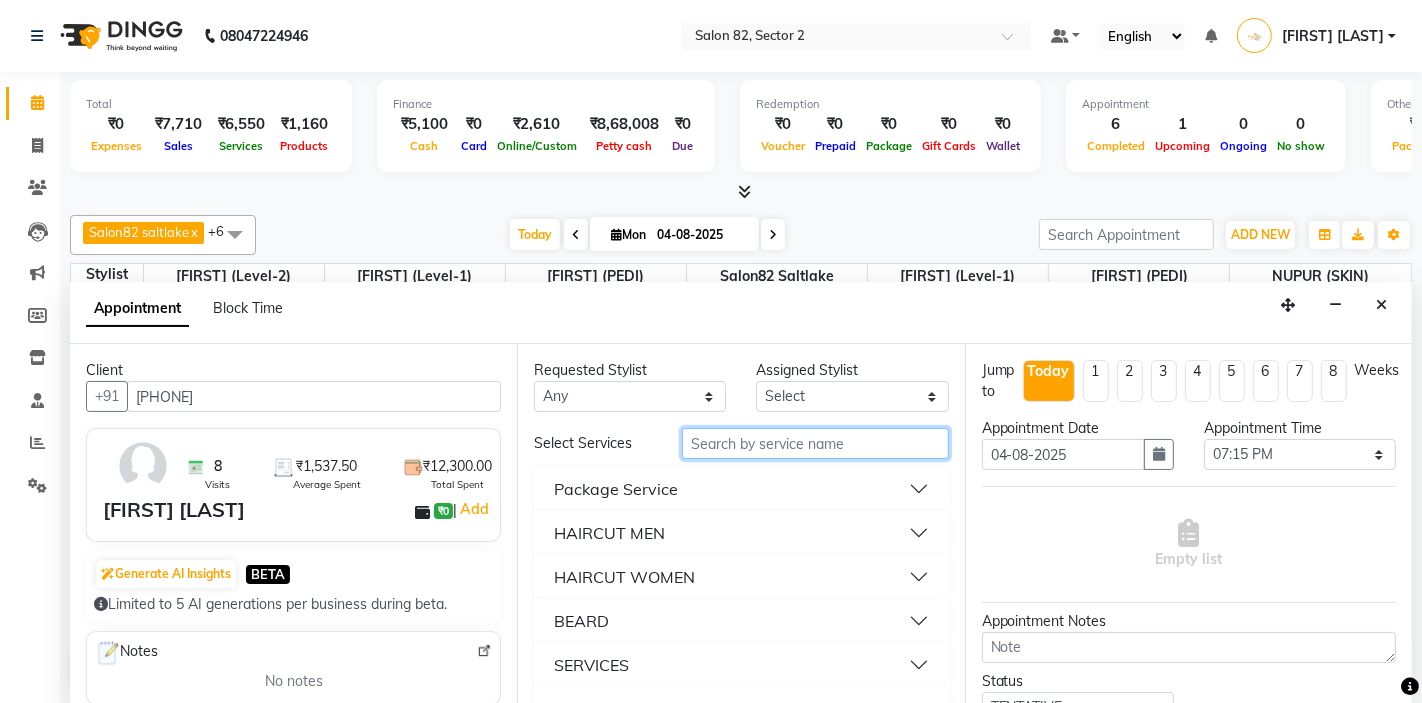 click at bounding box center (815, 443) 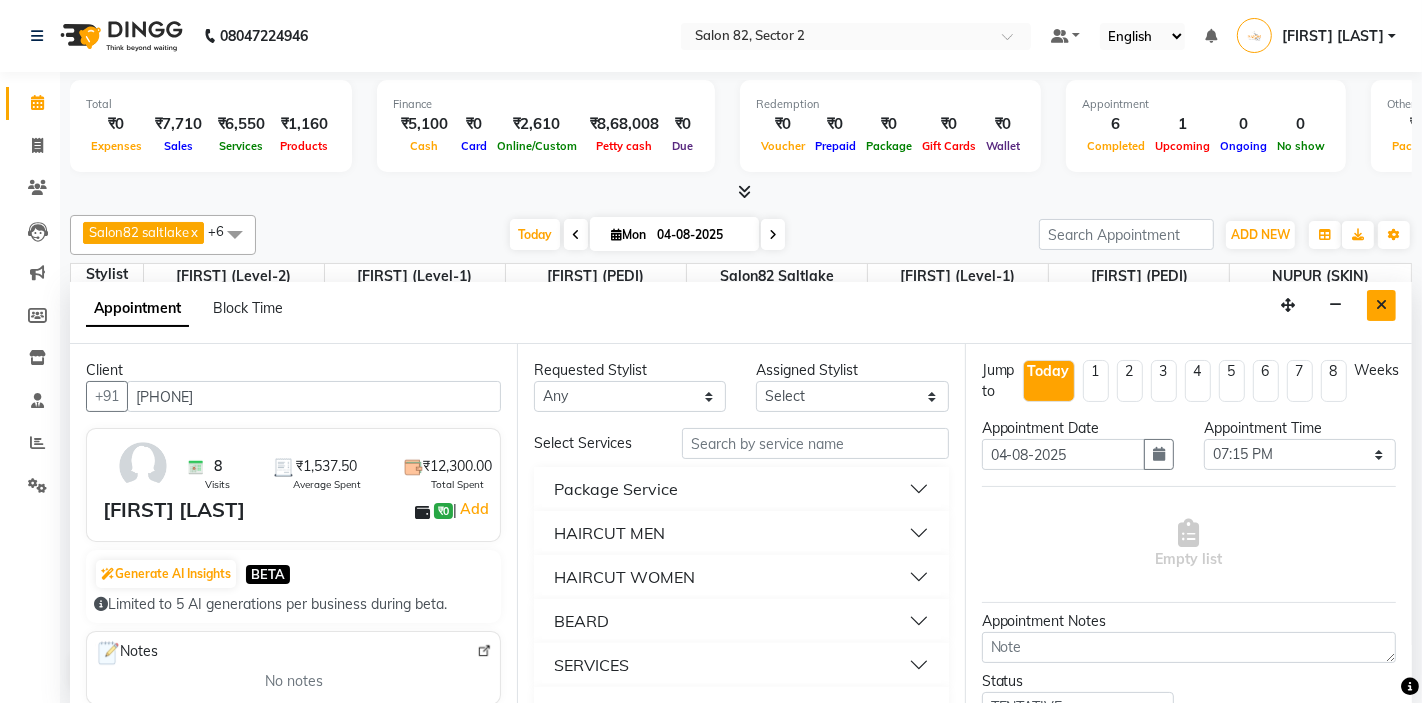 click at bounding box center (1381, 305) 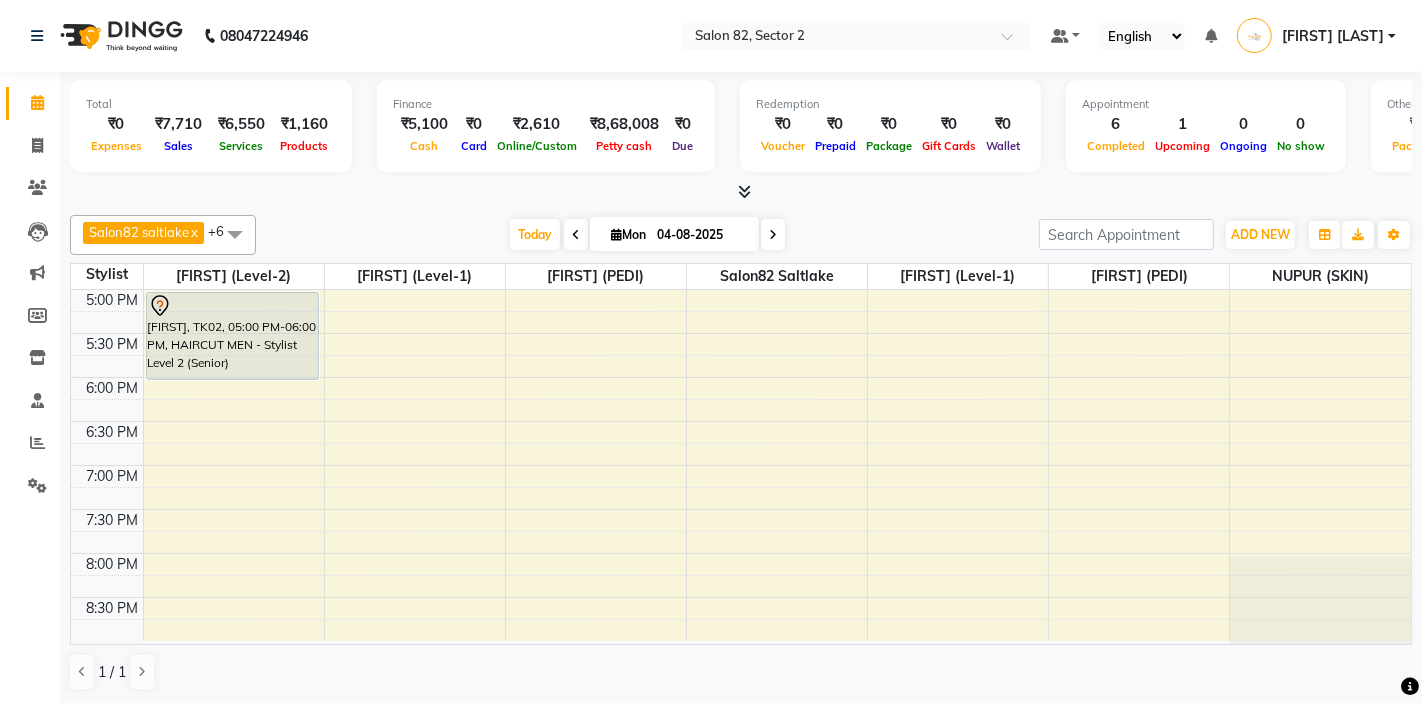 click on "10:00 AM 10:30 AM 11:00 AM 11:30 AM 12:00 PM 12:30 PM 1:00 PM 1:30 PM 2:00 PM 2:30 PM 3:00 PM 3:30 PM 4:00 PM 4:30 PM 5:00 PM 5:30 PM 6:00 PM 6:30 PM 7:00 PM 7:30 PM 8:00 PM 8:30 PM     RACHI KAMANI, TK03, 01:05 PM-02:05 PM, SERVICES - pH Blow Dry             ADITYA, TK02, 05:00 PM-06:00 PM, HAIRCUT MEN - Stylist Level 2 (Senior)     anjali kundu, TK01, 12:50 PM-01:10 PM, HEAD MASSAGE FEMALE     sameer, TK05, 03:25 PM-04:25 PM, HAIRCUT MEN - Stylist Level 2 (Senior)     anjali kundu, TK01, 12:00 PM-01:30 PM, SERVICES - Blow Dry     ashu, TK04, 12:55 PM-02:55 PM, HAIRCUT MEN - Stylist Level 1 (Regular),GLOBAL HAIR COLOUR MEN - Inoa     sameer, TK05, 02:25 PM-03:25 PM, BEARD  - Beard Trimming" at bounding box center [741, 157] 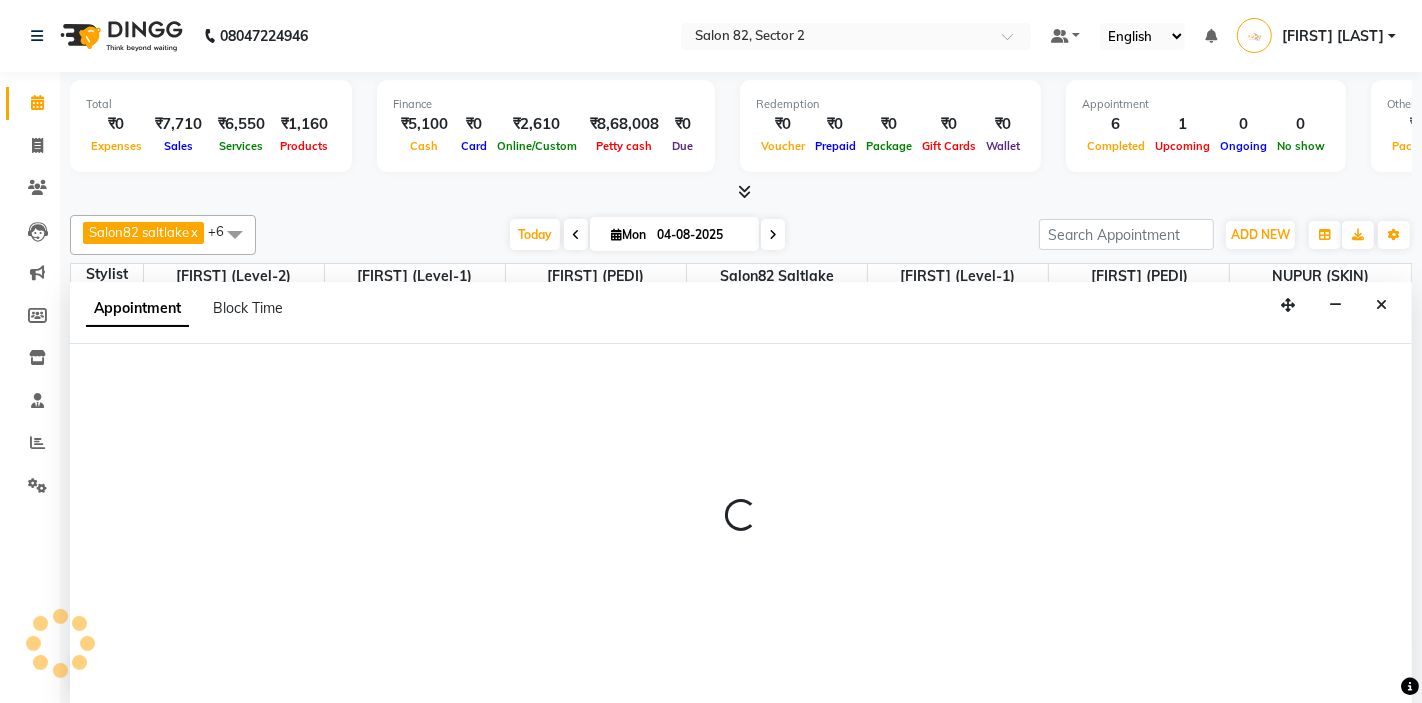 scroll, scrollTop: 1, scrollLeft: 0, axis: vertical 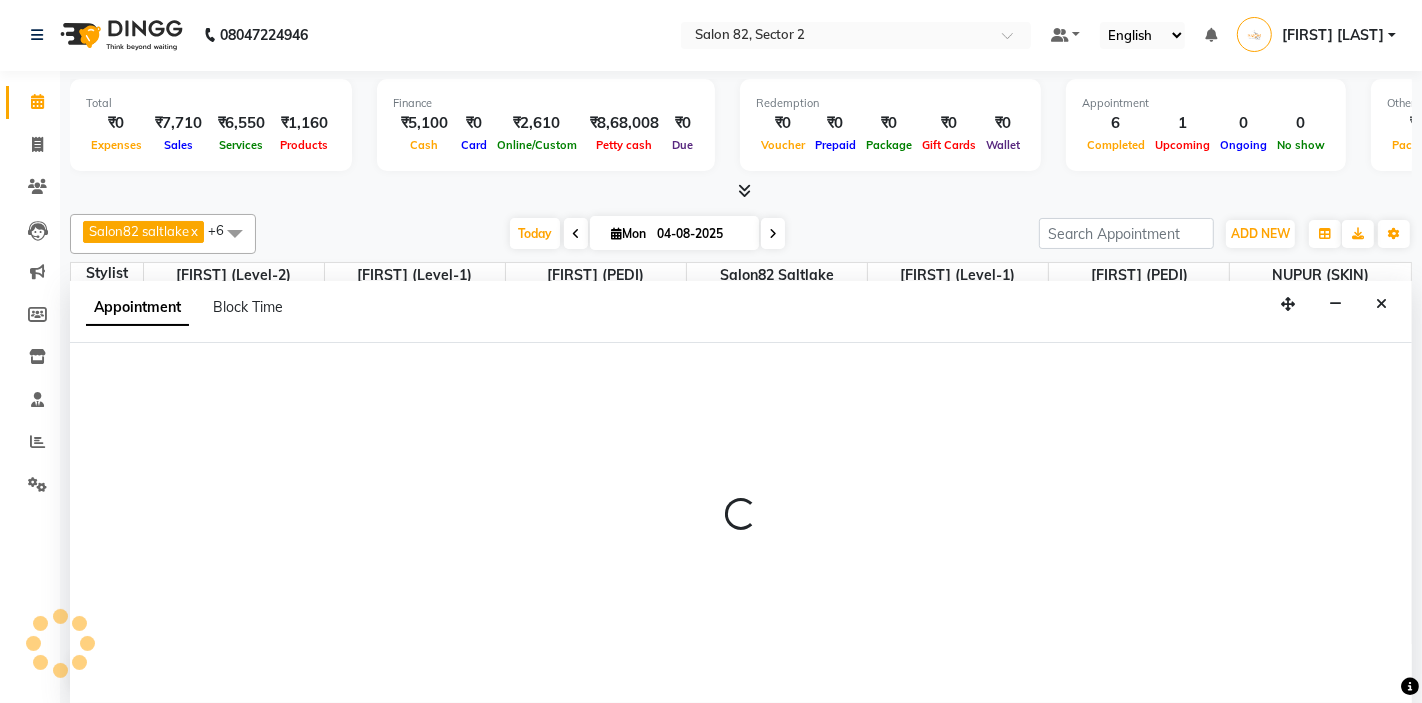 select on "34192" 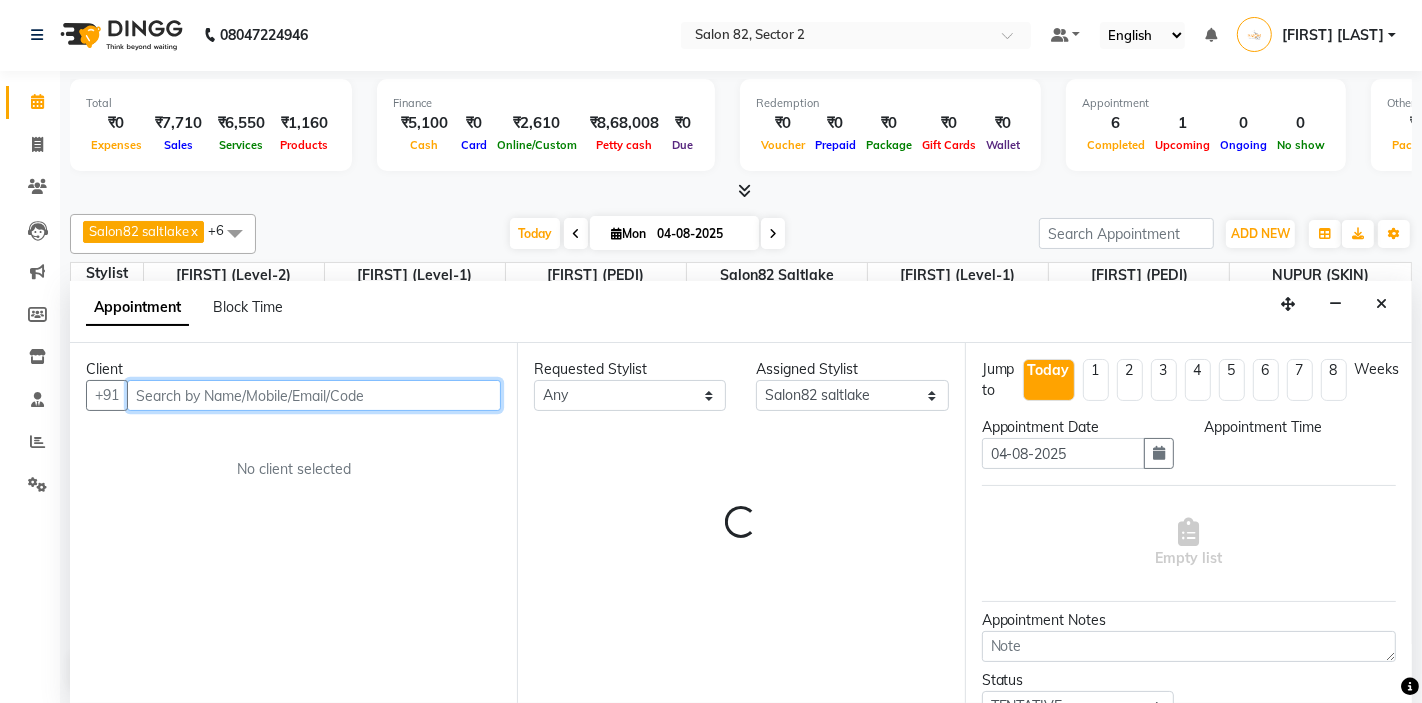 select on "1155" 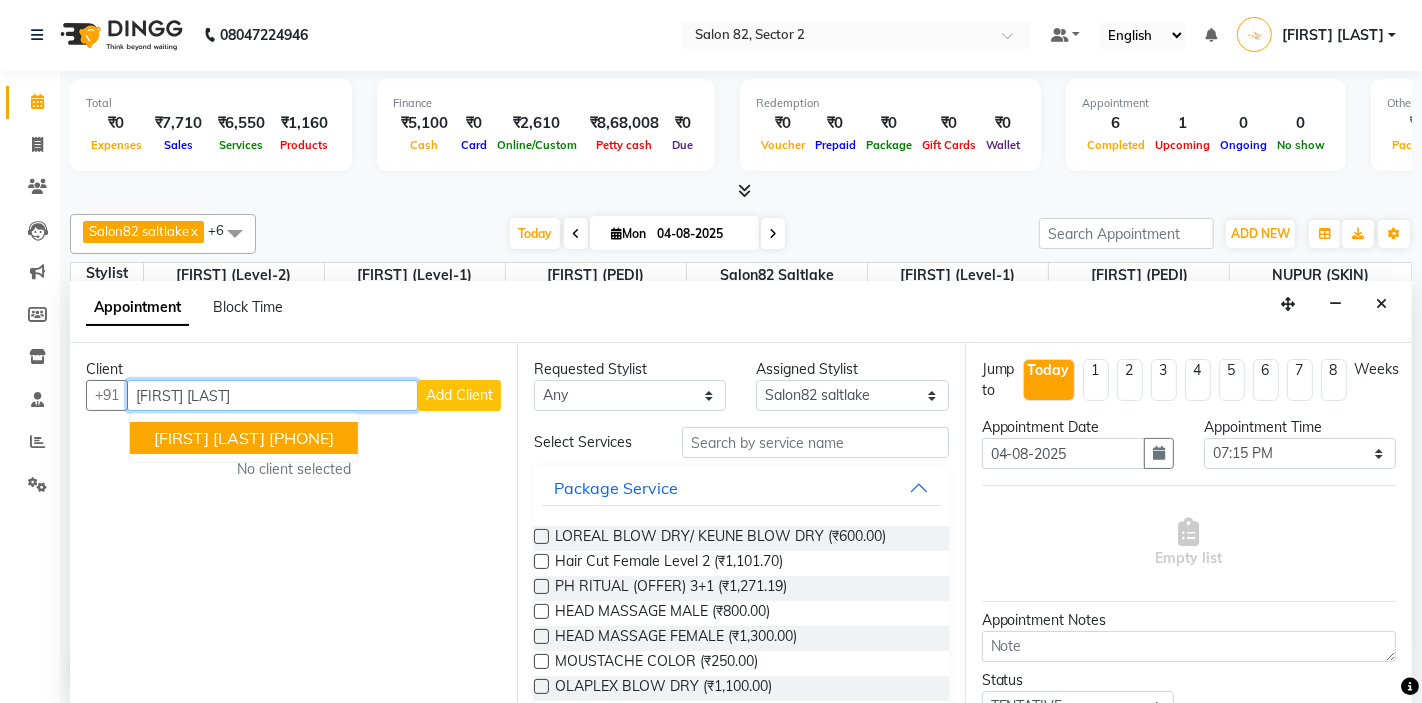 click on "9830890103" at bounding box center [301, 438] 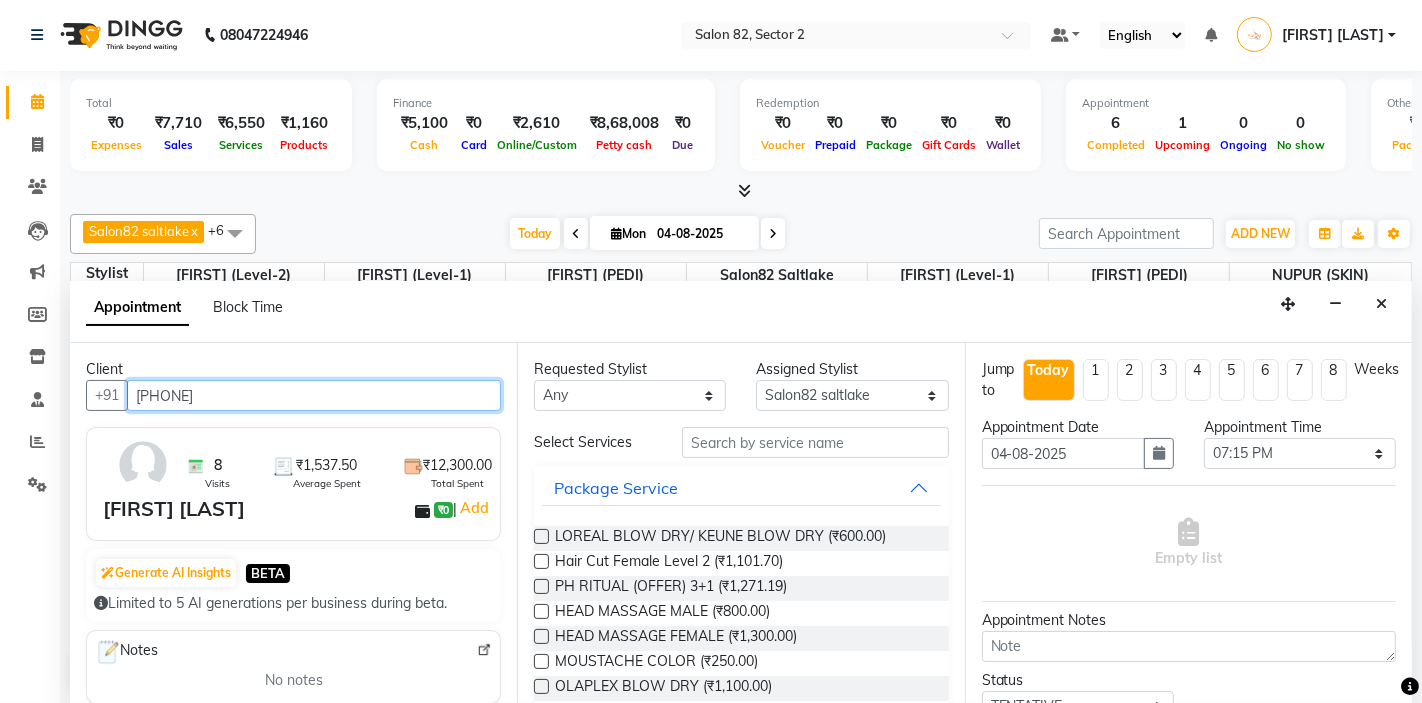 type on "9830890103" 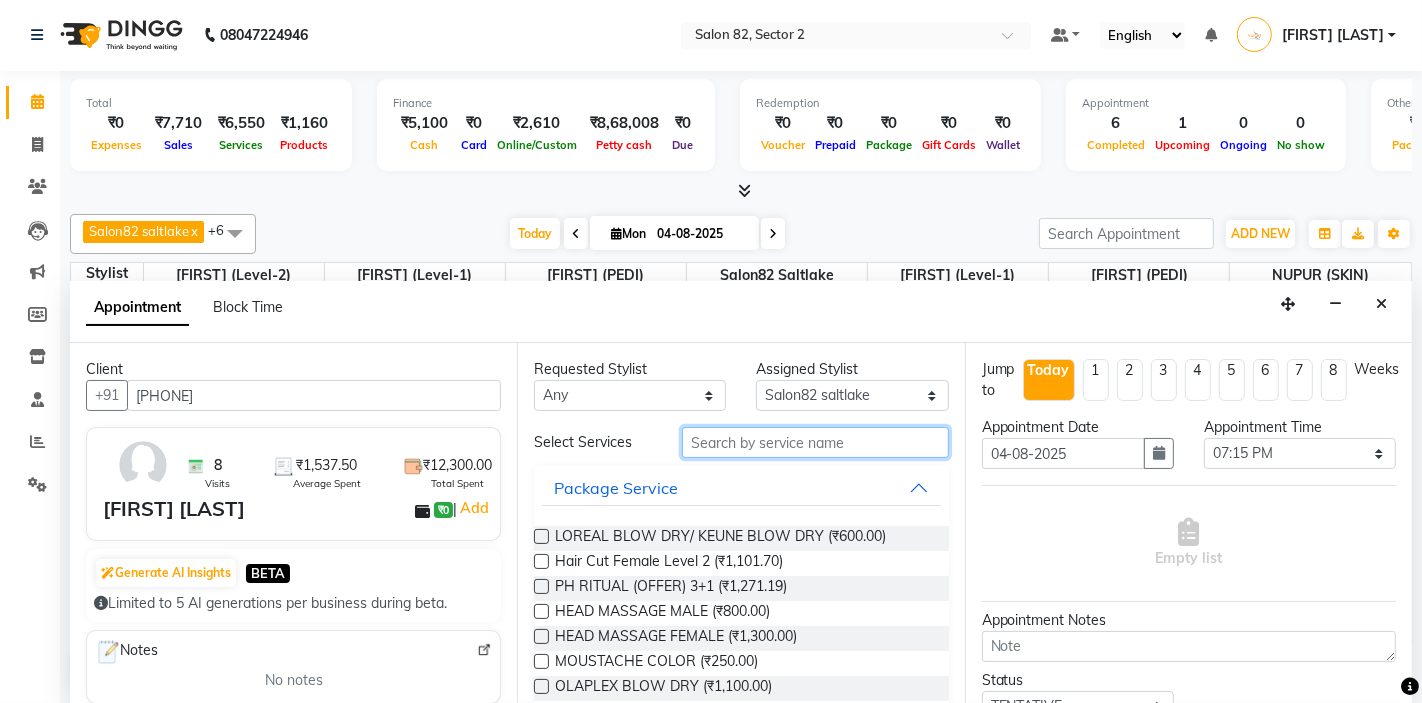 click at bounding box center (815, 442) 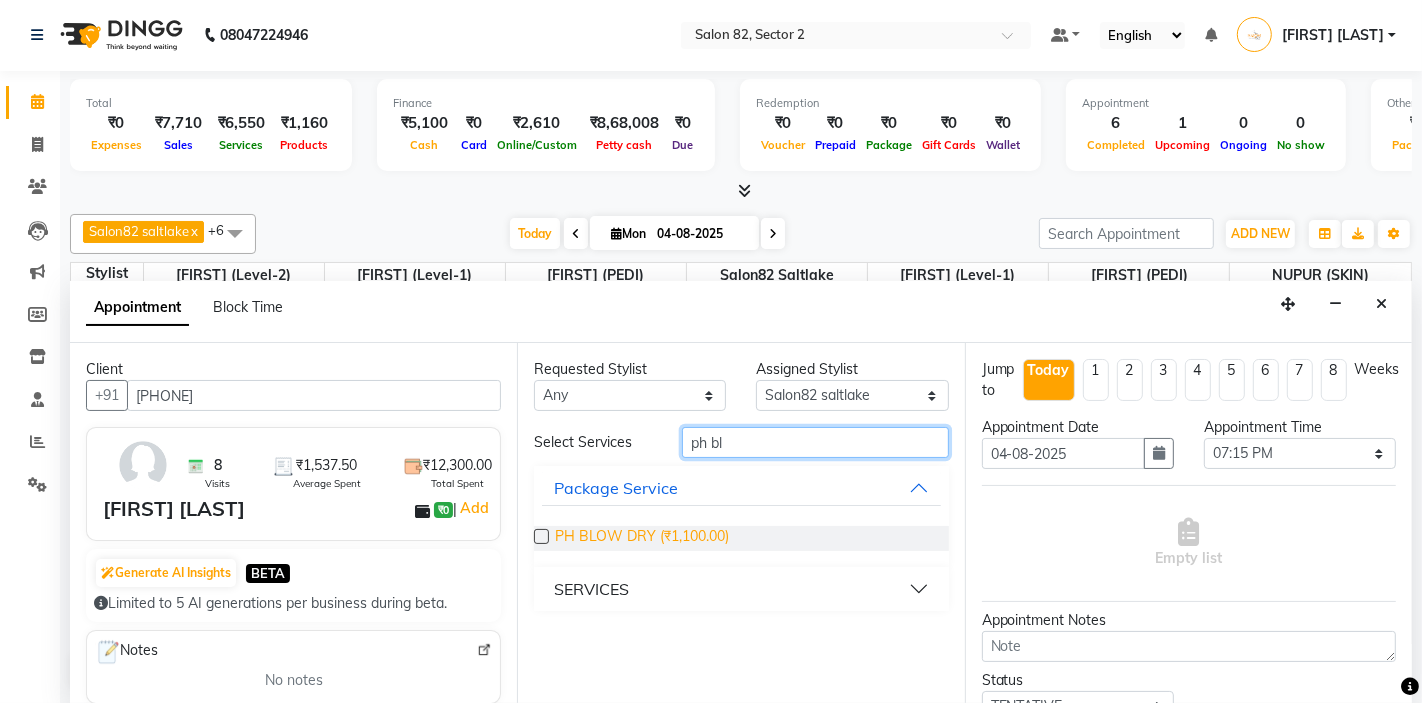 type on "ph bl" 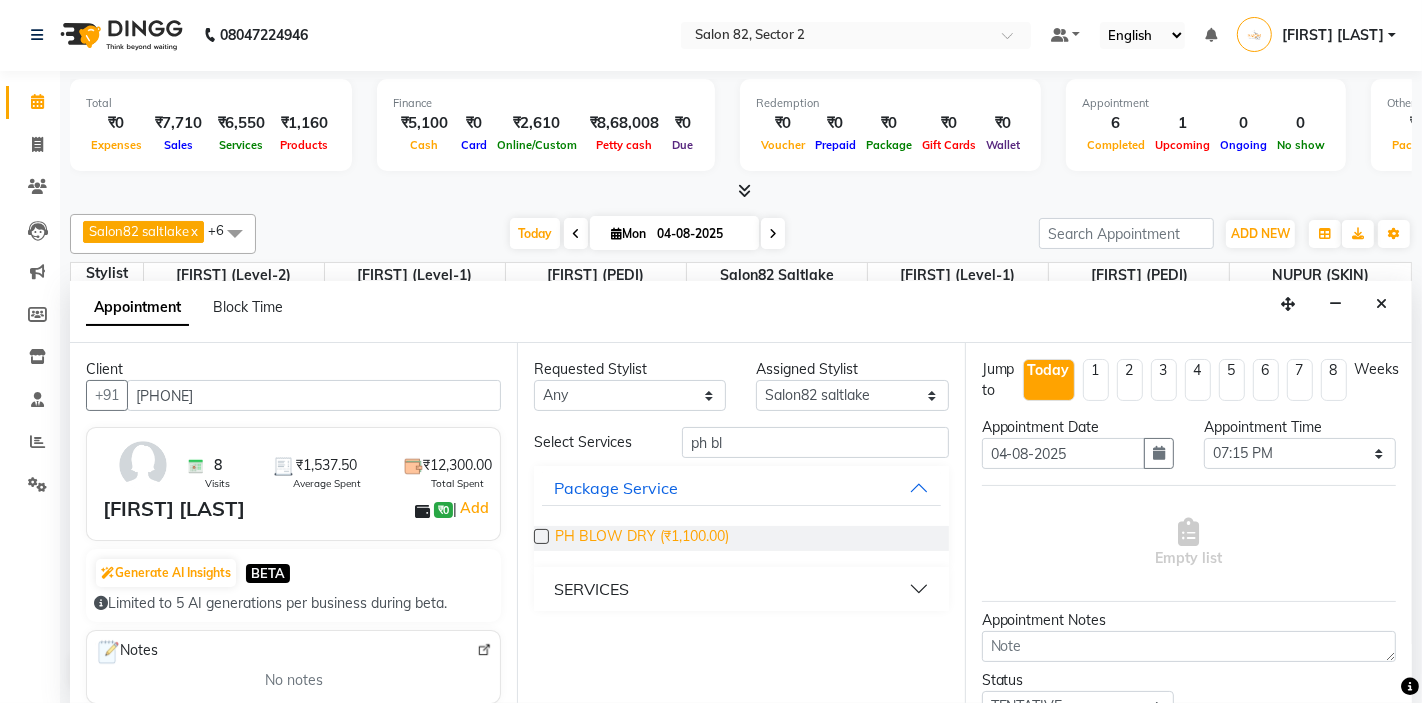 click on "PH BLOW DRY (₹1,100.00)" at bounding box center (642, 538) 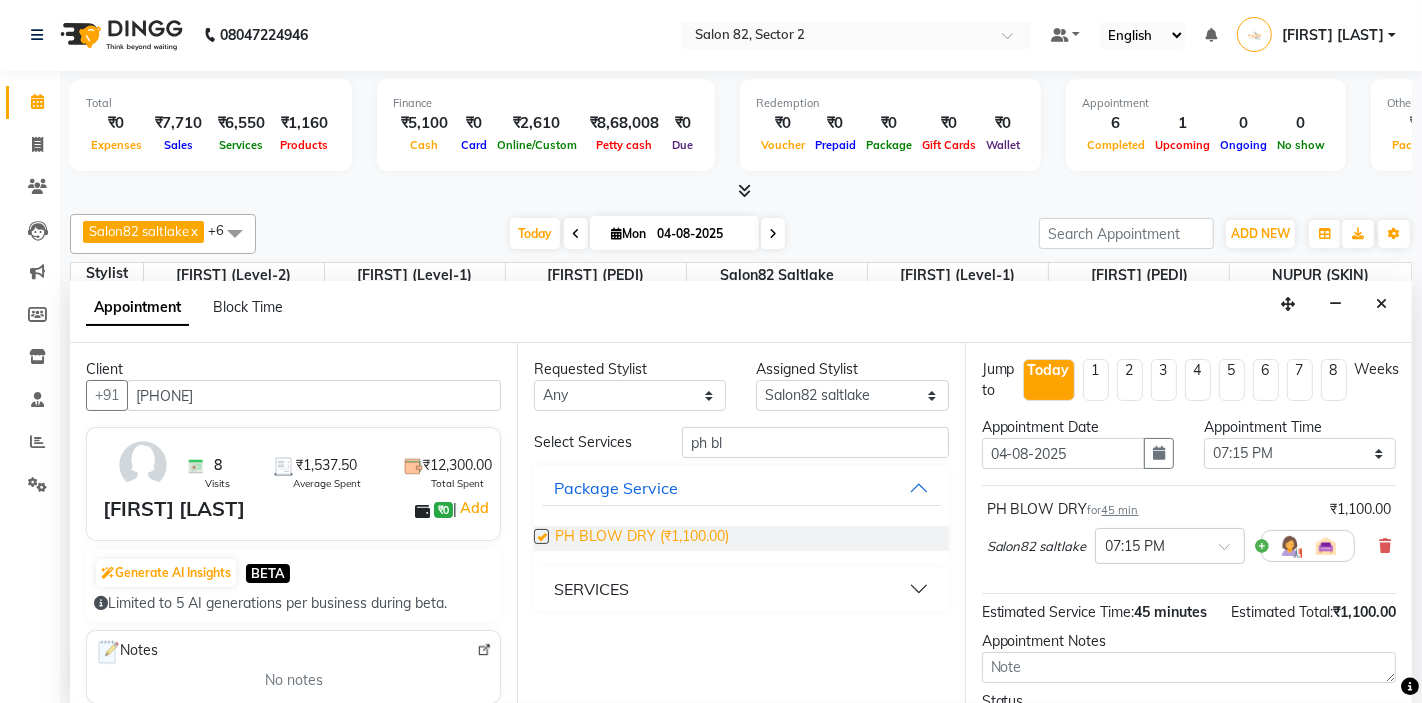 checkbox on "false" 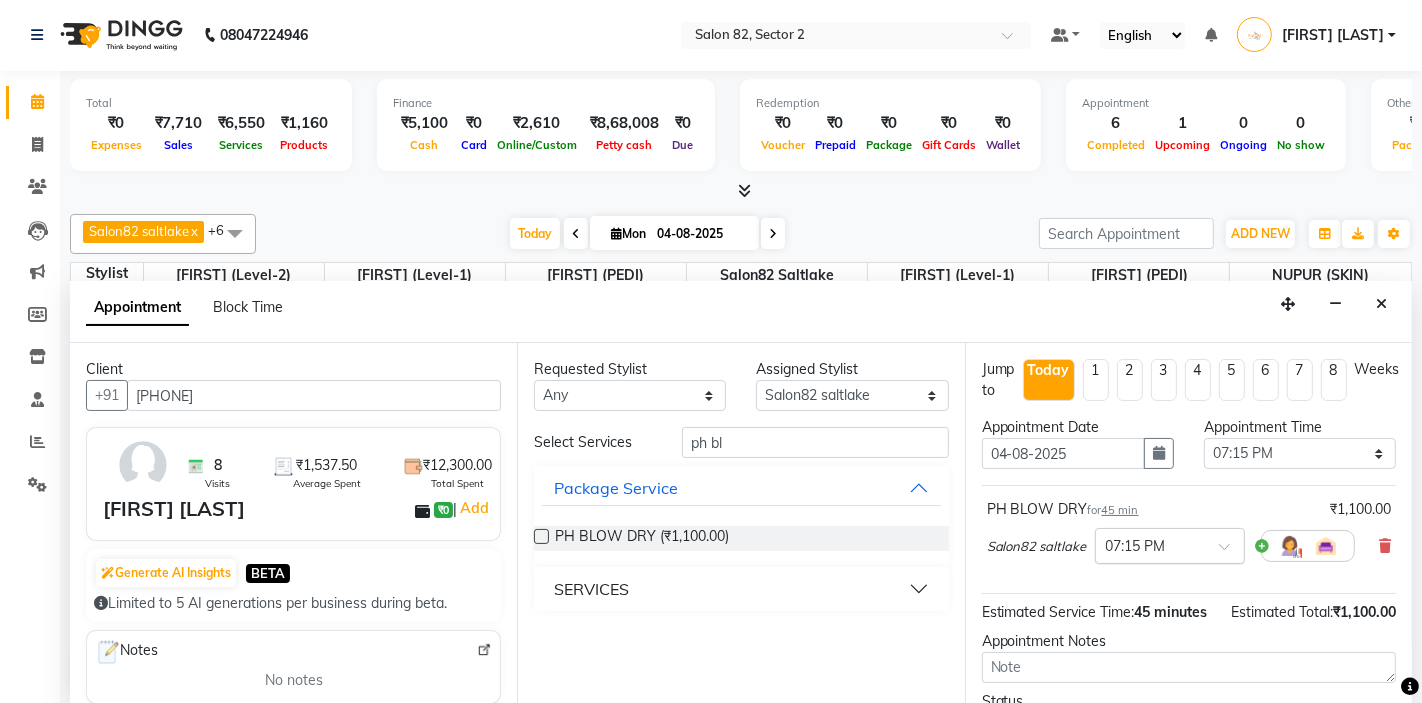 scroll, scrollTop: 166, scrollLeft: 0, axis: vertical 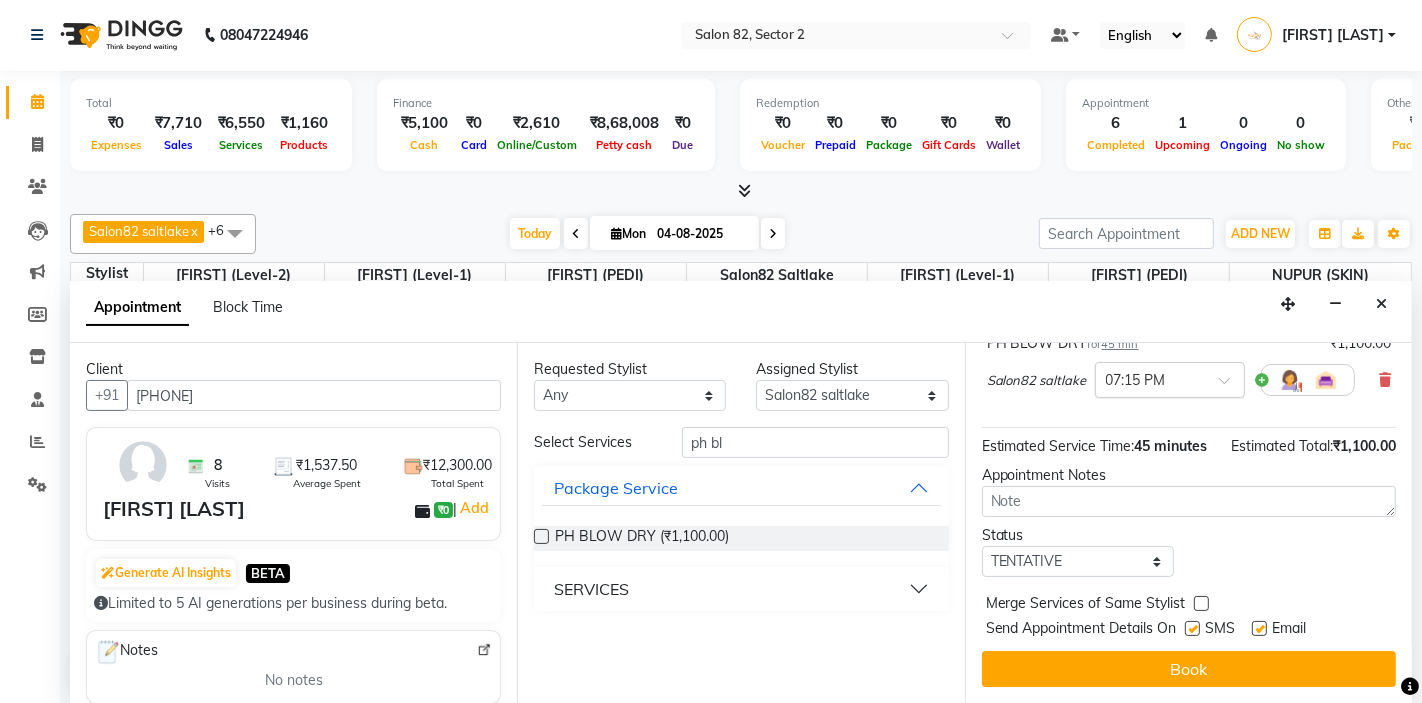 click at bounding box center (1150, 378) 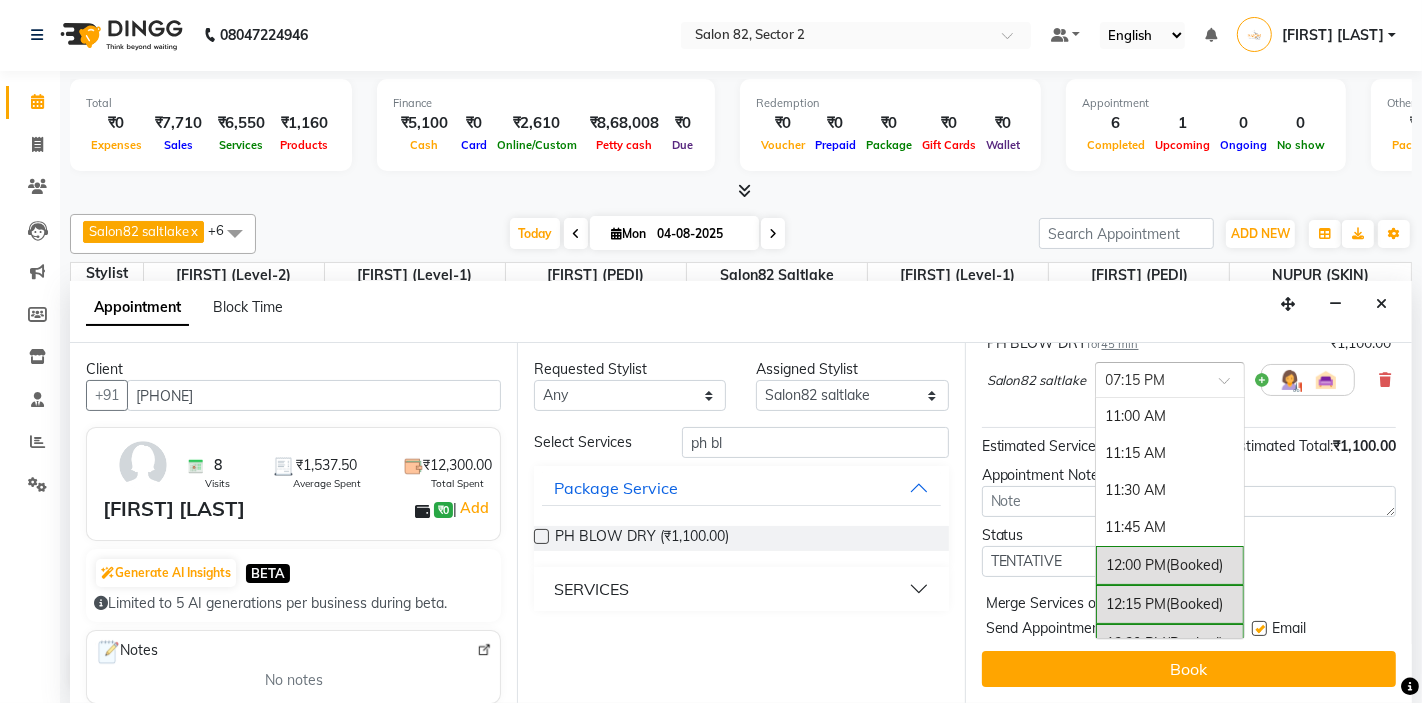 scroll, scrollTop: 1141, scrollLeft: 0, axis: vertical 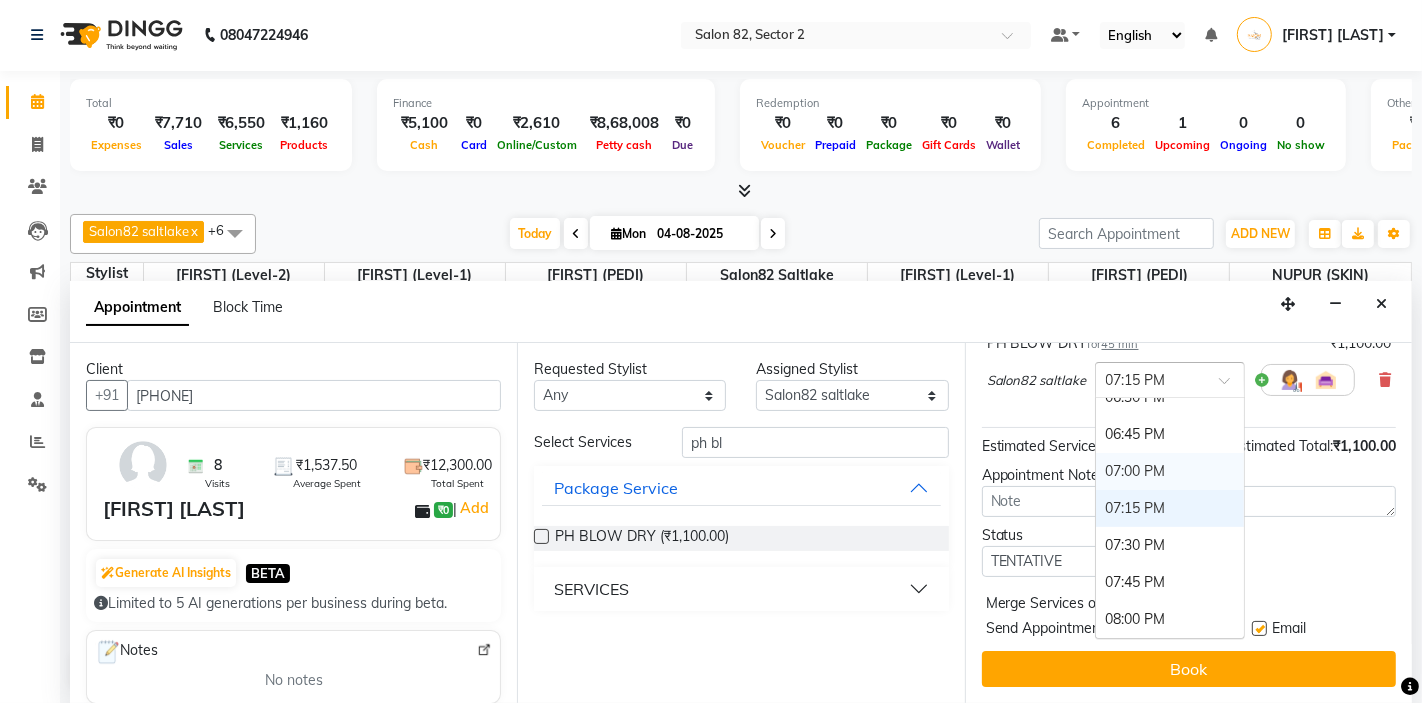 click on "07:00 PM" at bounding box center (1170, 471) 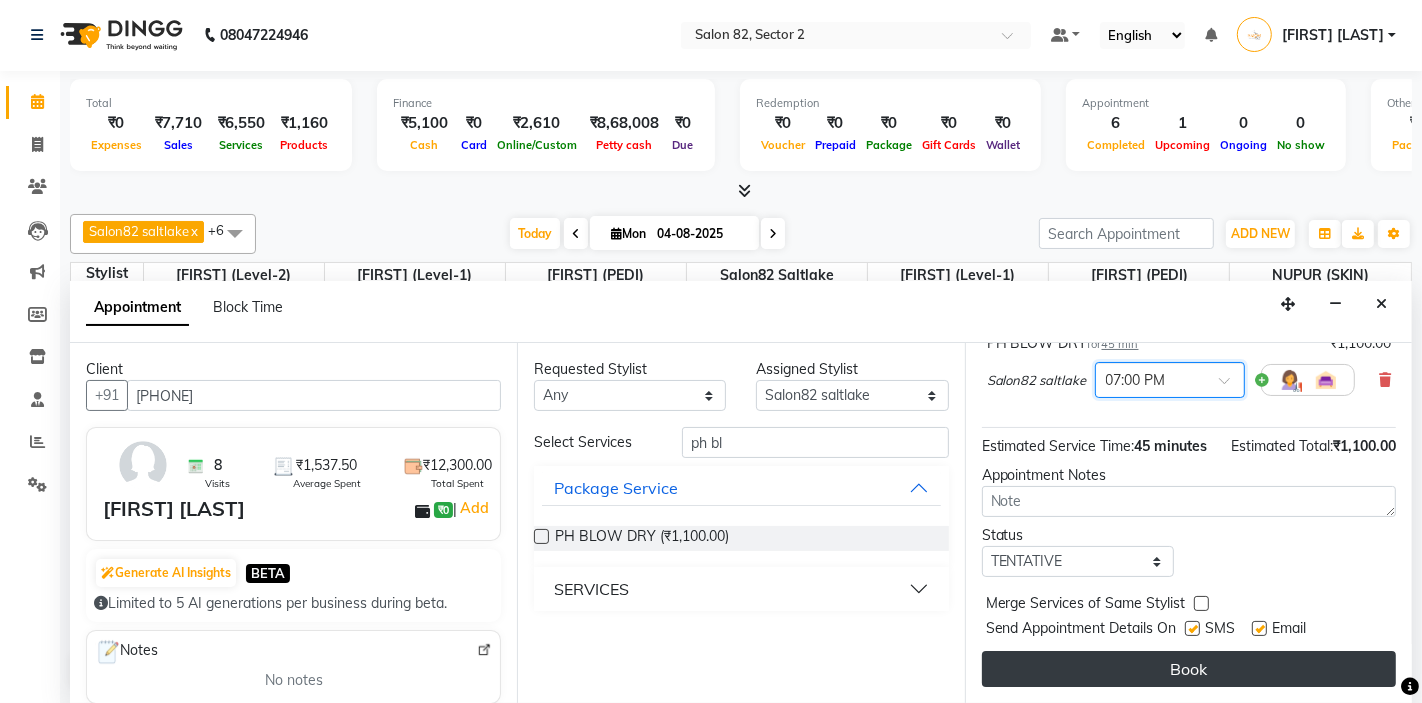 click on "Book" at bounding box center (1189, 669) 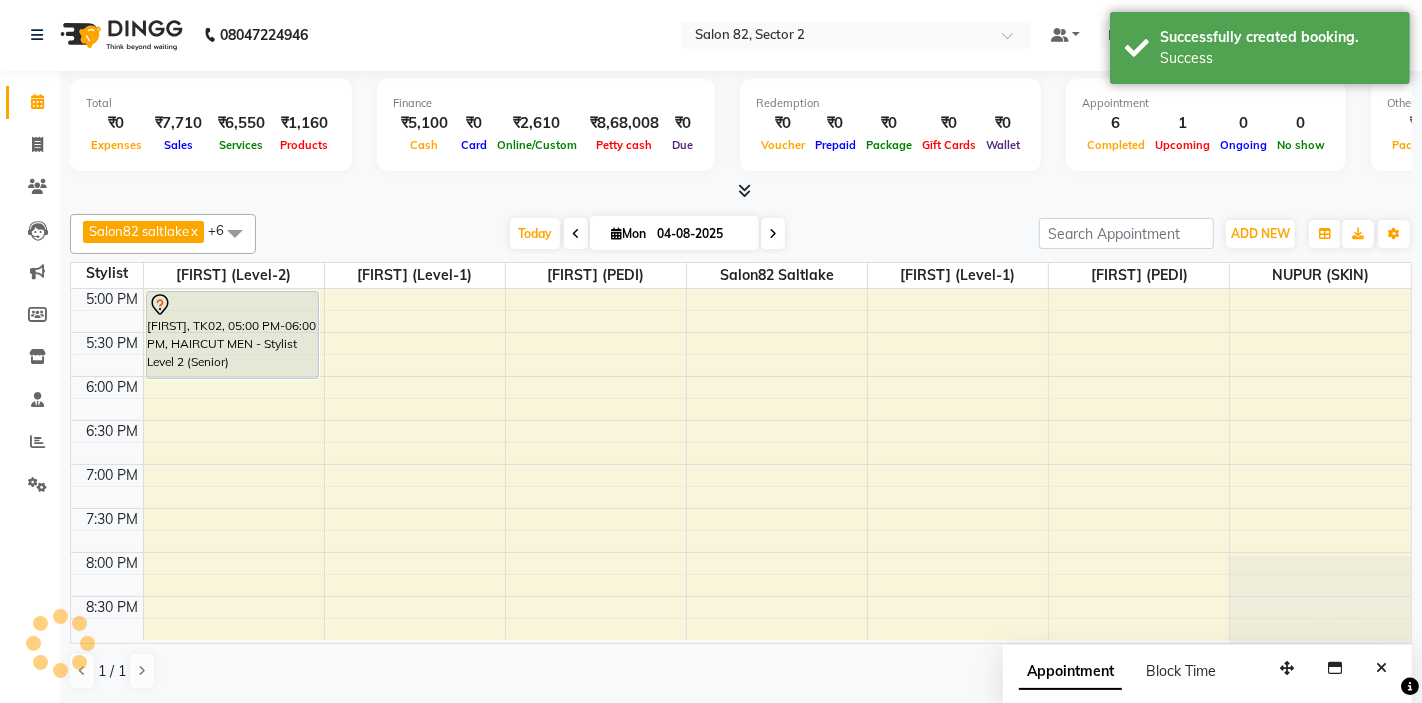 scroll, scrollTop: 0, scrollLeft: 0, axis: both 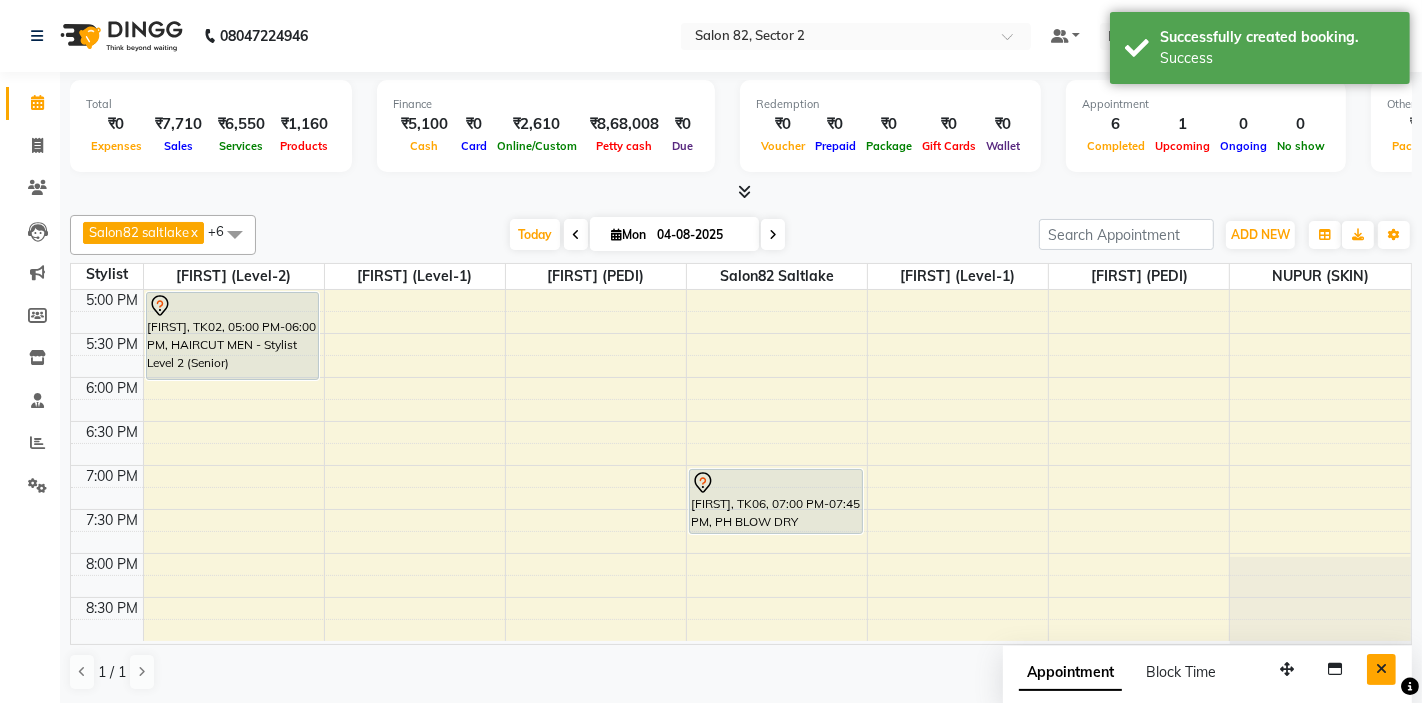 click at bounding box center (1381, 669) 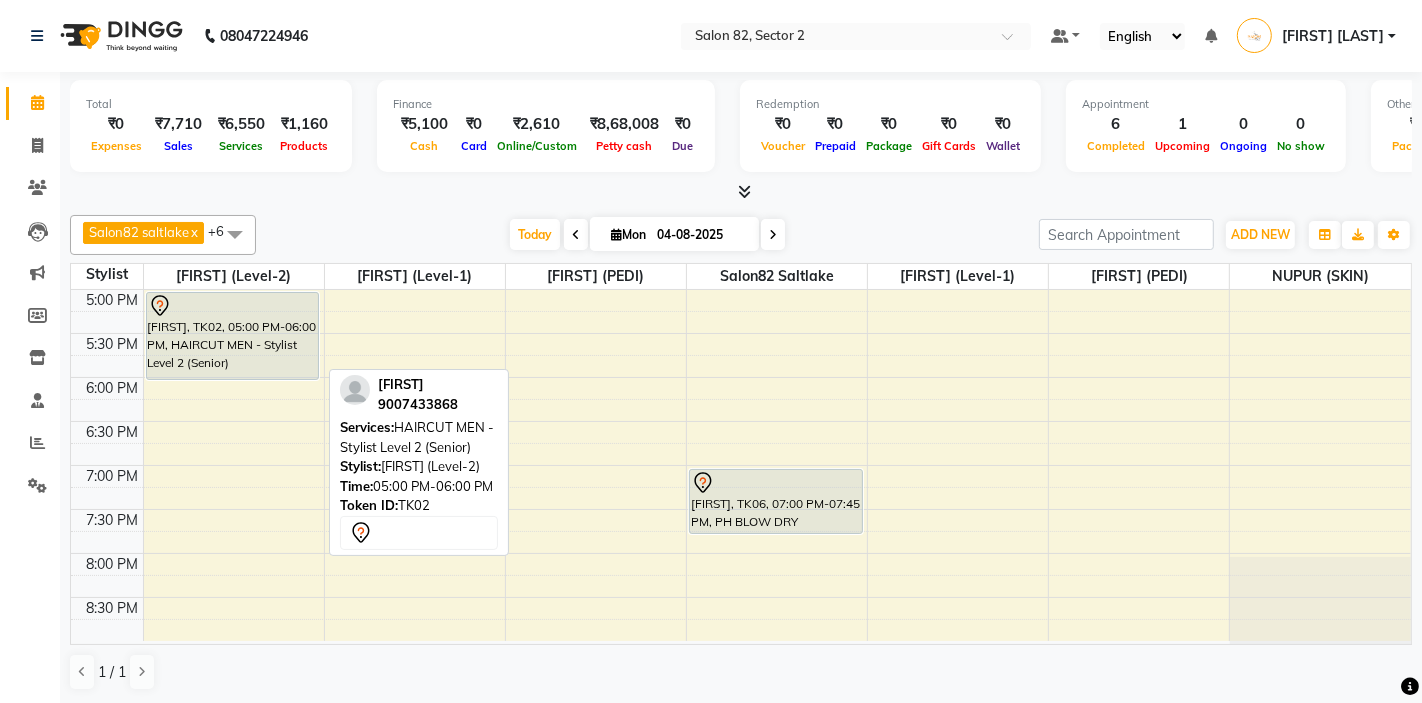 click on "[FIRST], TK02, [TIME]-[TIME], HAIRCUT MEN - Stylist Level 2 (Senior)" at bounding box center [233, 336] 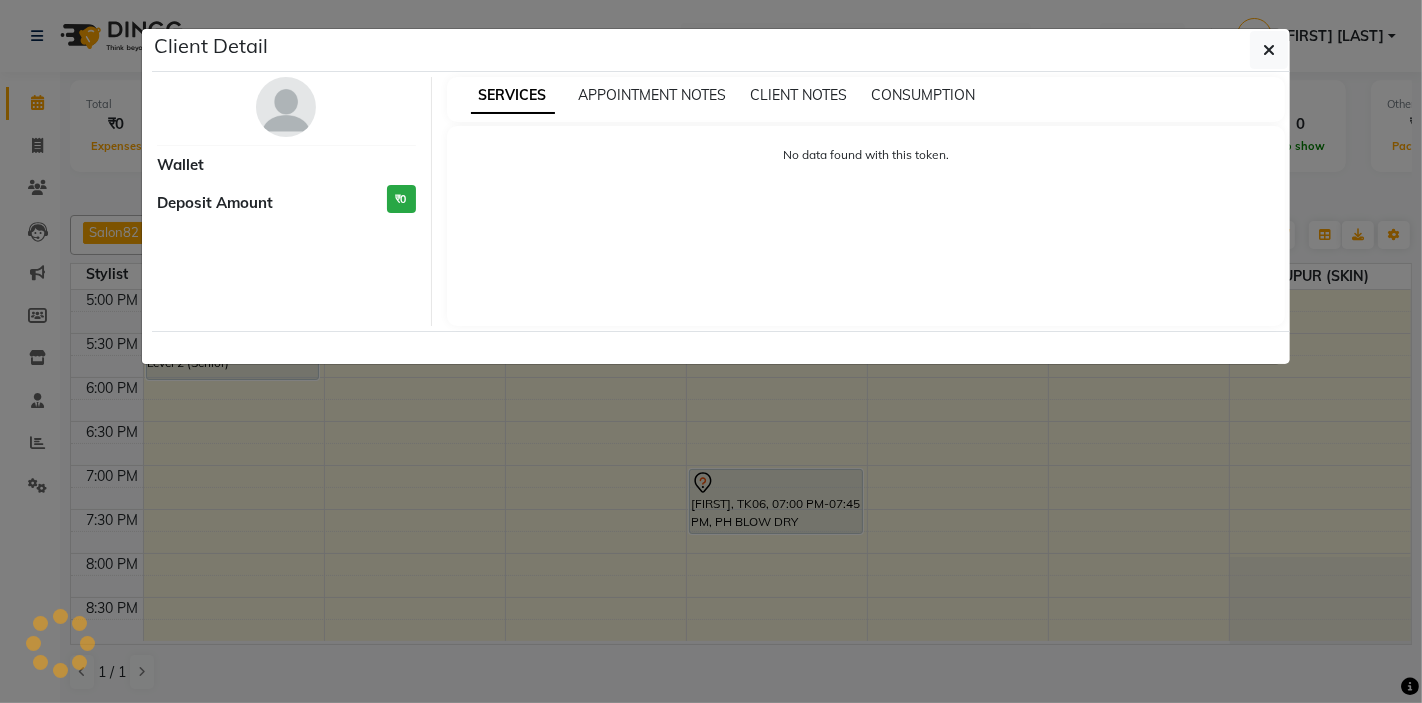select on "7" 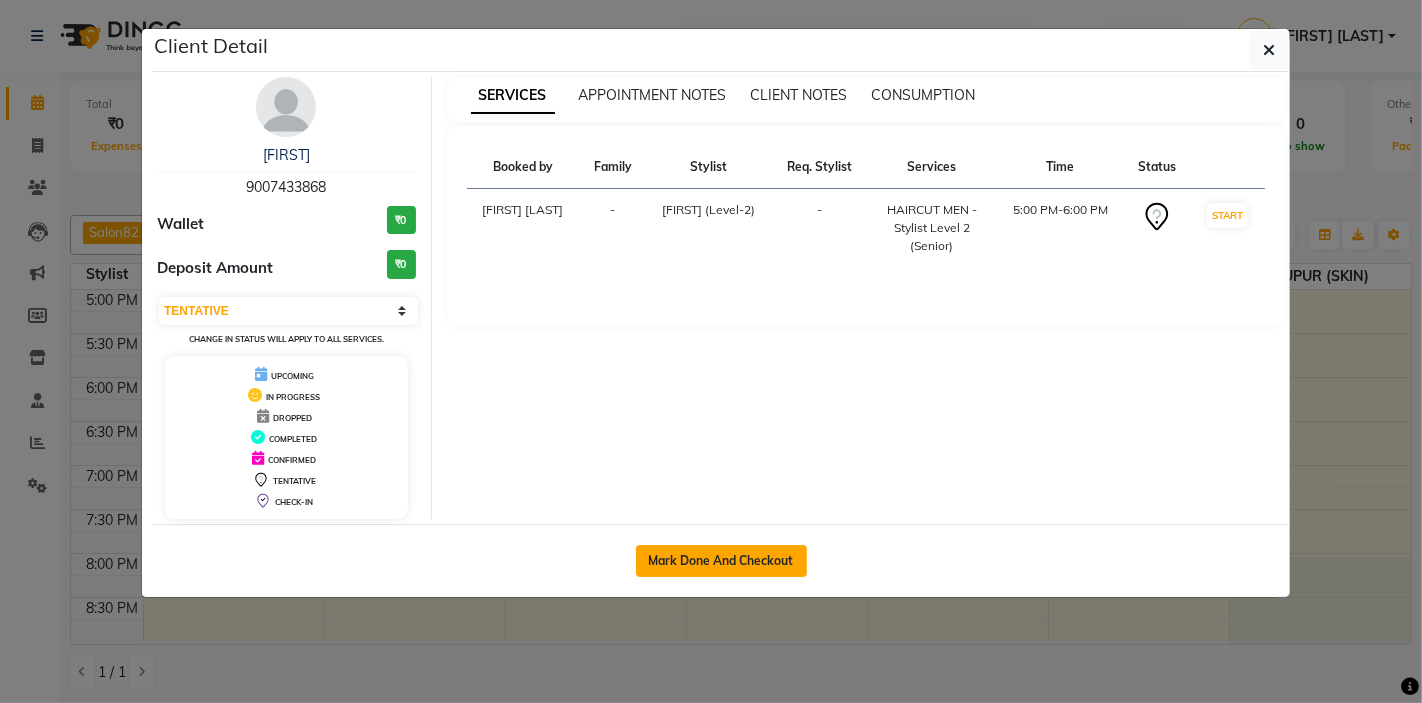 click on "Mark Done And Checkout" 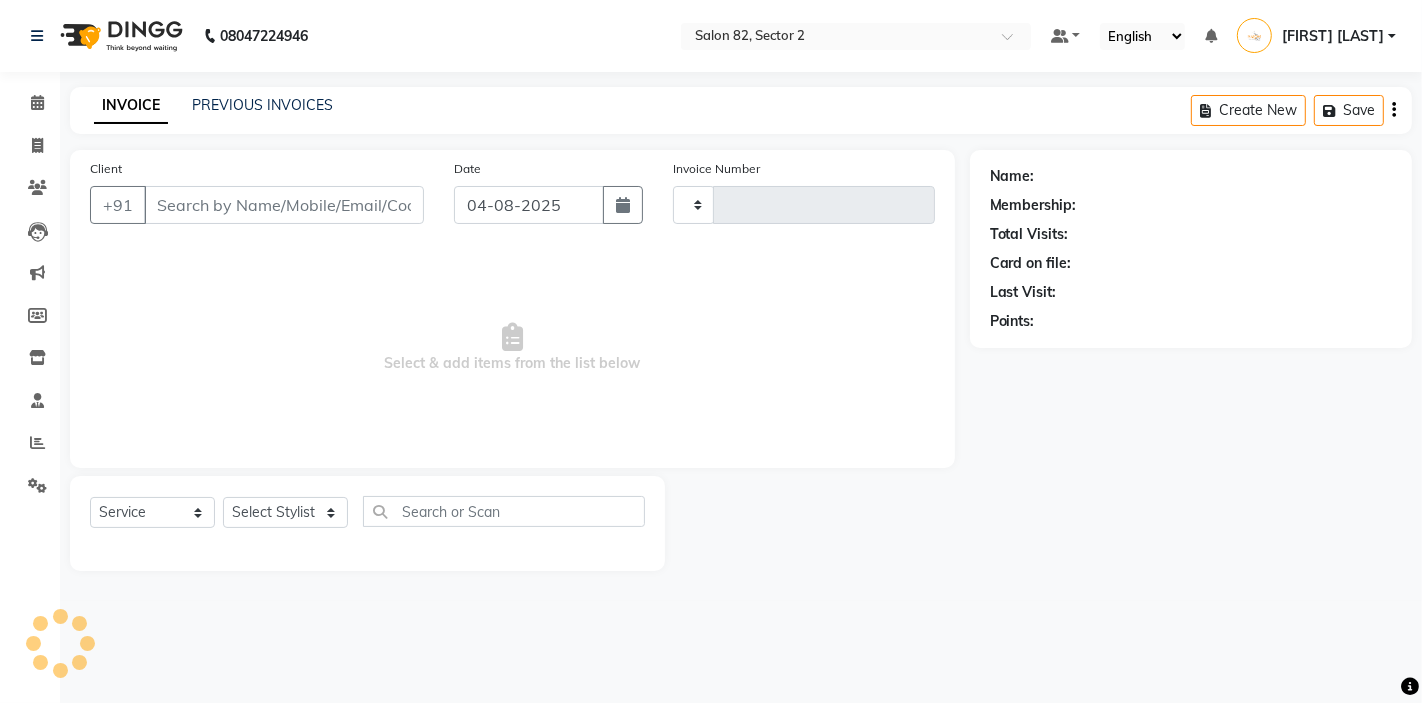 type on "1226" 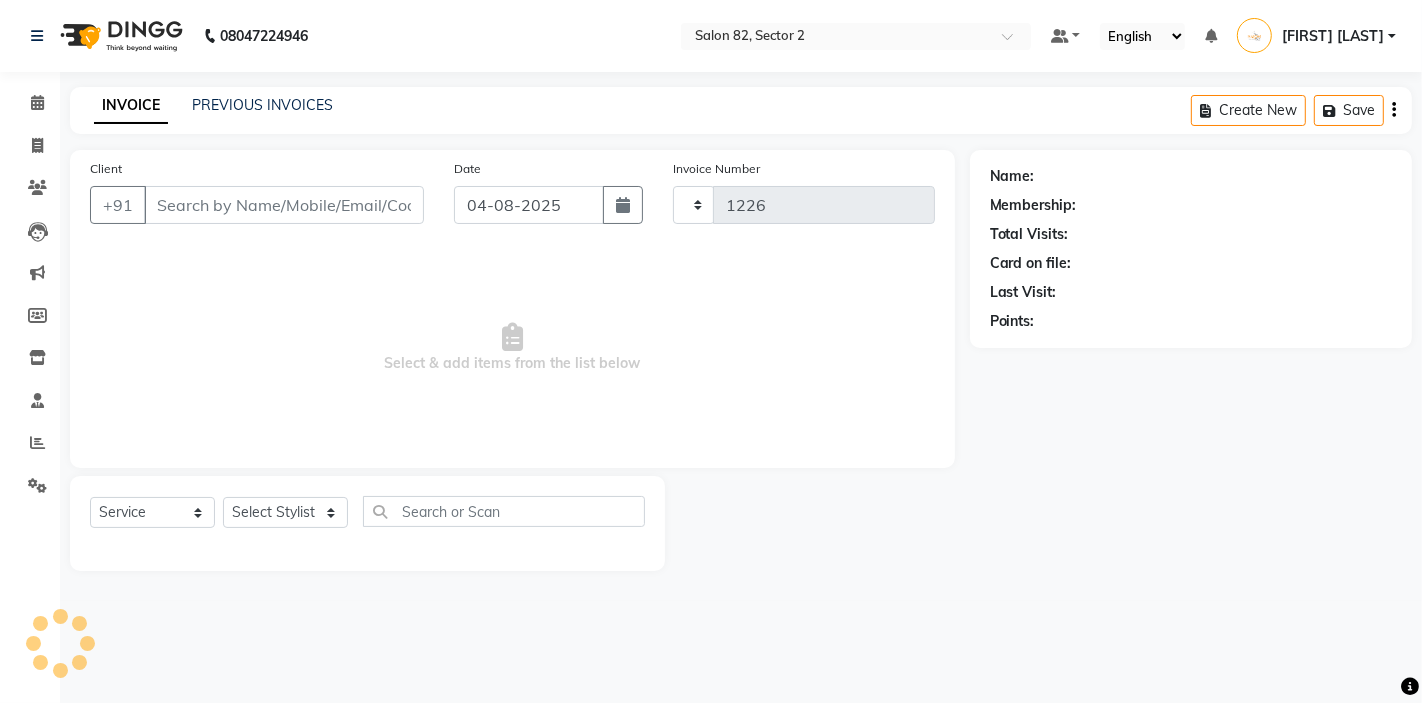 select on "8703" 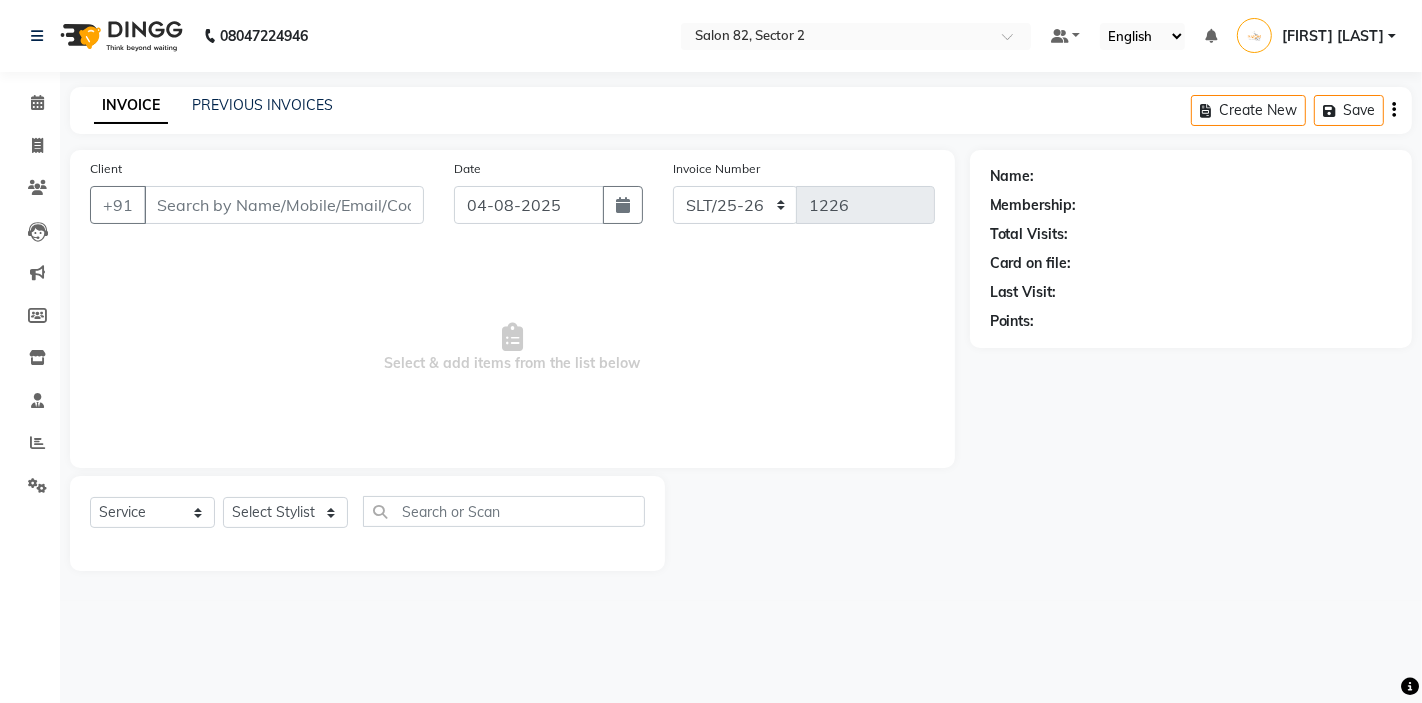 type on "9007433868" 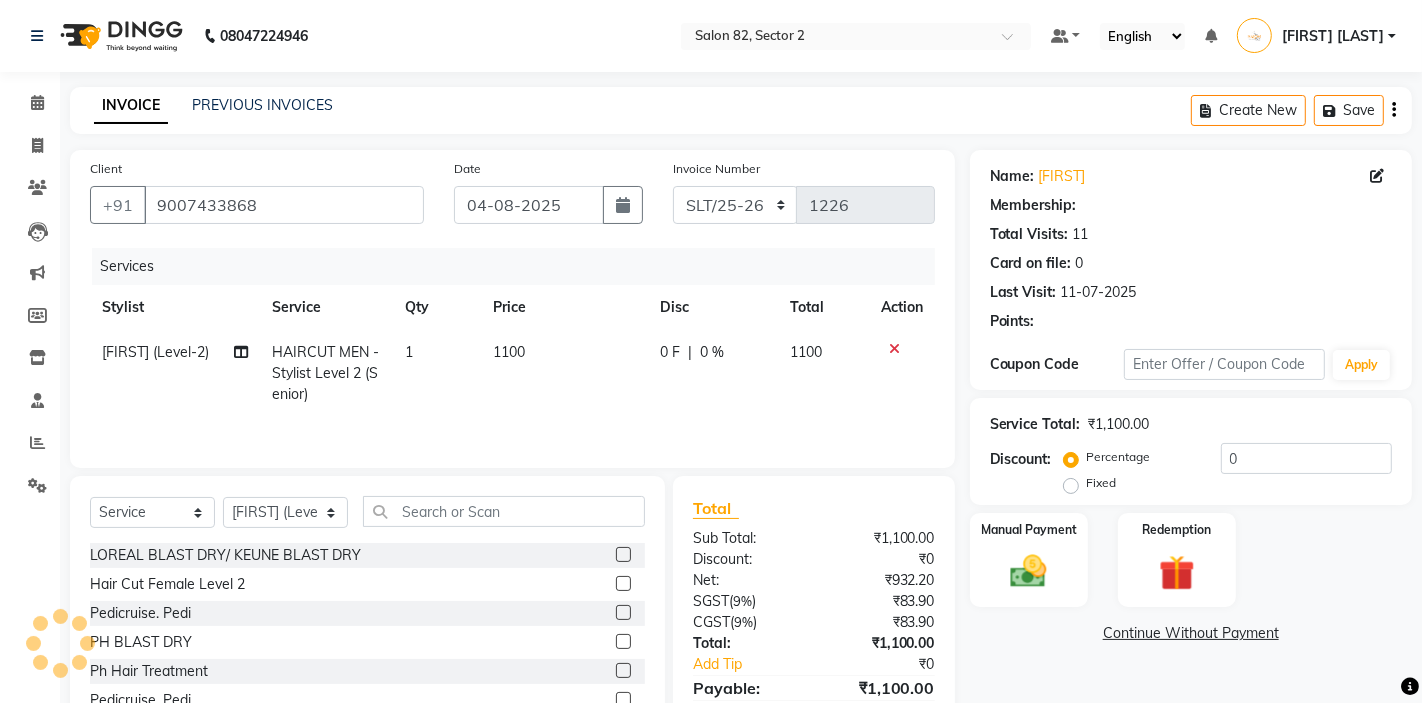 select on "1: Object" 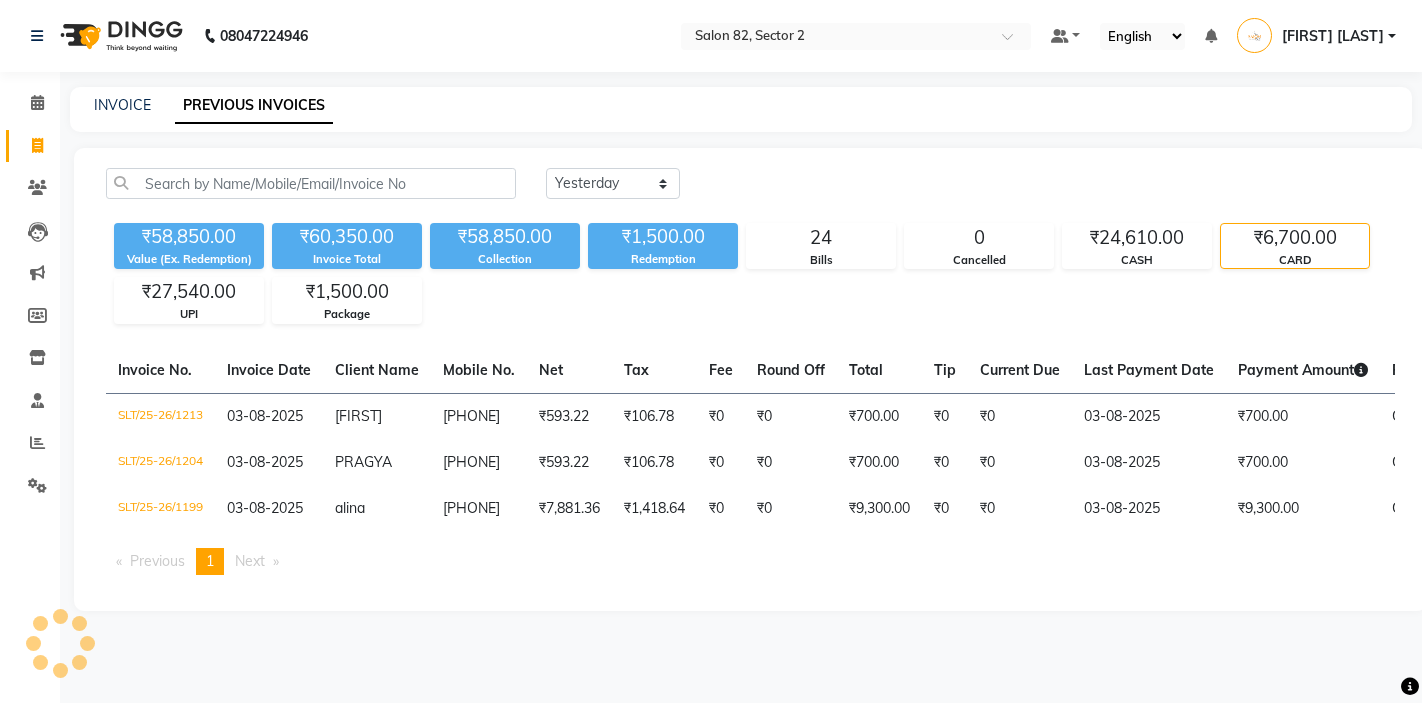 select on "yesterday" 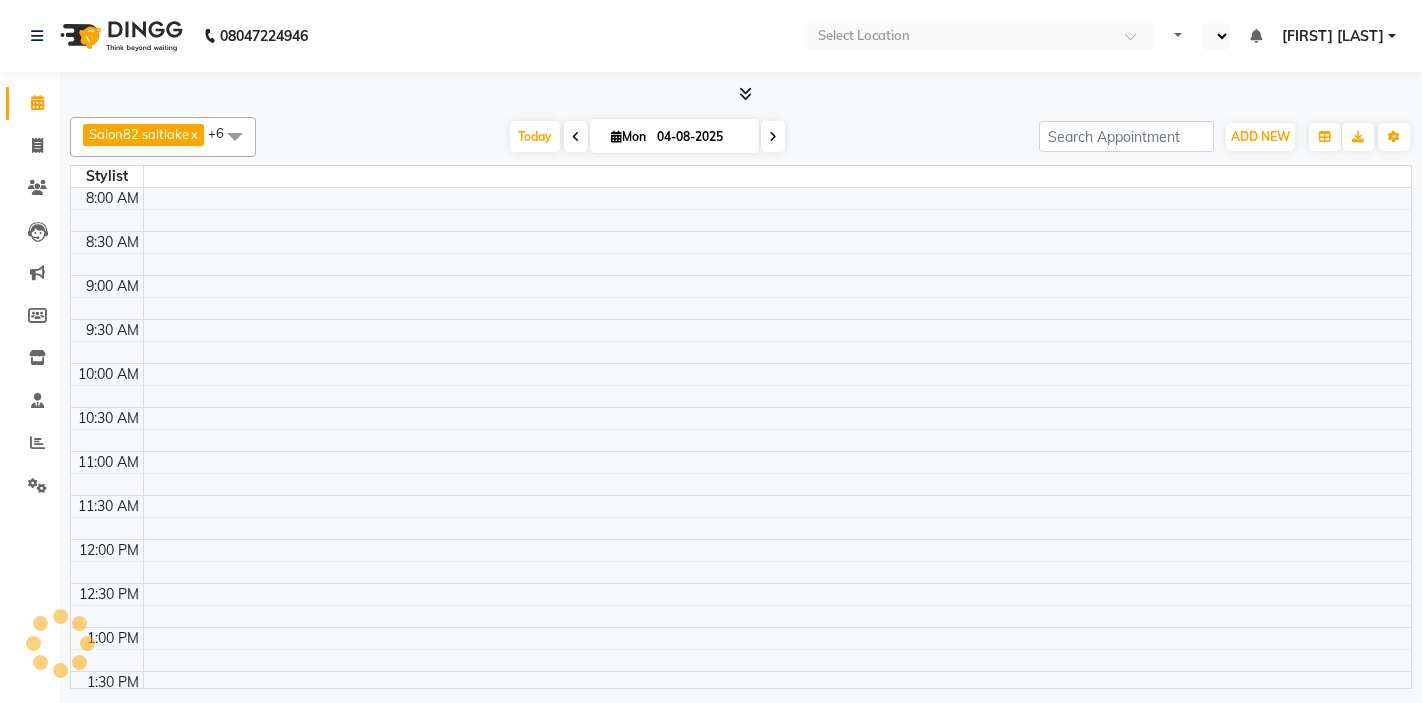 scroll, scrollTop: 0, scrollLeft: 0, axis: both 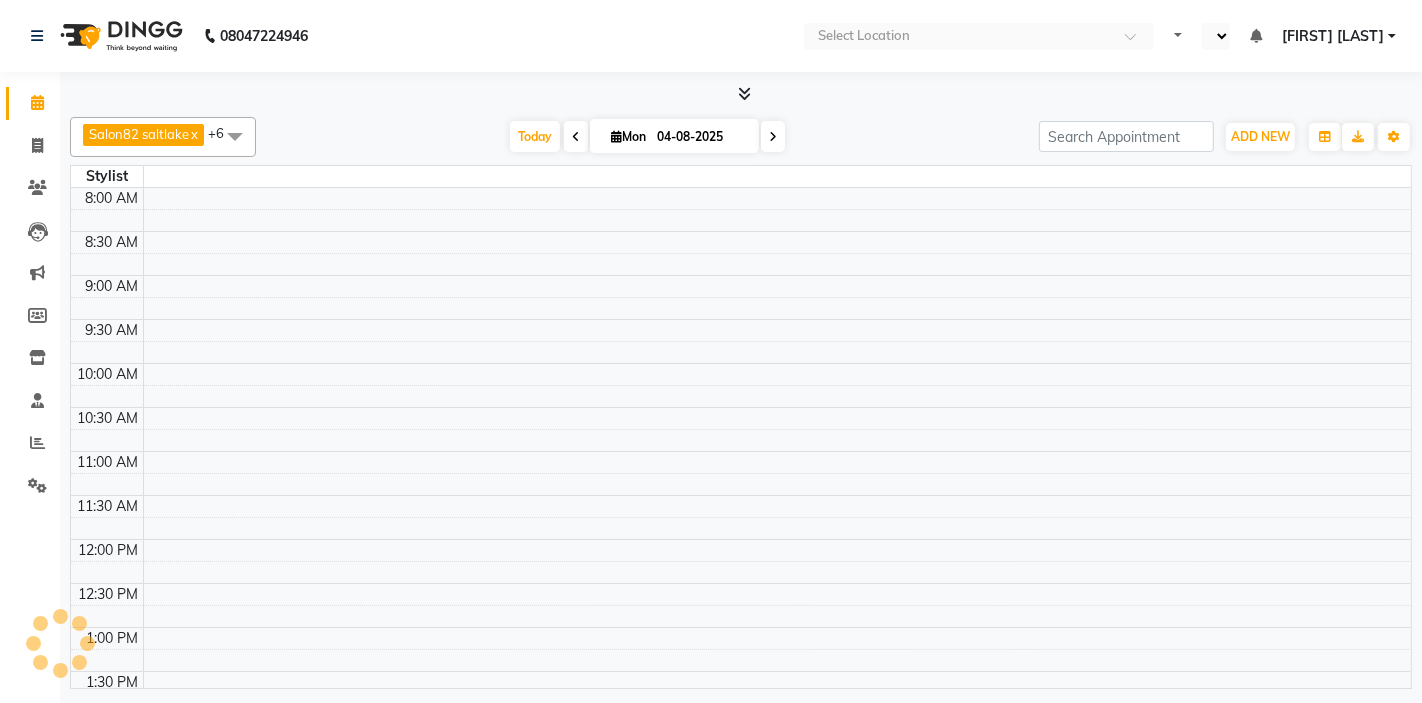 select on "en" 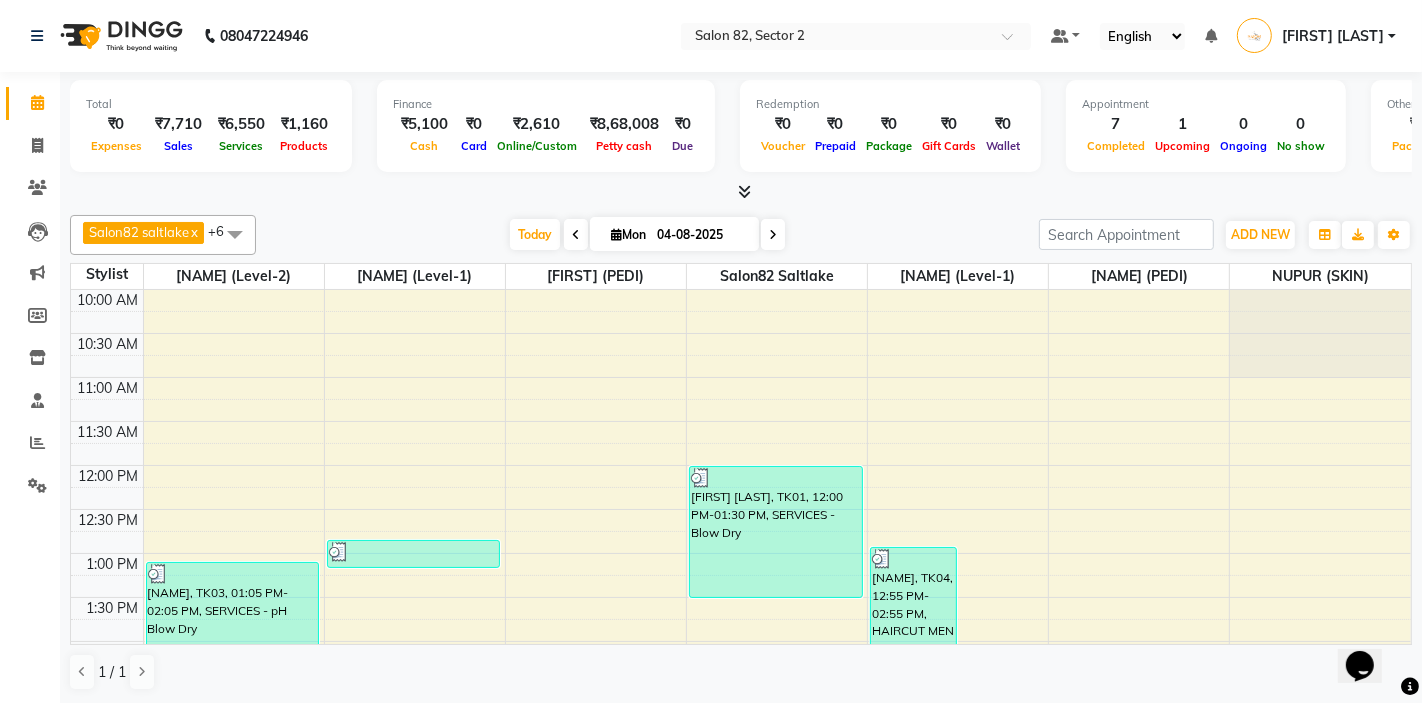 scroll, scrollTop: 0, scrollLeft: 0, axis: both 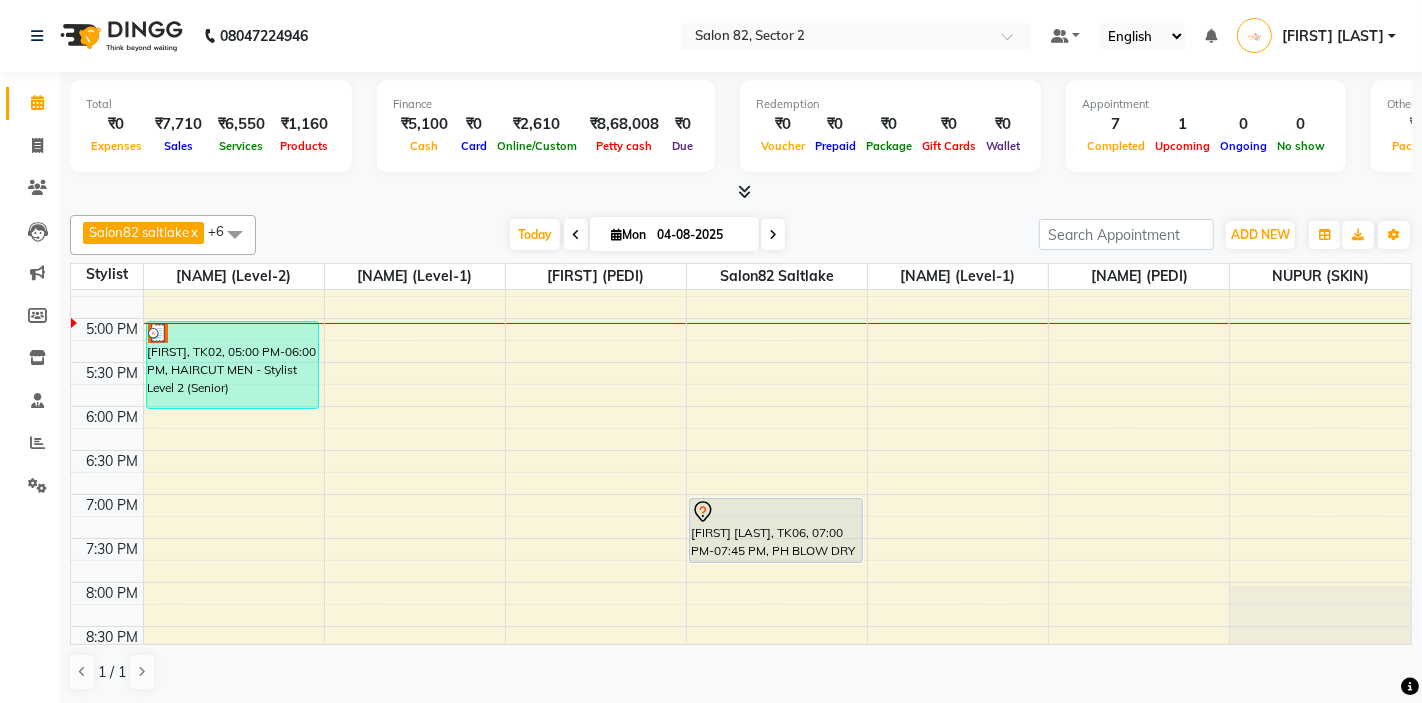 click on "04-08-2025" at bounding box center (701, 235) 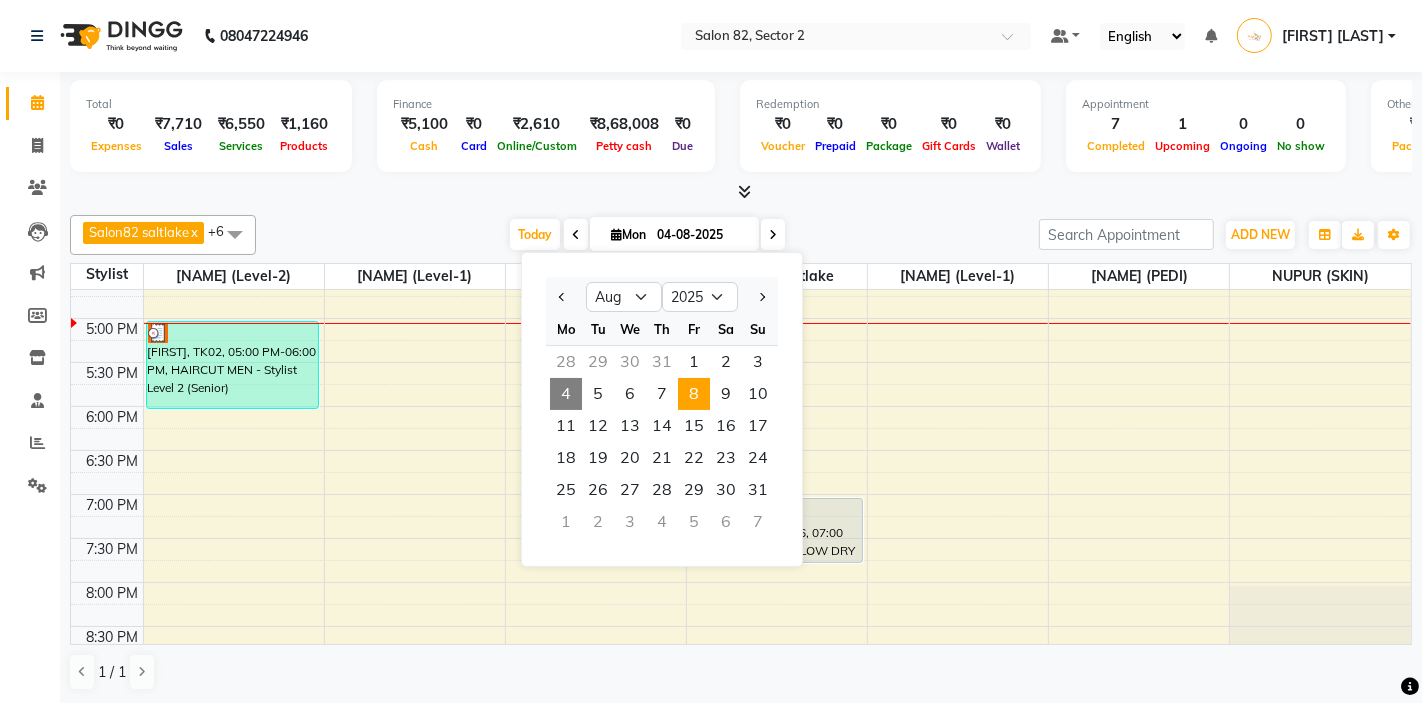 click on "8" at bounding box center [694, 394] 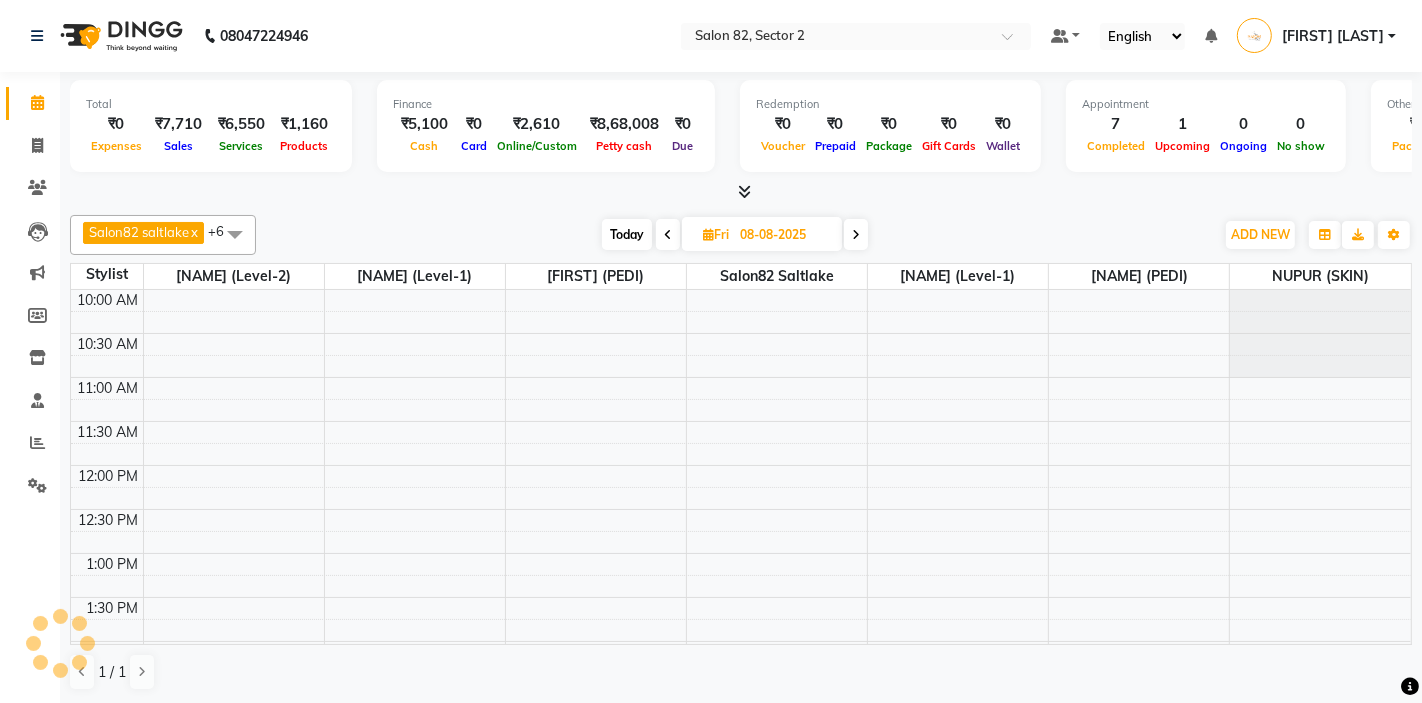 scroll, scrollTop: 616, scrollLeft: 0, axis: vertical 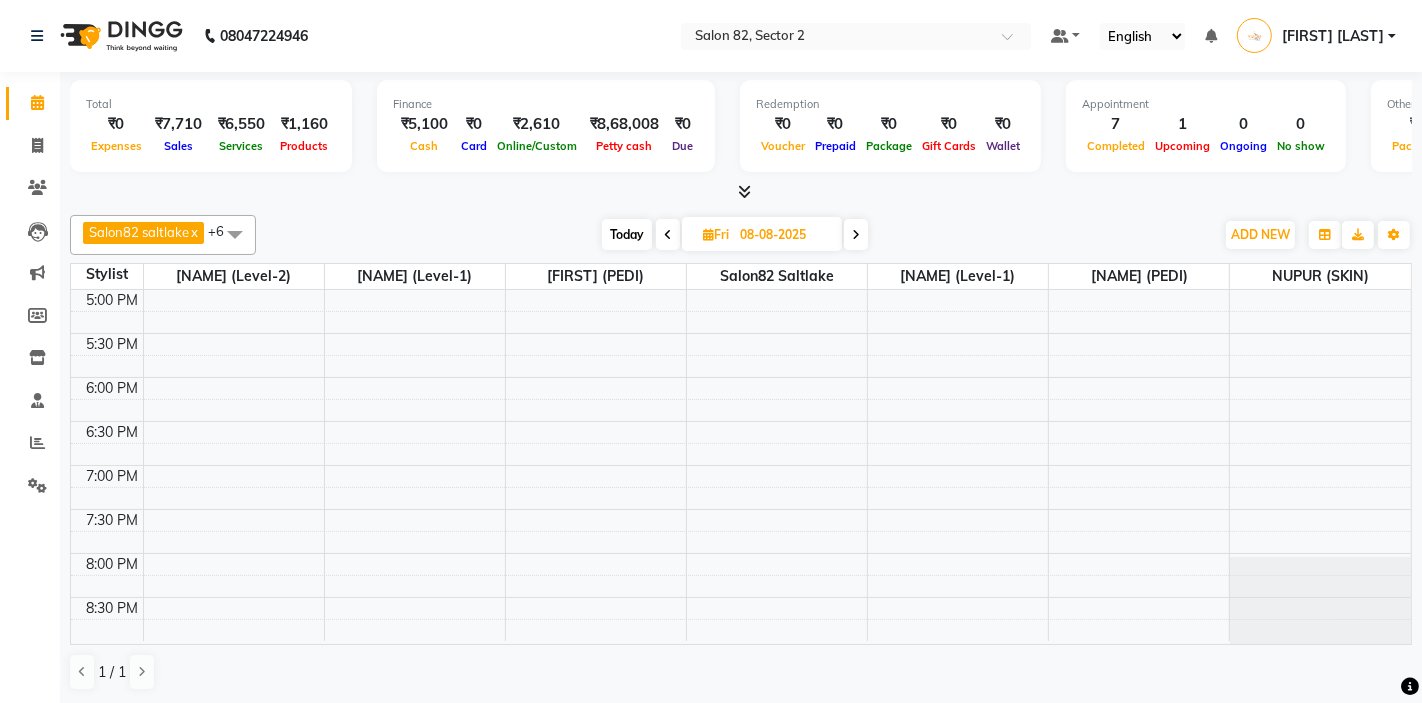 click at bounding box center [235, 234] 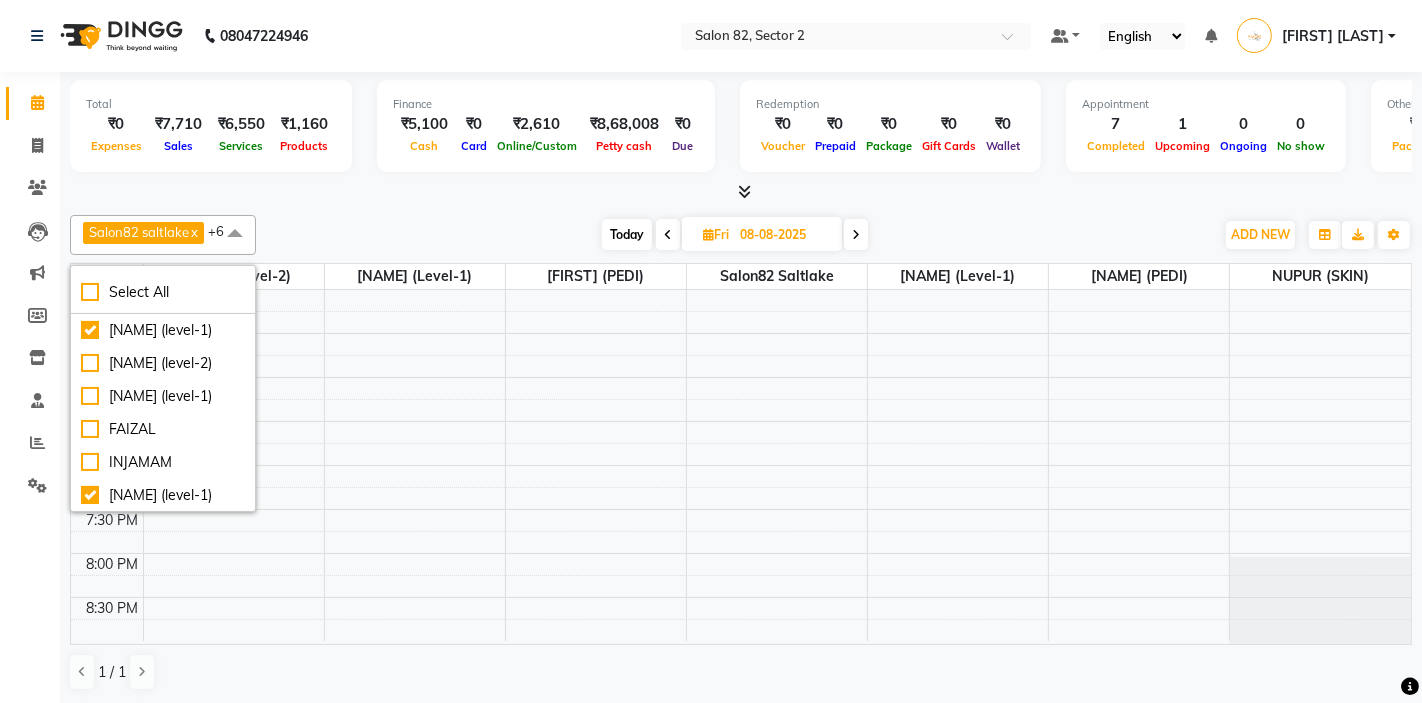 click at bounding box center (235, 234) 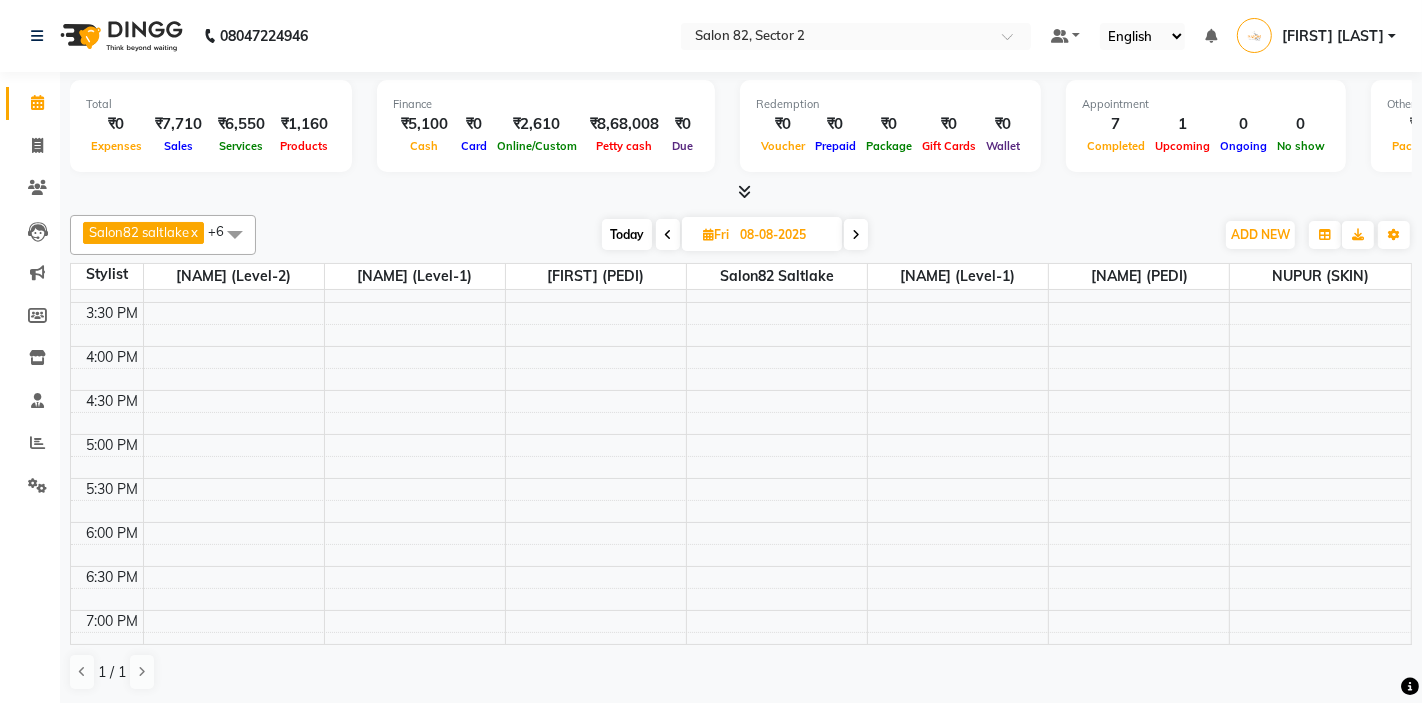 scroll, scrollTop: 477, scrollLeft: 0, axis: vertical 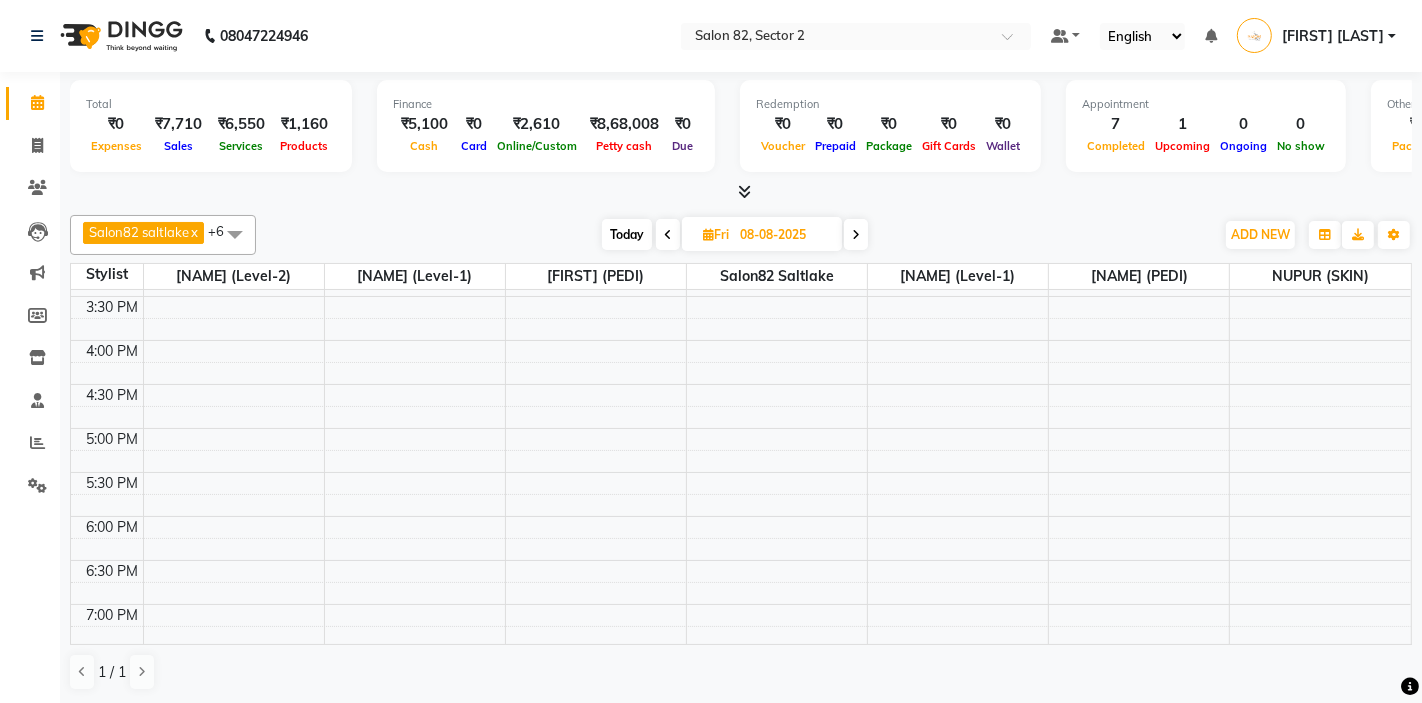 click on "10:00 AM 10:30 AM 11:00 AM 11:30 AM 12:00 PM 12:30 PM 1:00 PM 1:30 PM 2:00 PM 2:30 PM 3:00 PM 3:30 PM 4:00 PM 4:30 PM 5:00 PM 5:30 PM 6:00 PM 6:30 PM 7:00 PM 7:30 PM 8:00 PM 8:30 PM" at bounding box center (741, 296) 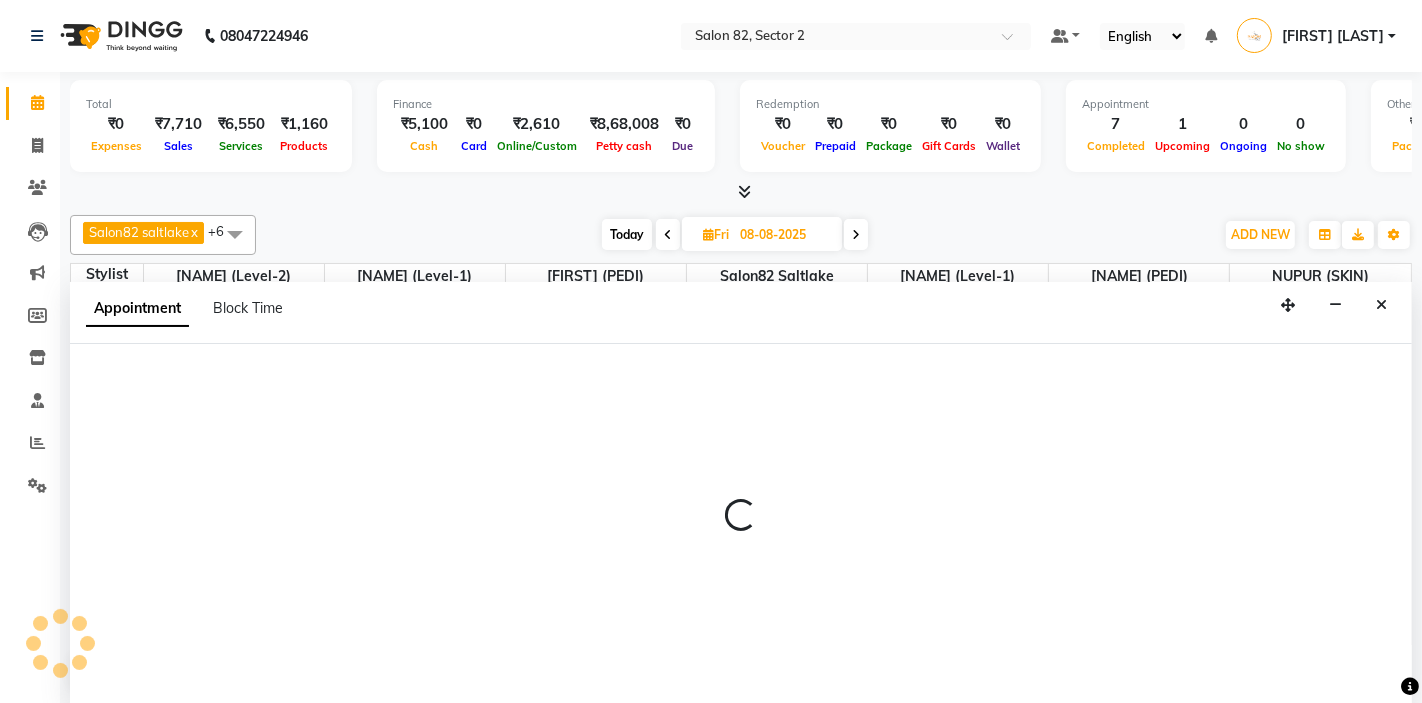 scroll, scrollTop: 1, scrollLeft: 0, axis: vertical 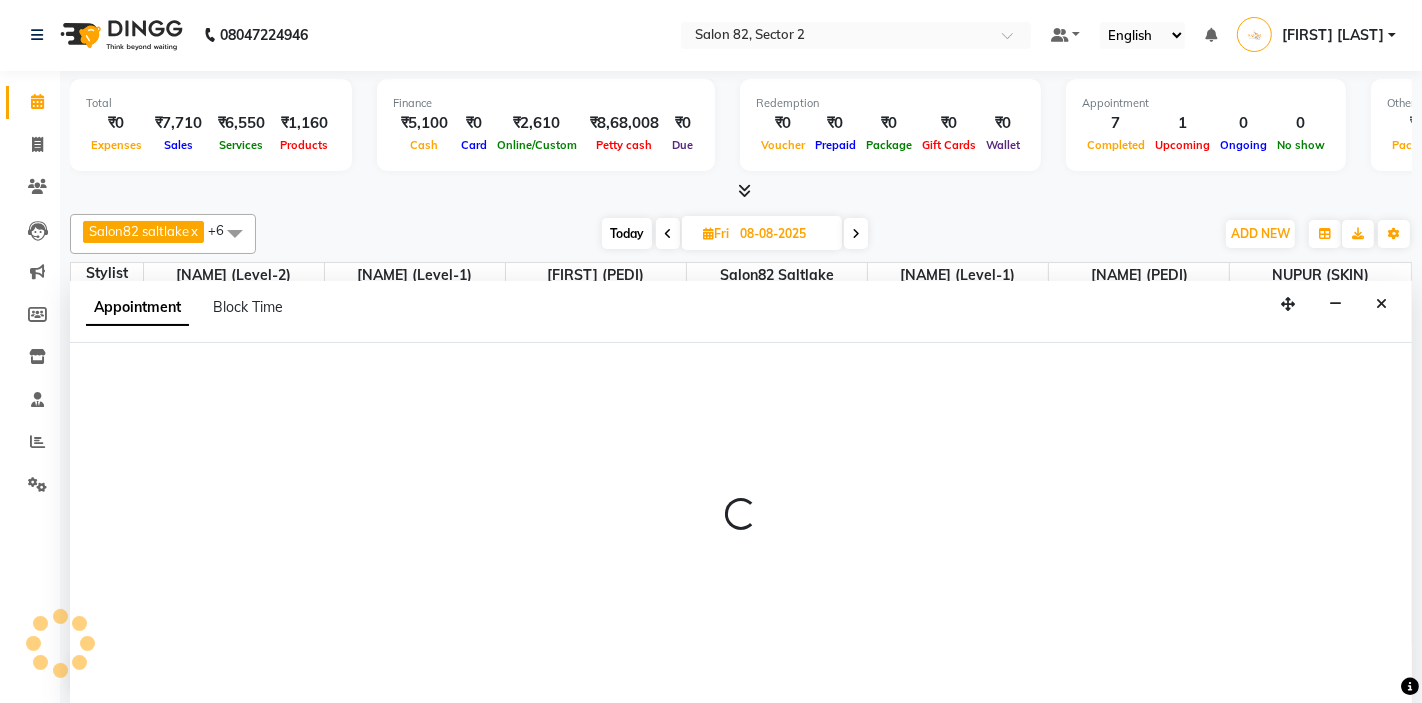 select on "33747" 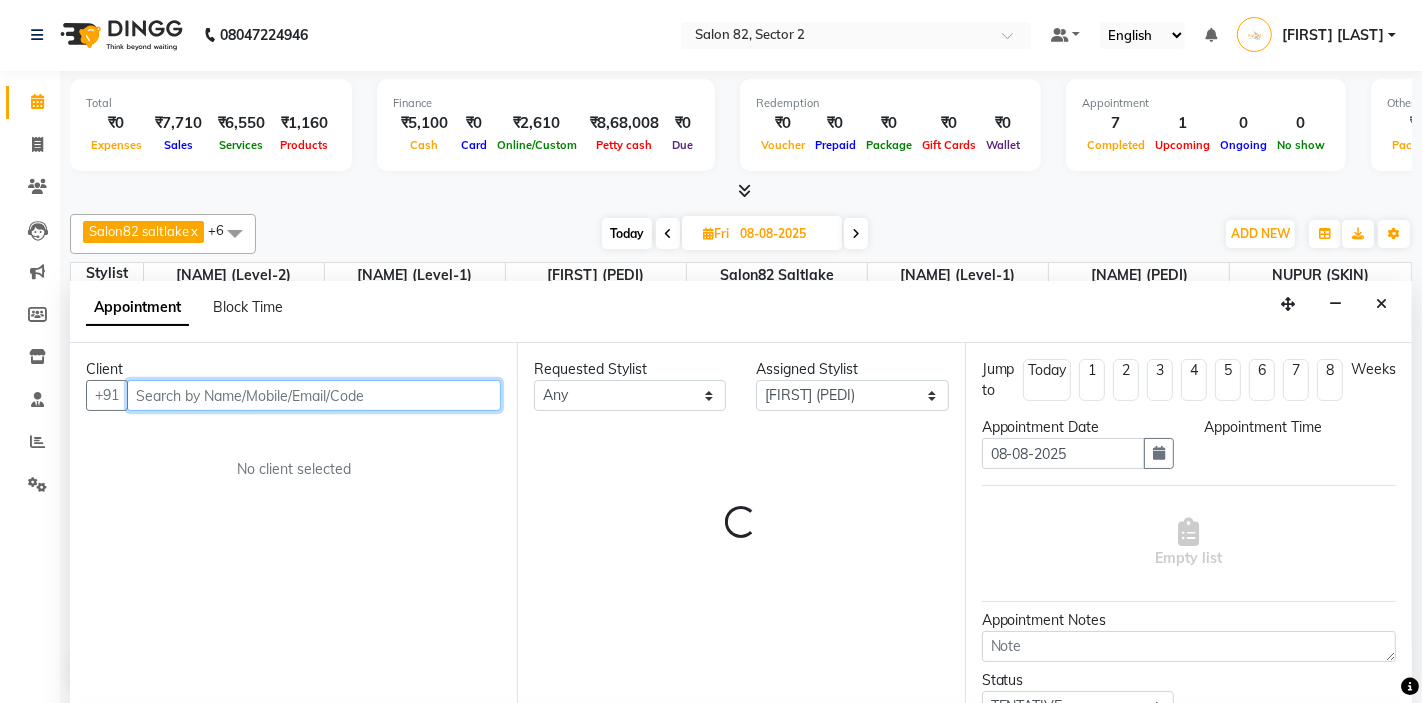select on "1020" 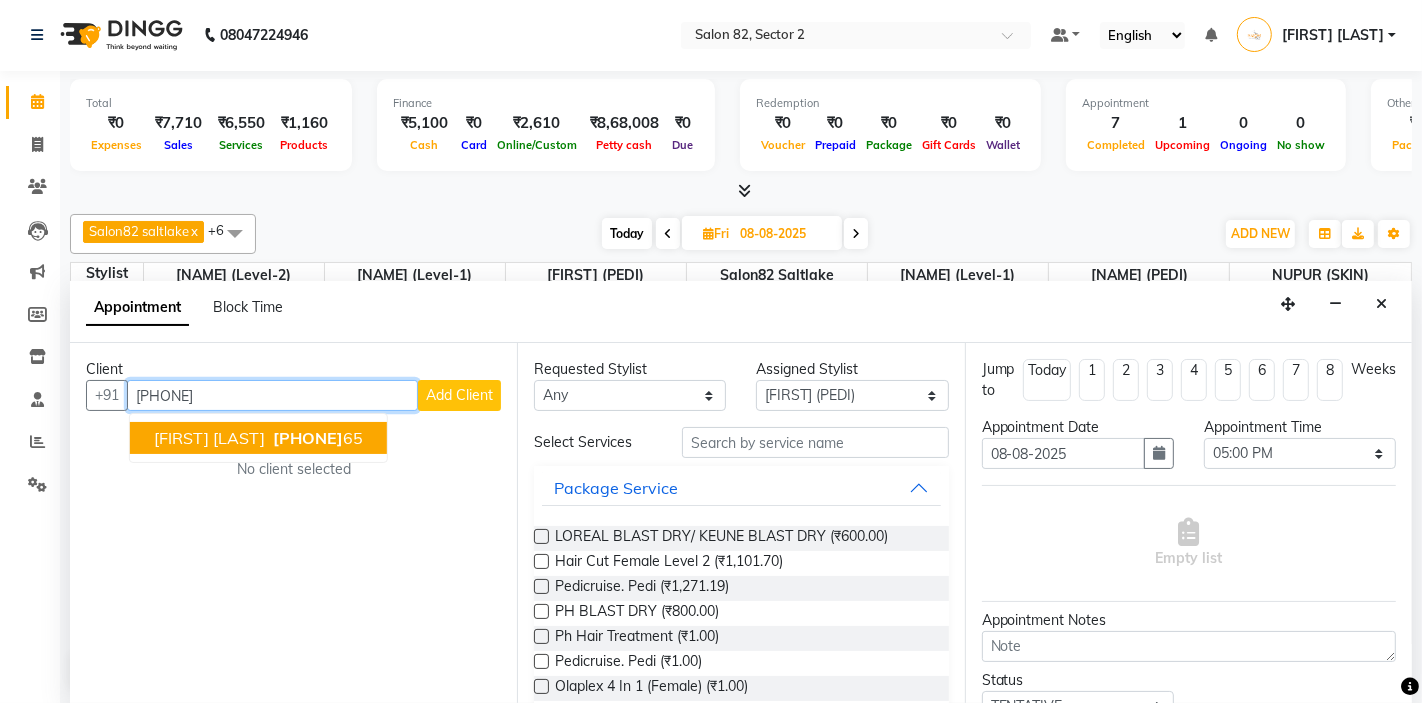 click on "89102399" at bounding box center (308, 438) 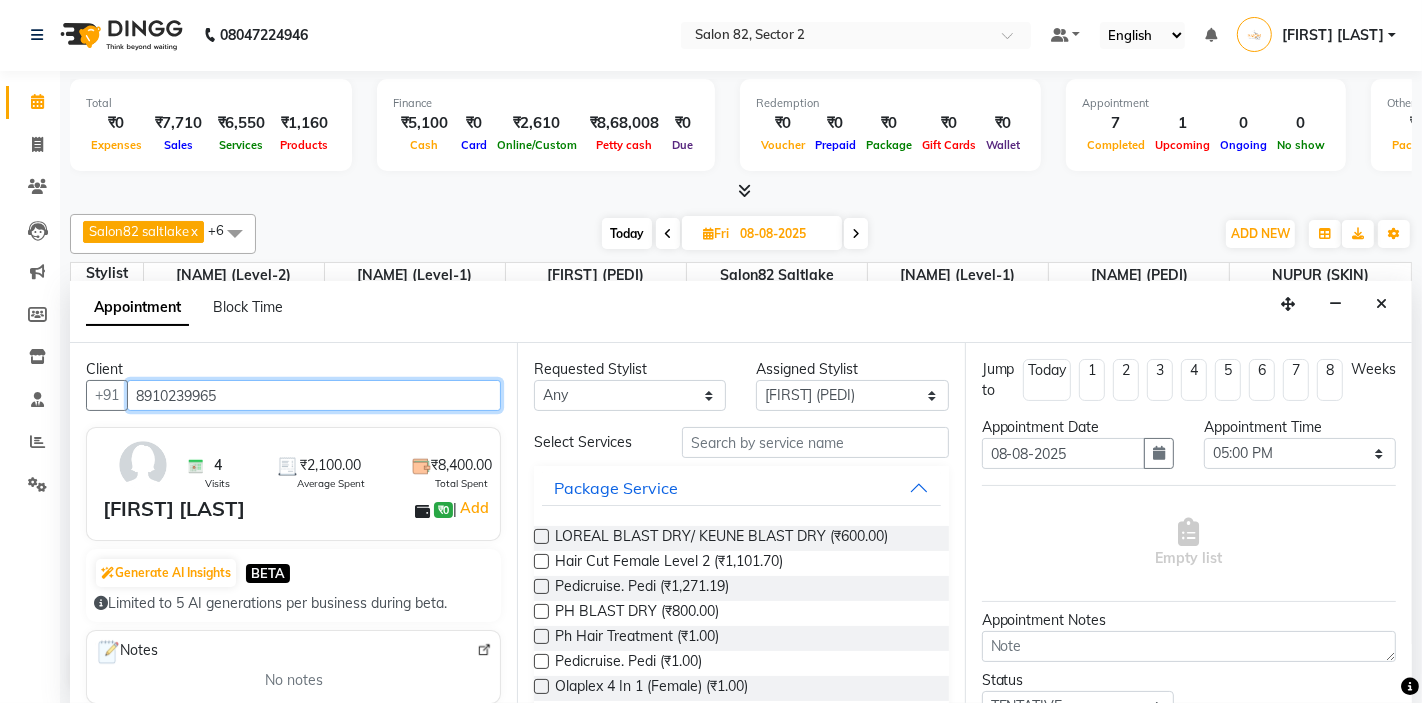 type on "8910239965" 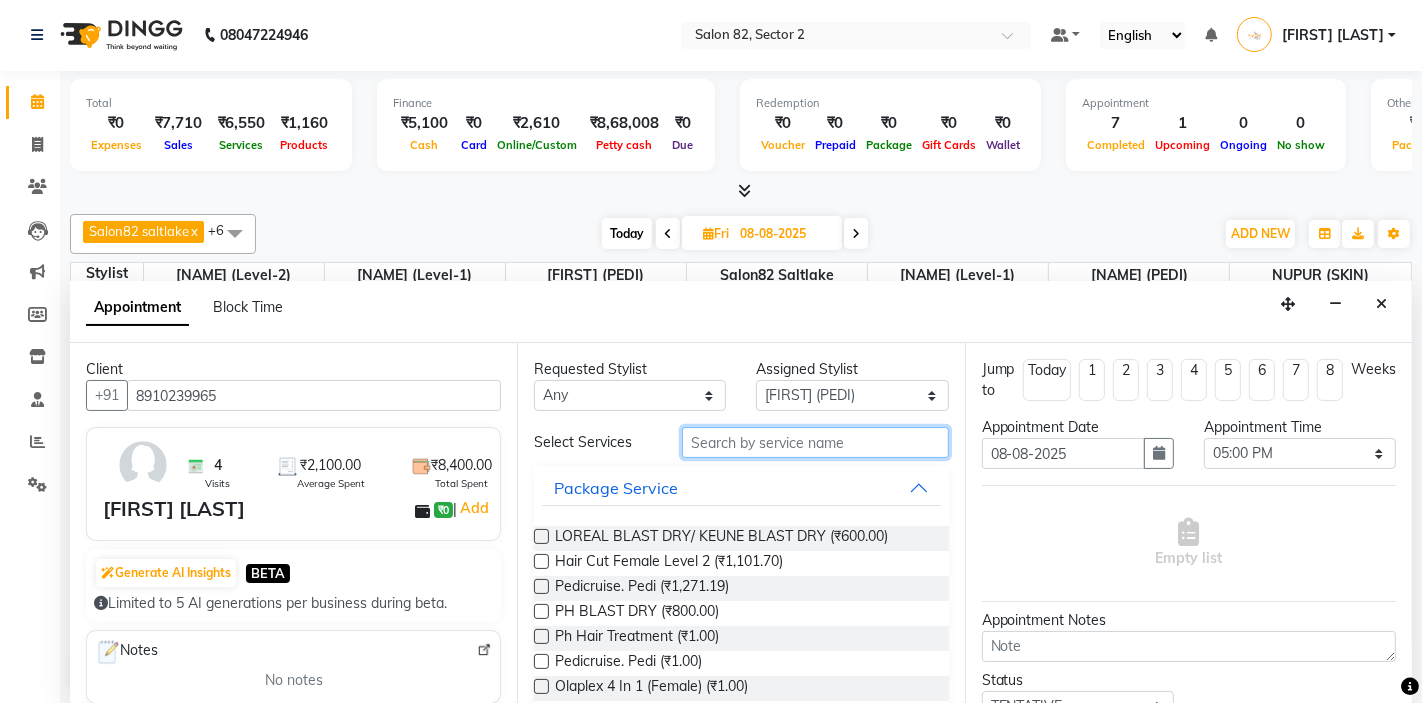 click at bounding box center [815, 442] 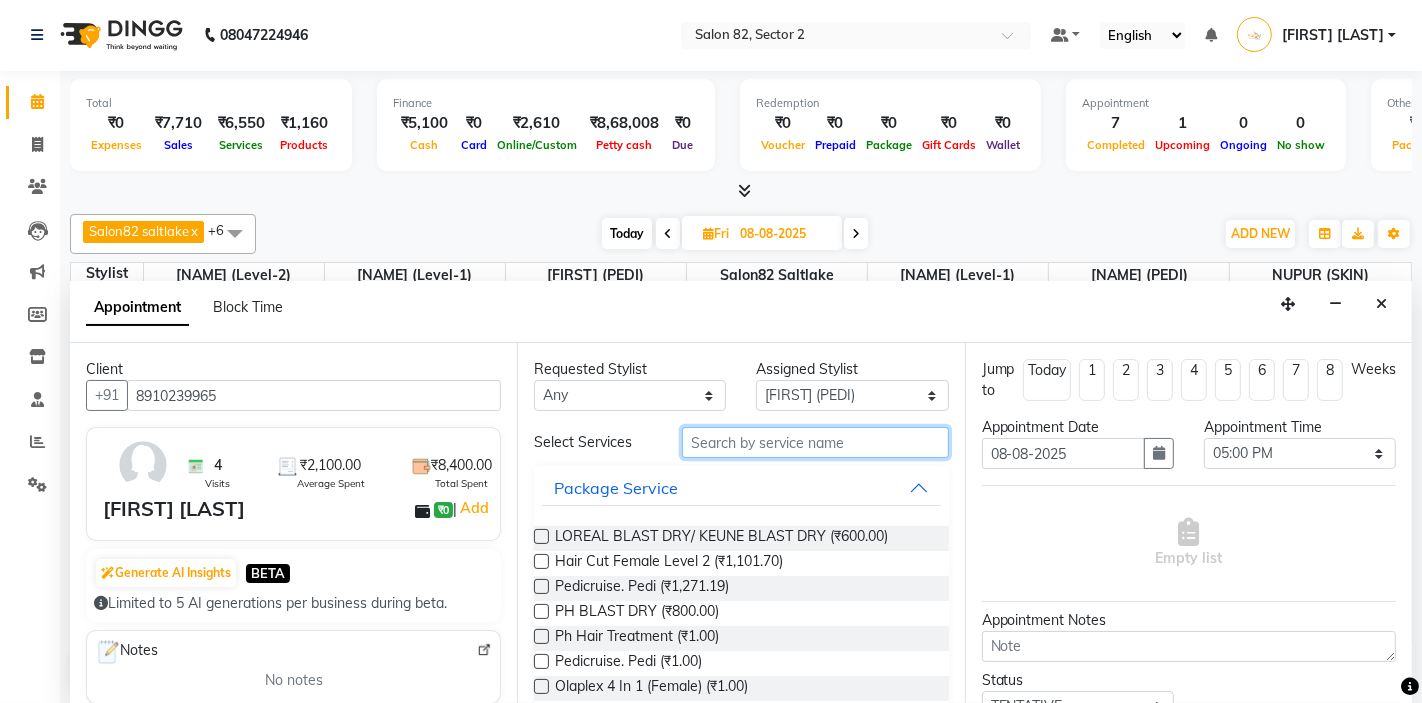 click at bounding box center [815, 442] 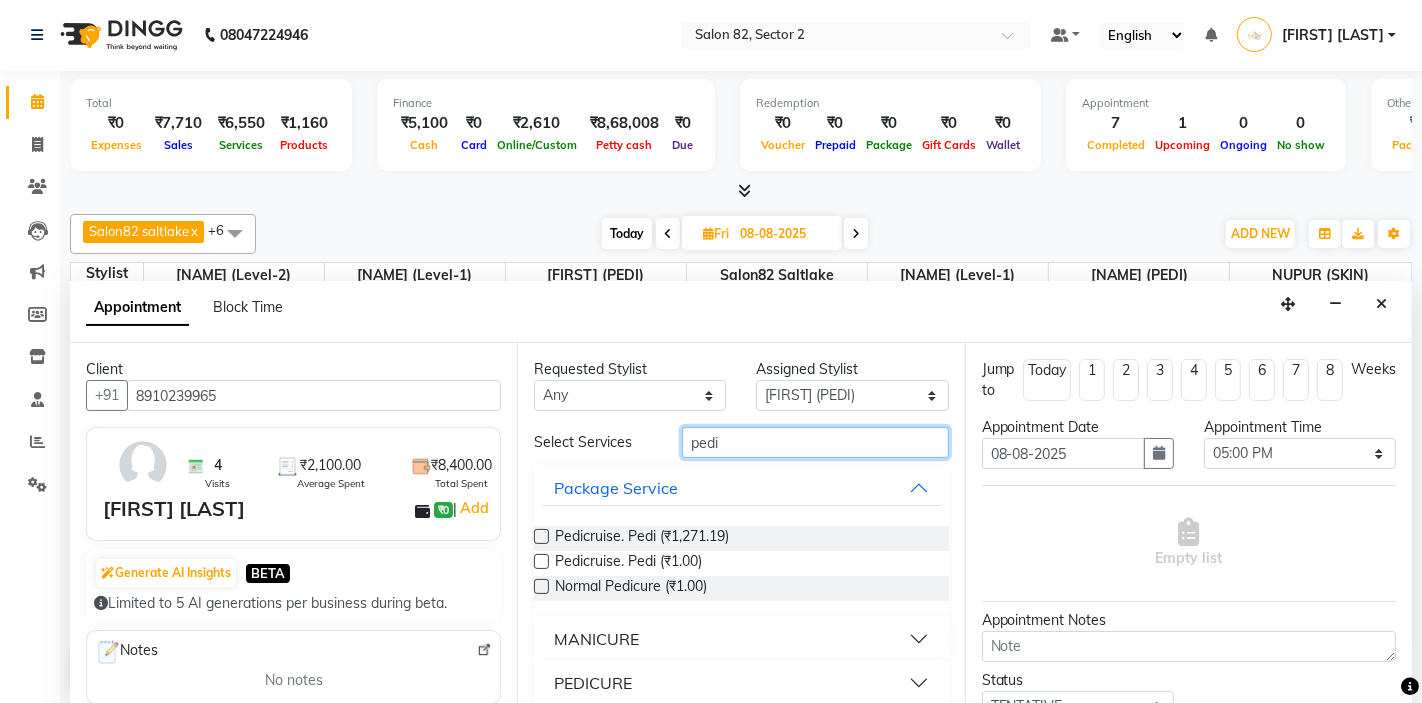 scroll, scrollTop: 17, scrollLeft: 0, axis: vertical 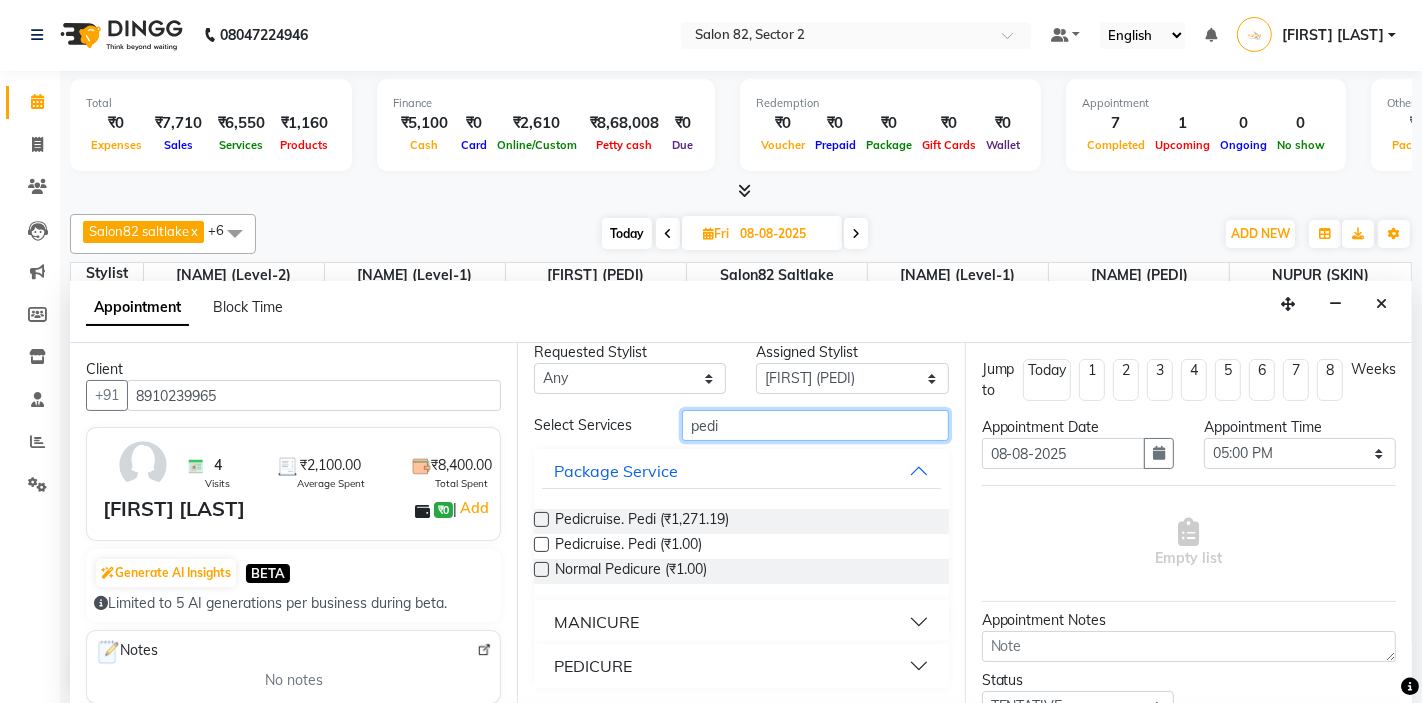 type on "pedi" 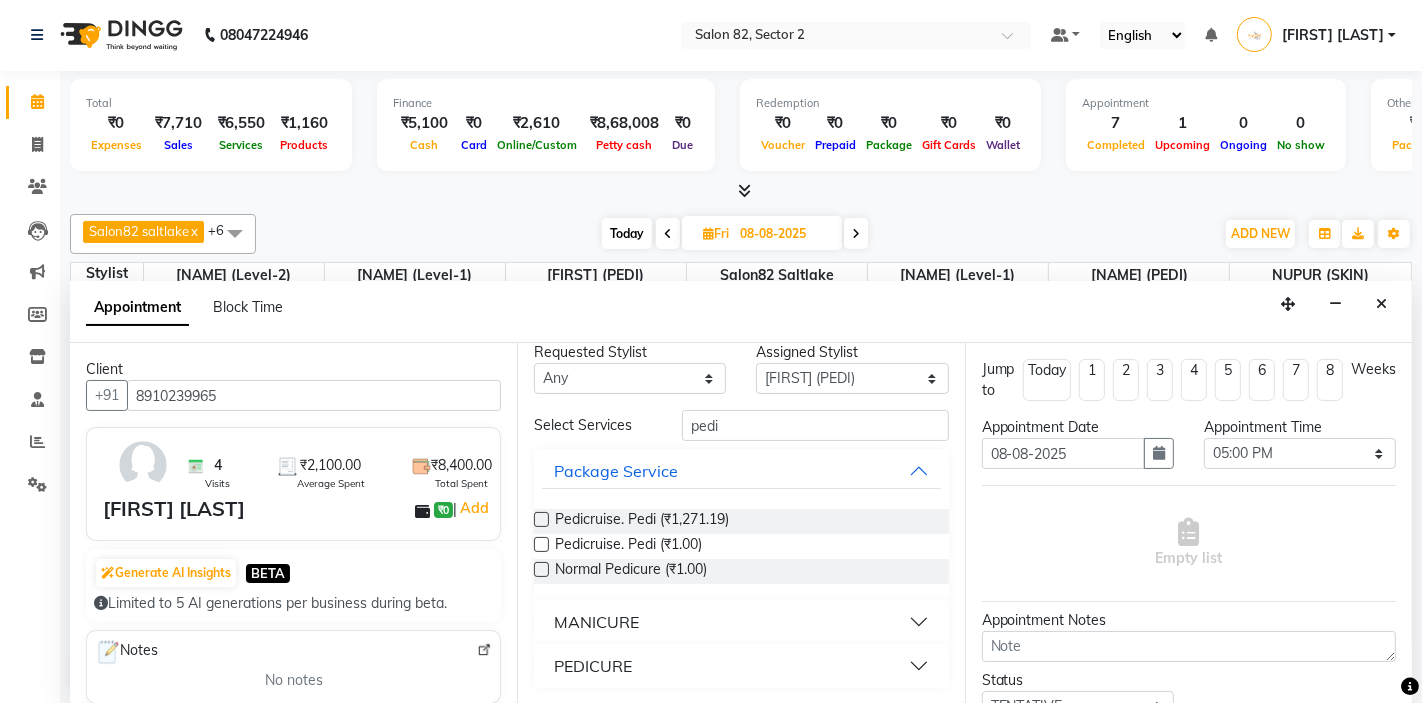 click on "PEDICURE" at bounding box center (593, 666) 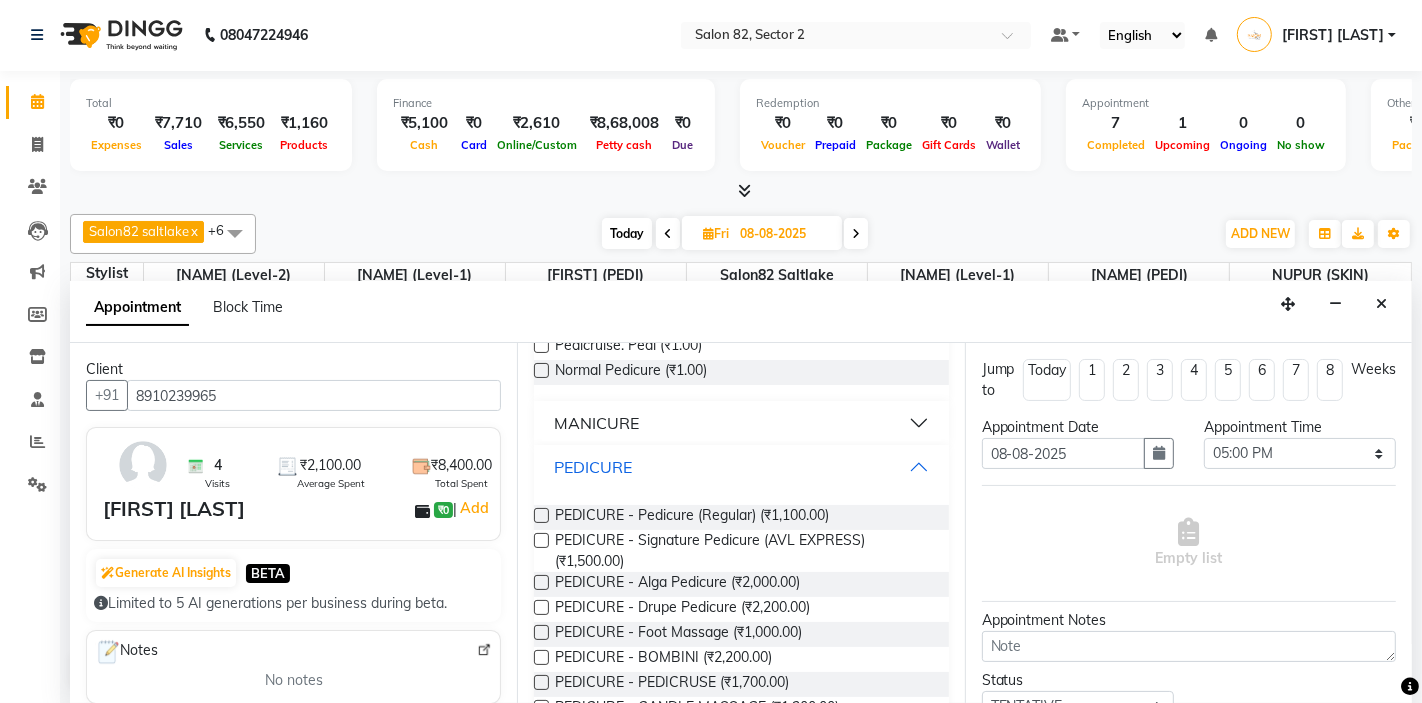 scroll, scrollTop: 235, scrollLeft: 0, axis: vertical 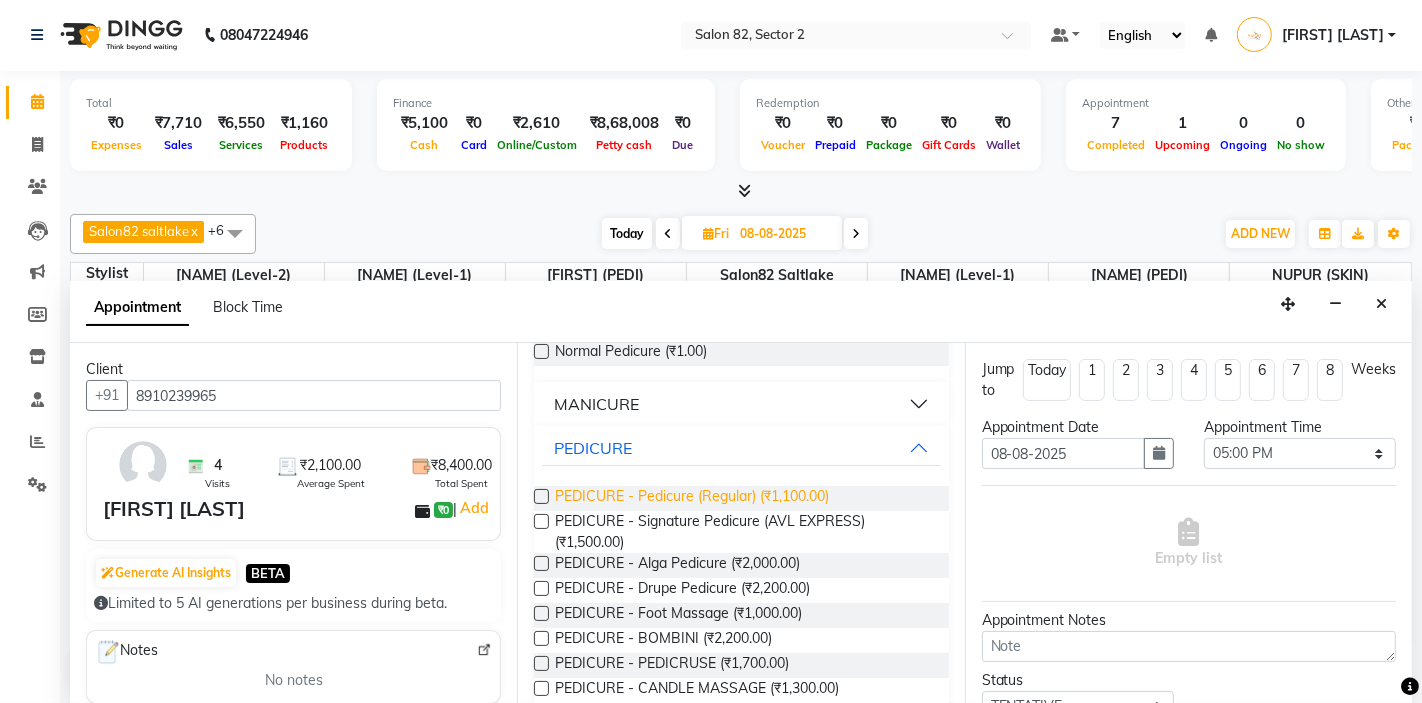 click on "PEDICURE - Pedicure (Regular) (₹1,100.00)" at bounding box center (692, 498) 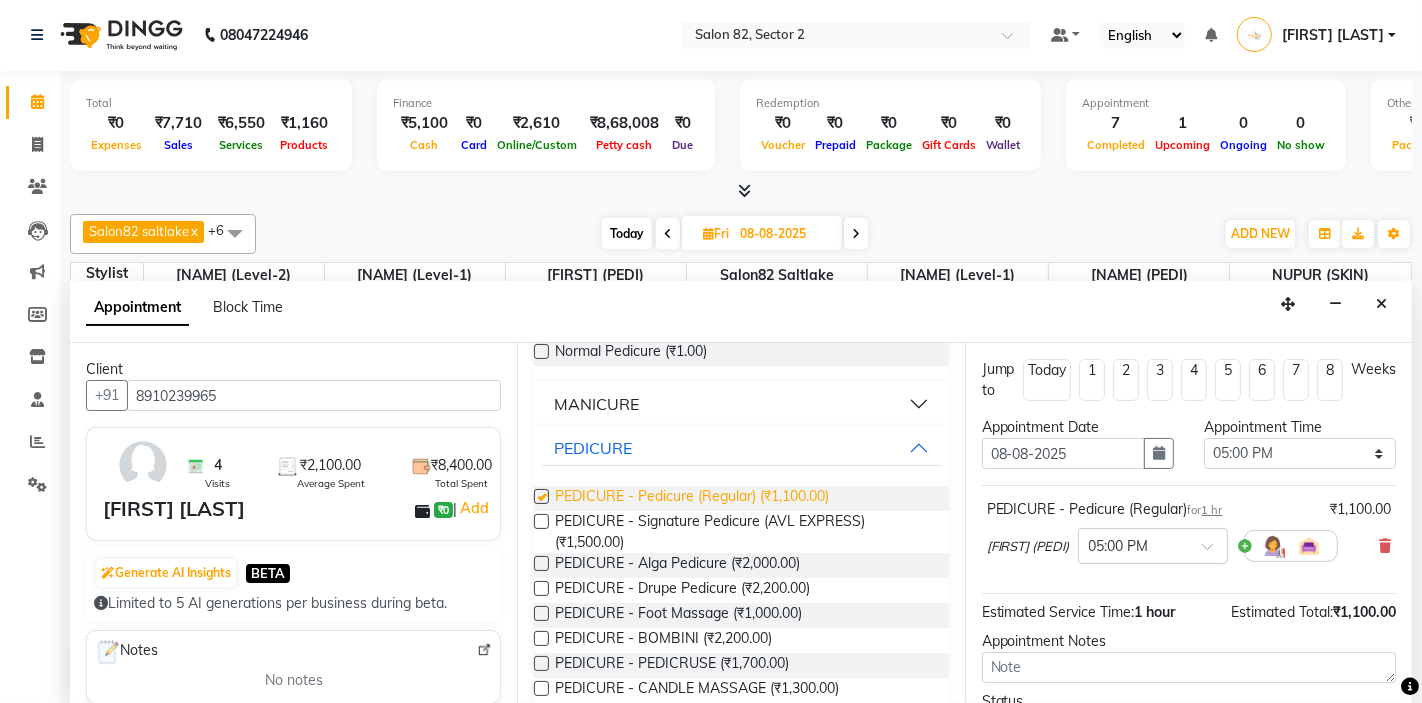 checkbox on "false" 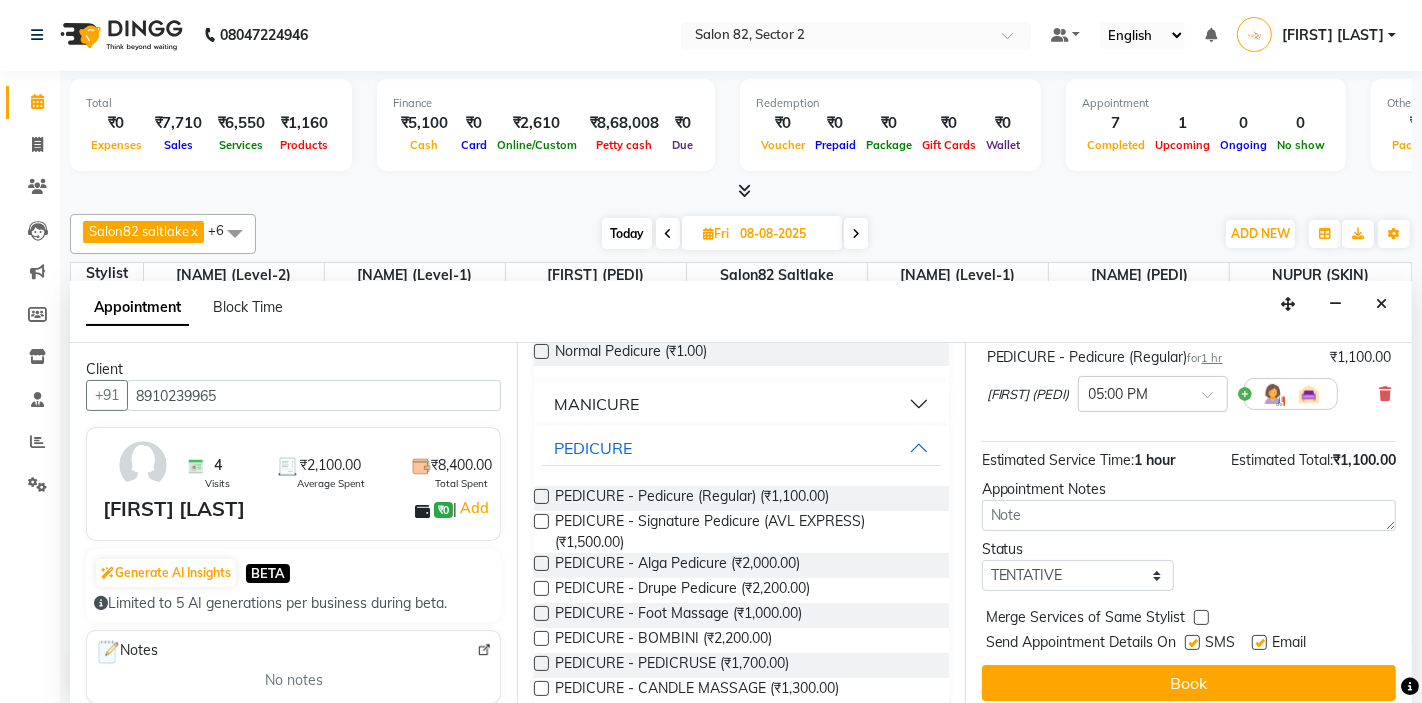 scroll, scrollTop: 166, scrollLeft: 0, axis: vertical 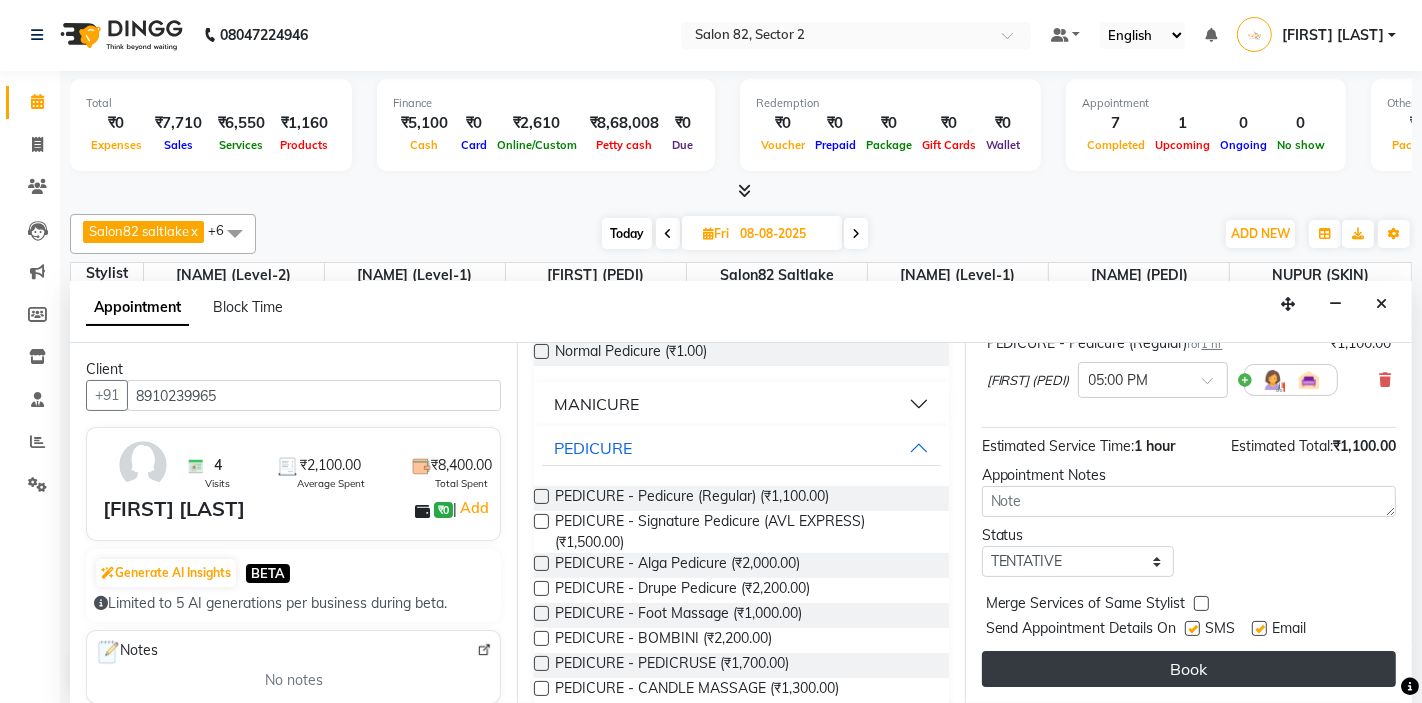 click on "Book" at bounding box center (1189, 669) 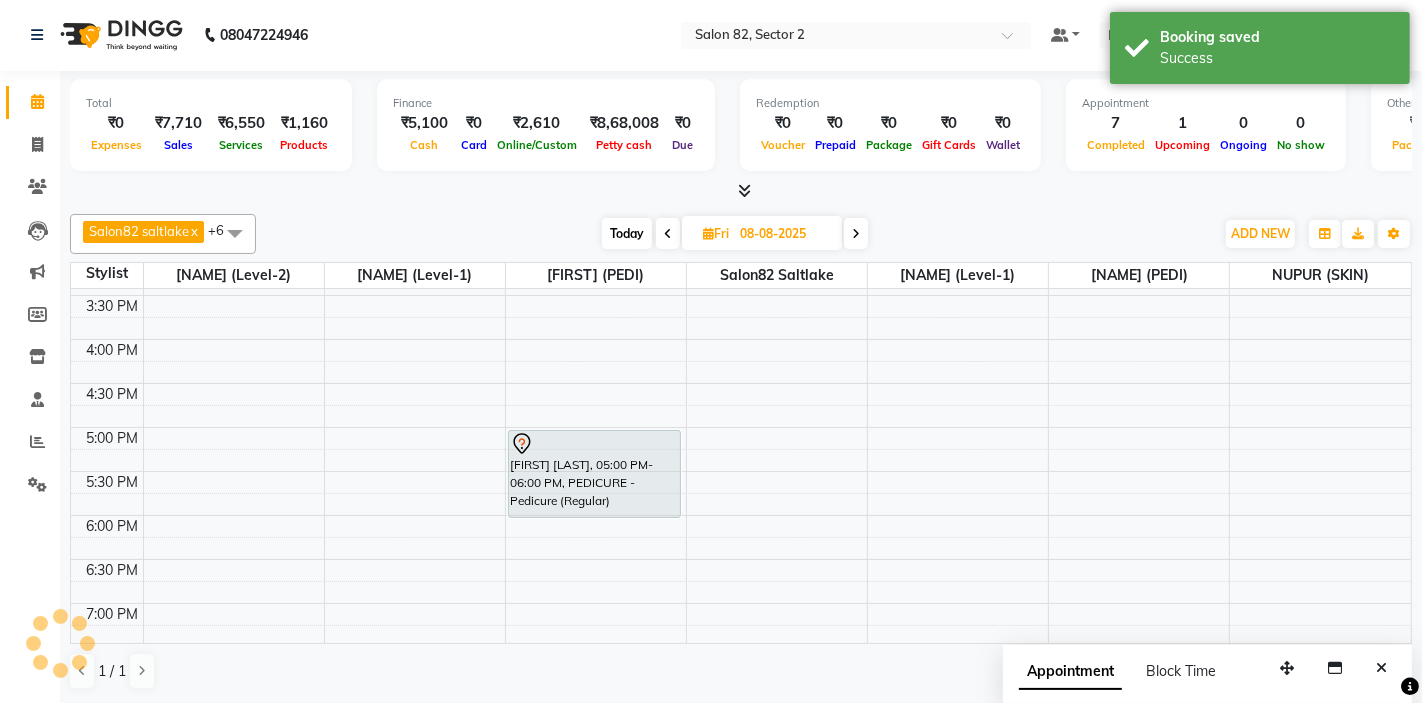 scroll, scrollTop: 0, scrollLeft: 0, axis: both 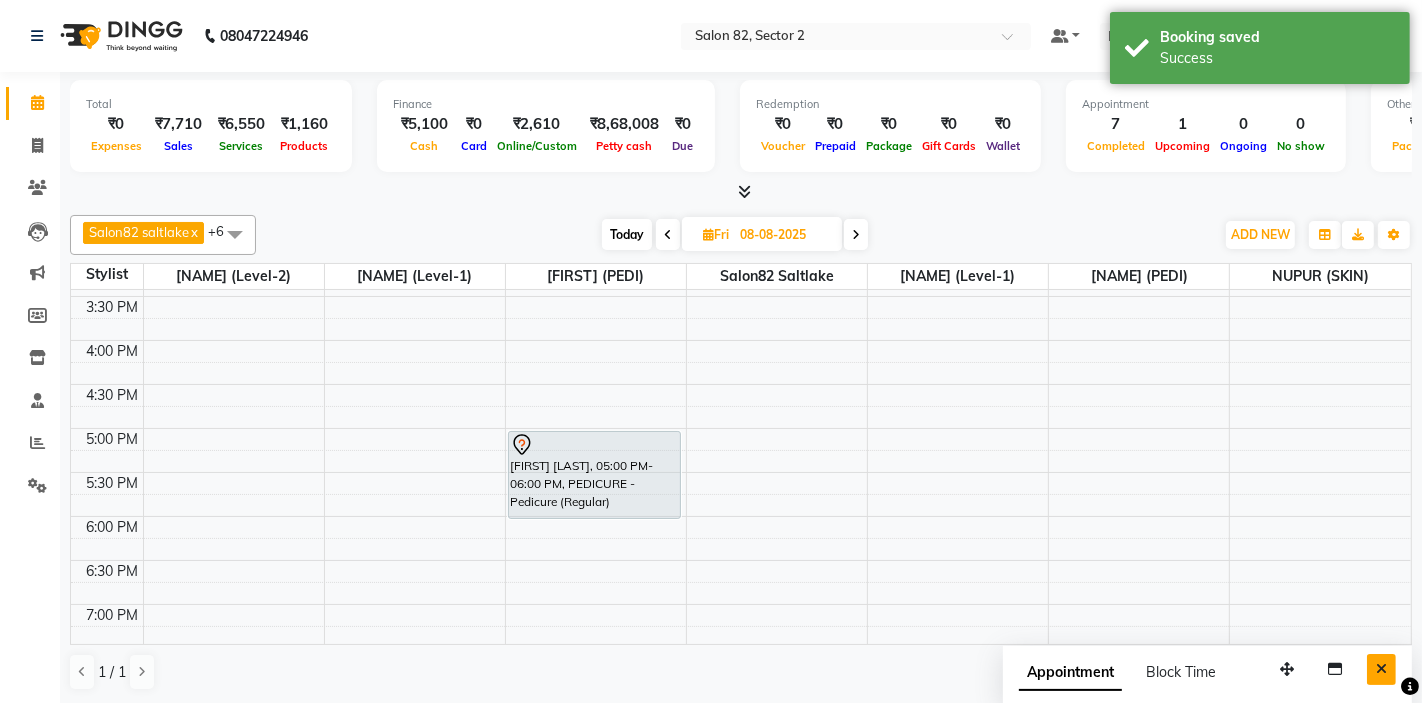 click at bounding box center (1381, 669) 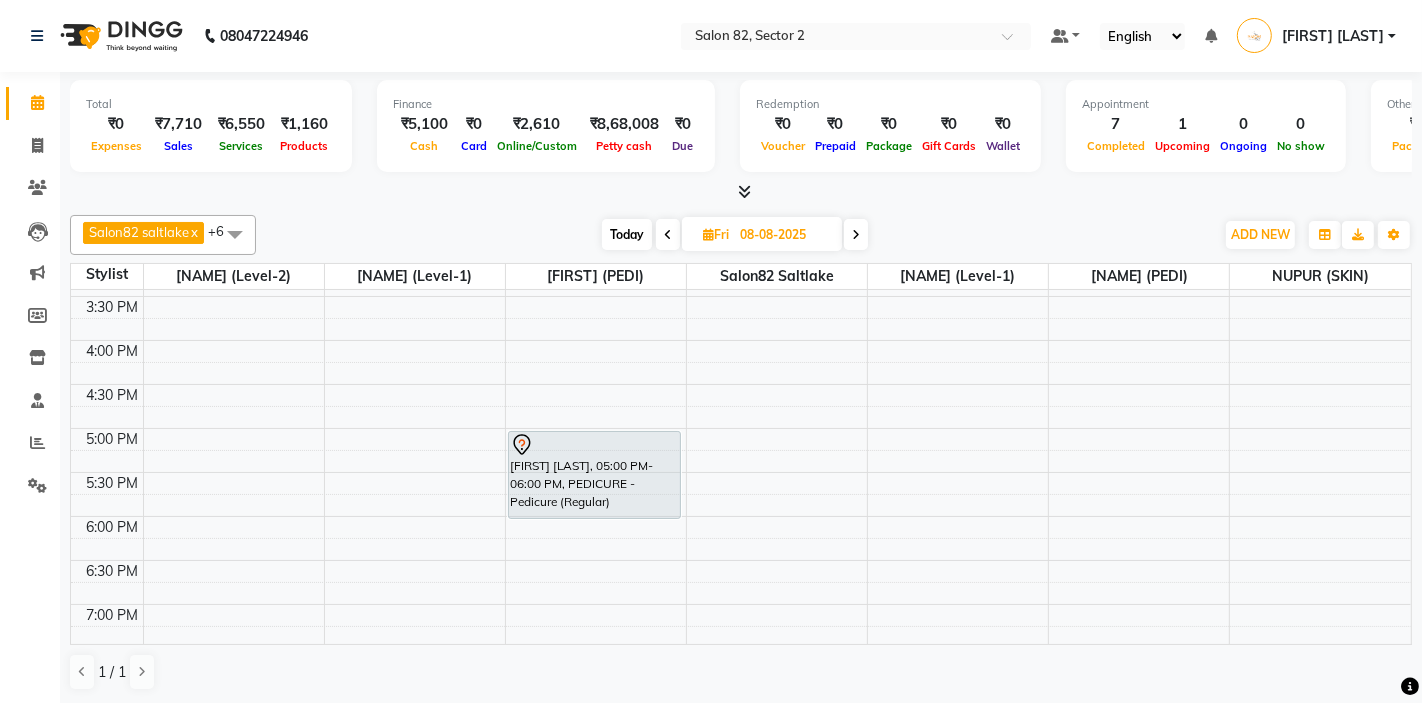click at bounding box center [856, 234] 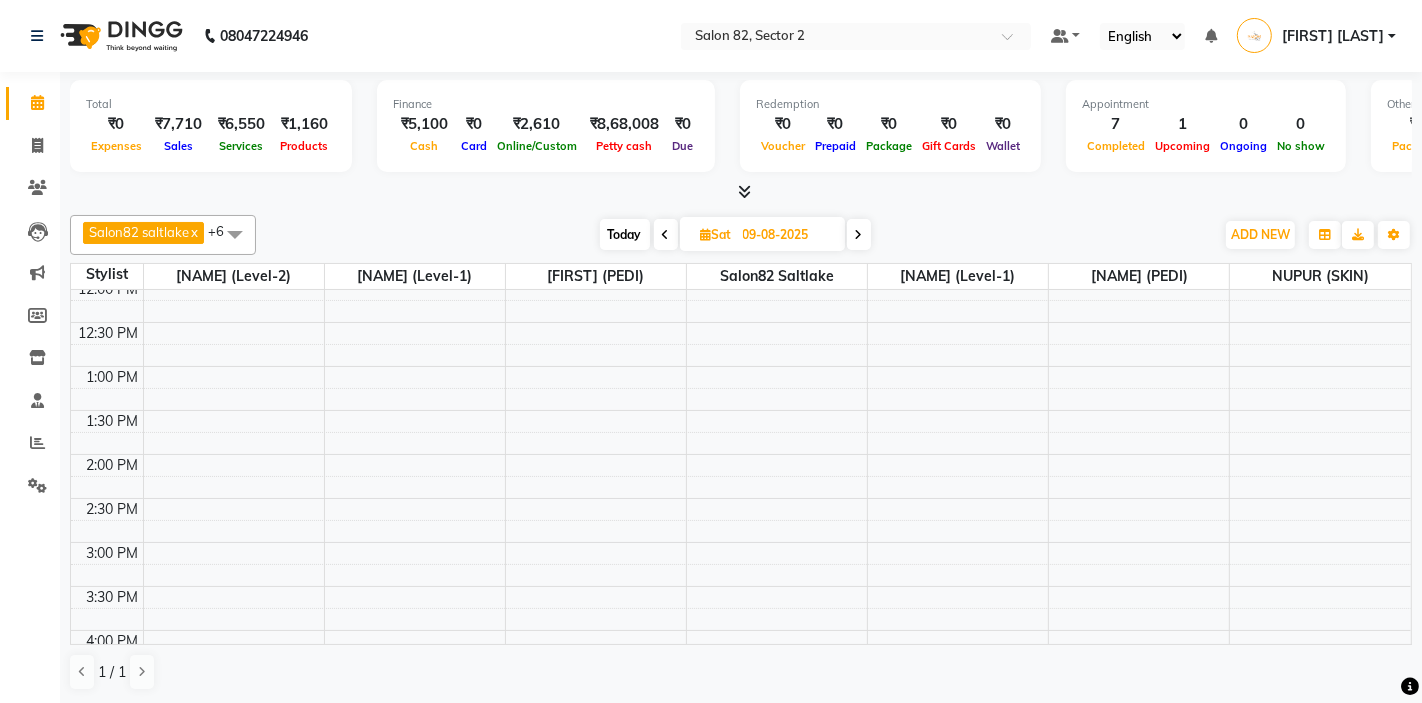 scroll, scrollTop: 188, scrollLeft: 0, axis: vertical 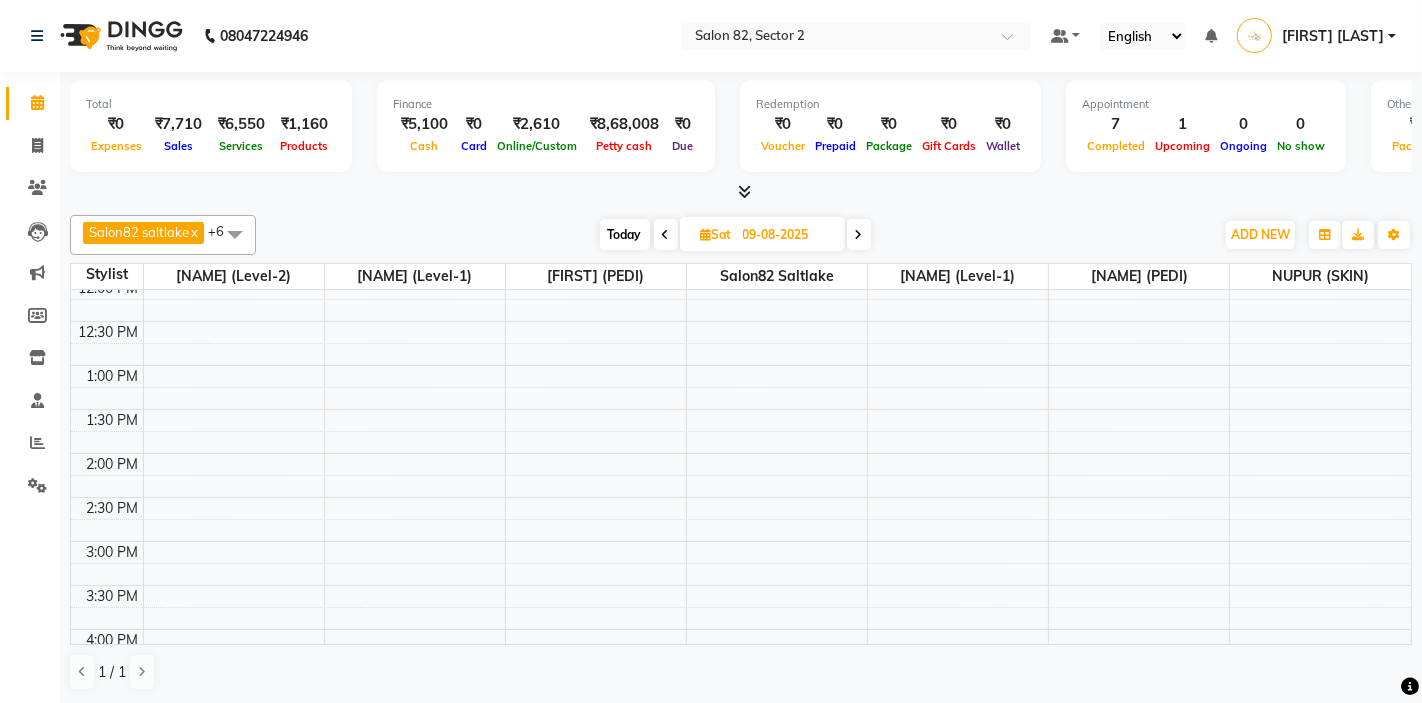 click on "10:00 AM 10:30 AM 11:00 AM 11:30 AM 12:00 PM 12:30 PM 1:00 PM 1:30 PM 2:00 PM 2:30 PM 3:00 PM 3:30 PM 4:00 PM 4:30 PM 5:00 PM 5:30 PM 6:00 PM 6:30 PM 7:00 PM 7:30 PM 8:00 PM 8:30 PM             anjali, 04:30 PM-05:30 PM, HAIRCUT WOMEN - Stylist Level 2 (Senior)" at bounding box center [741, 585] 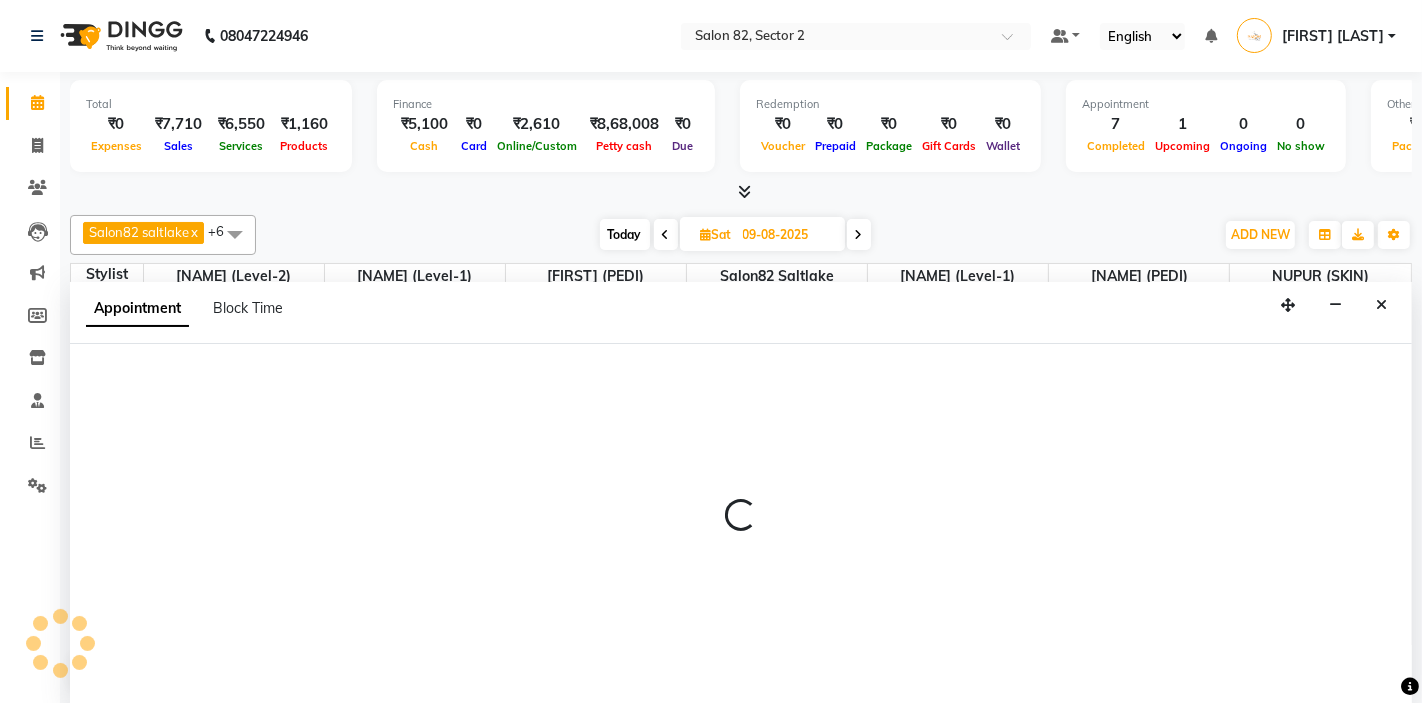 scroll, scrollTop: 1, scrollLeft: 0, axis: vertical 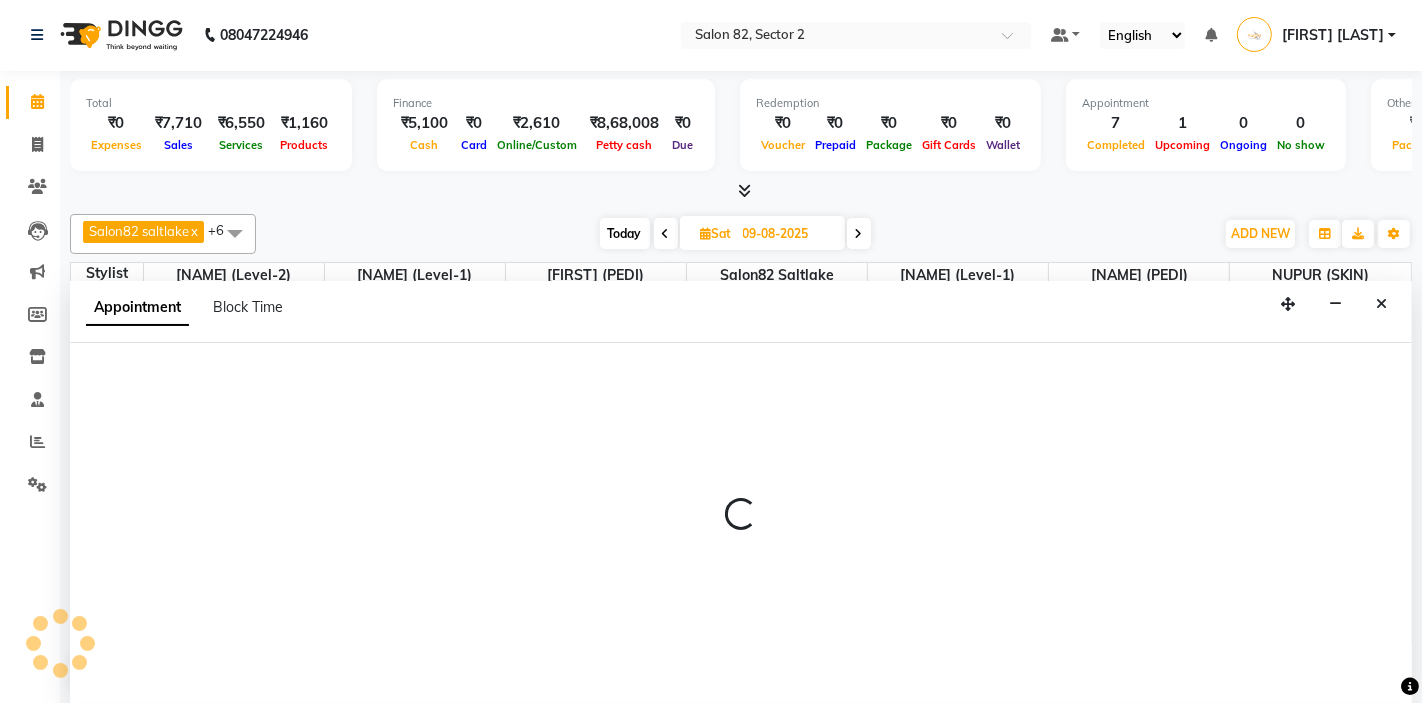 select on "33727" 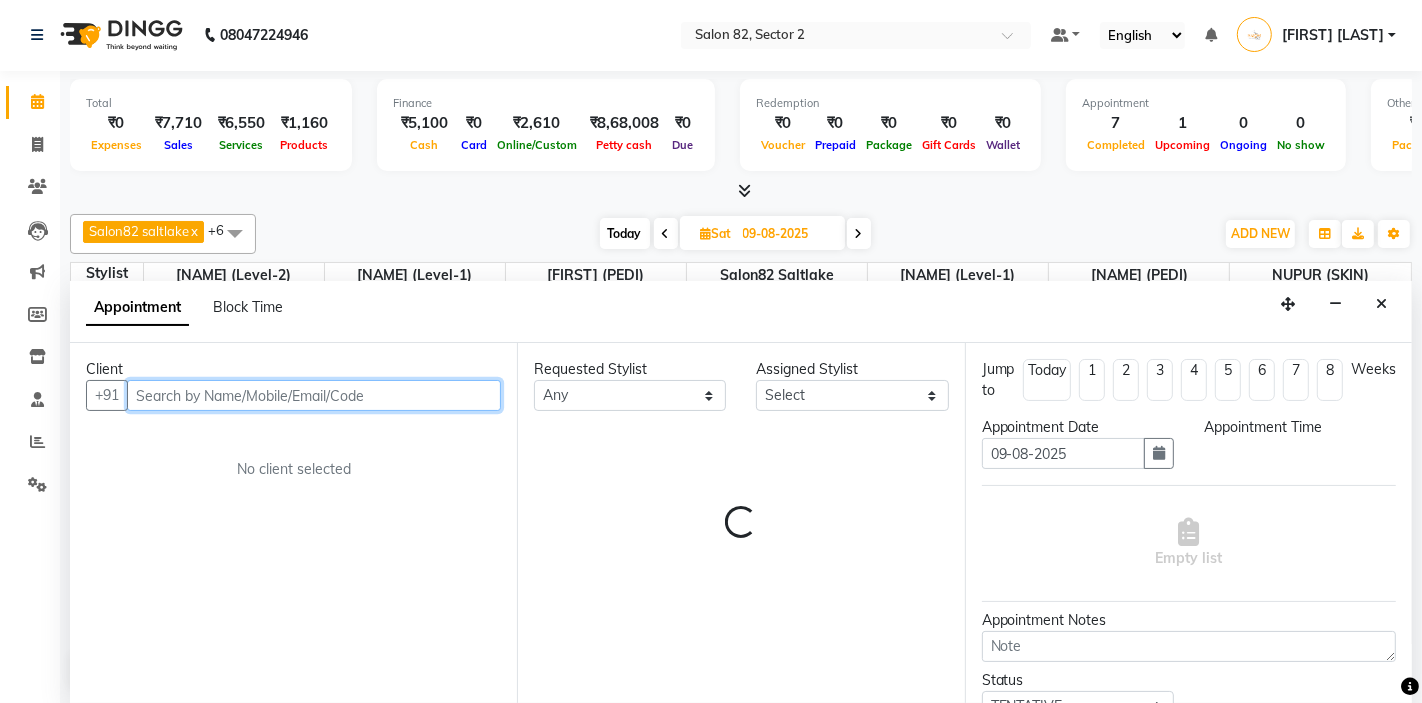 select on "810" 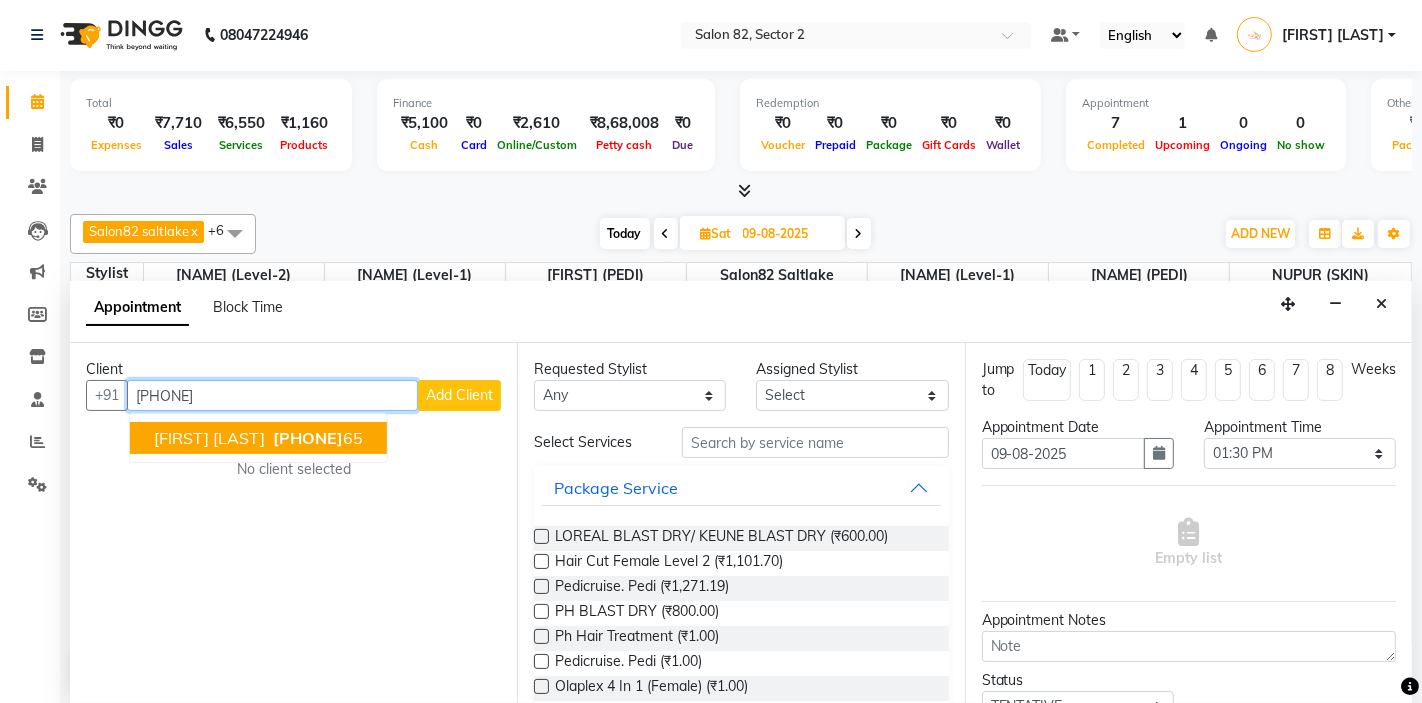 click on "SANJANA GUPTA" at bounding box center (209, 438) 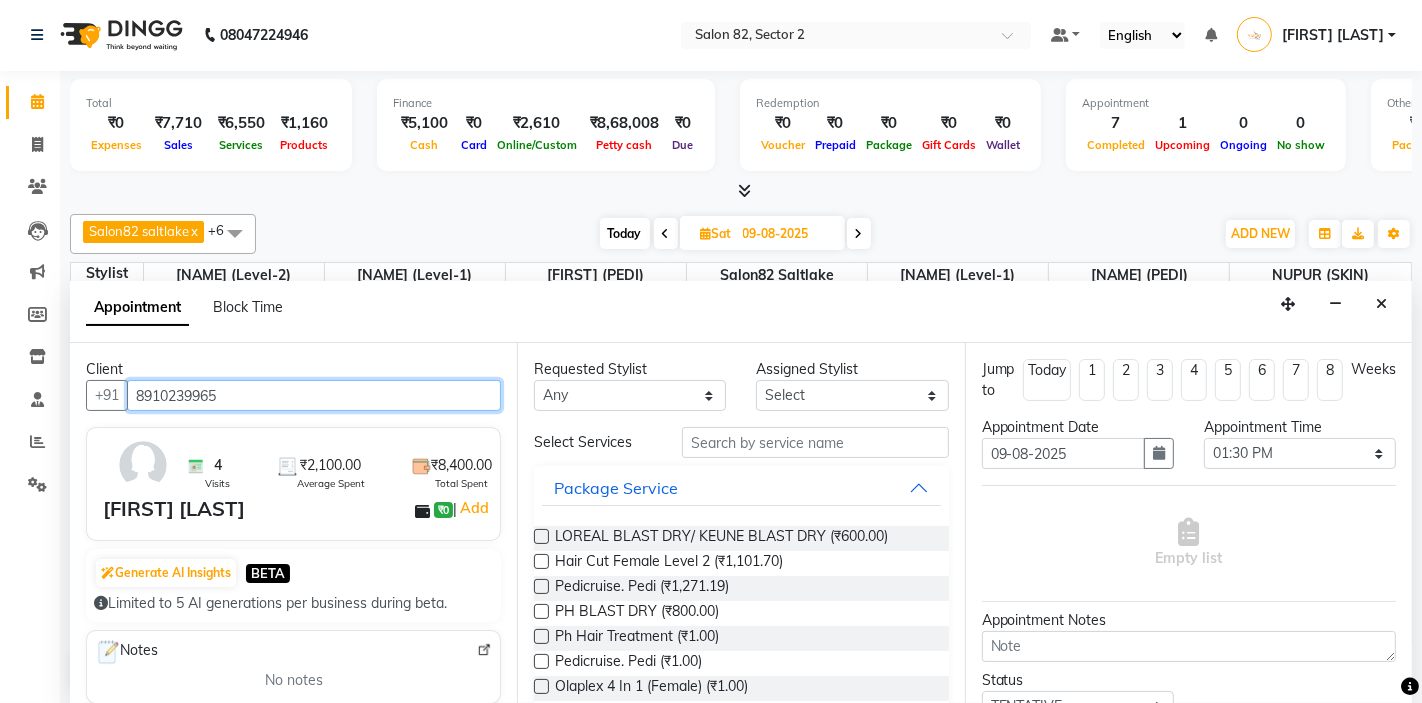 type on "8910239965" 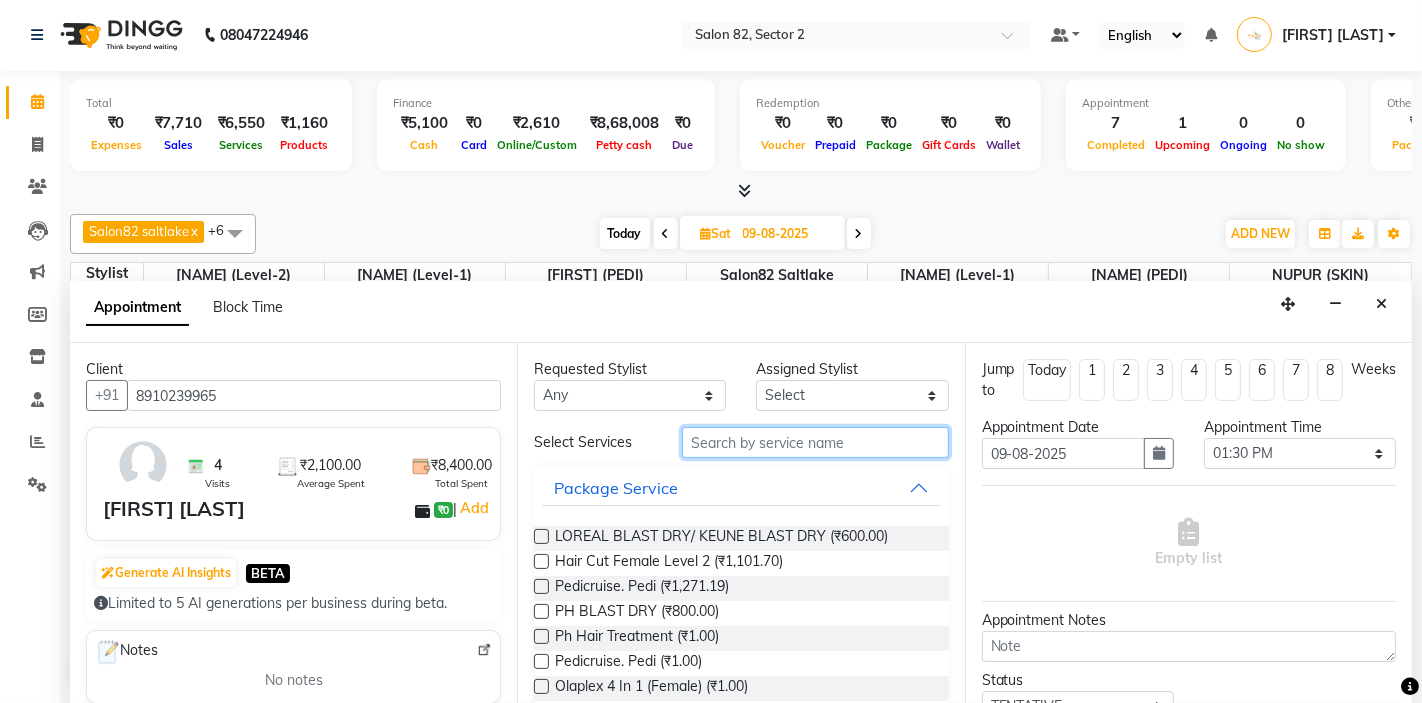 click at bounding box center (815, 442) 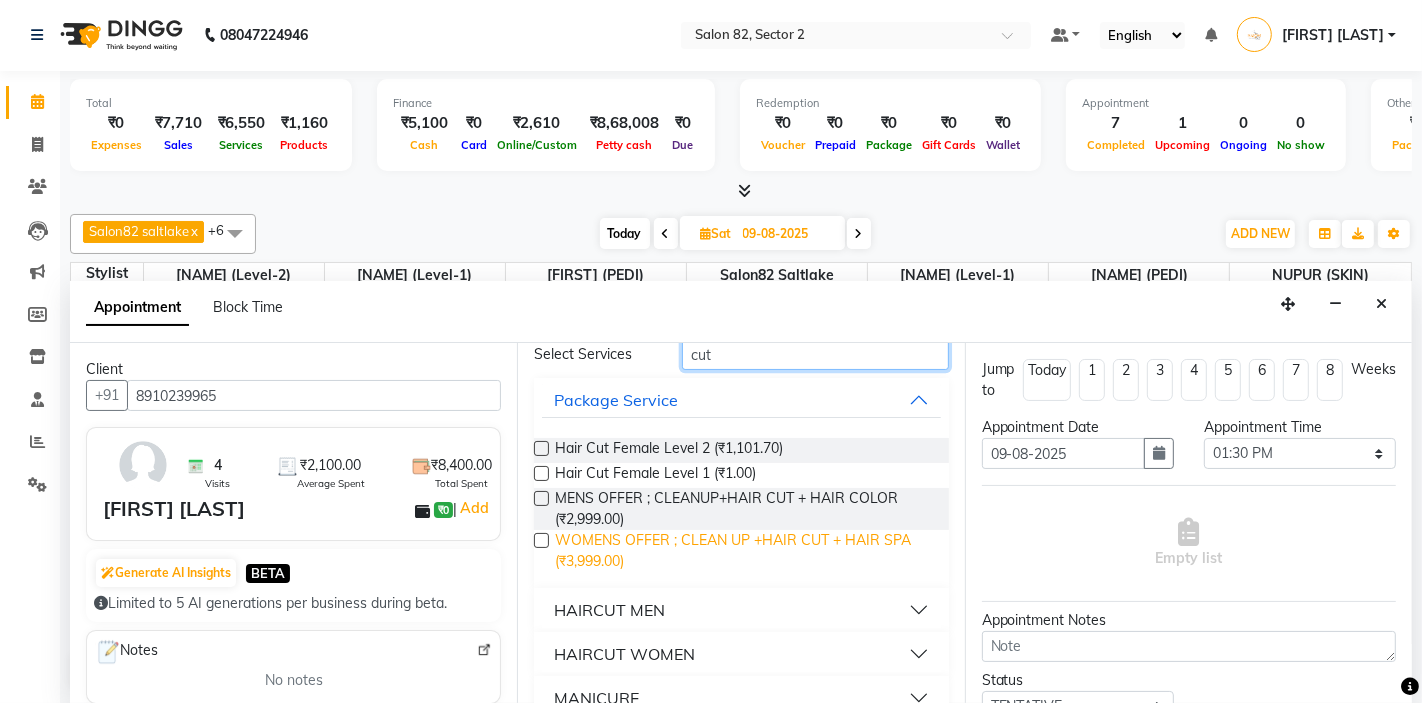 scroll, scrollTop: 121, scrollLeft: 0, axis: vertical 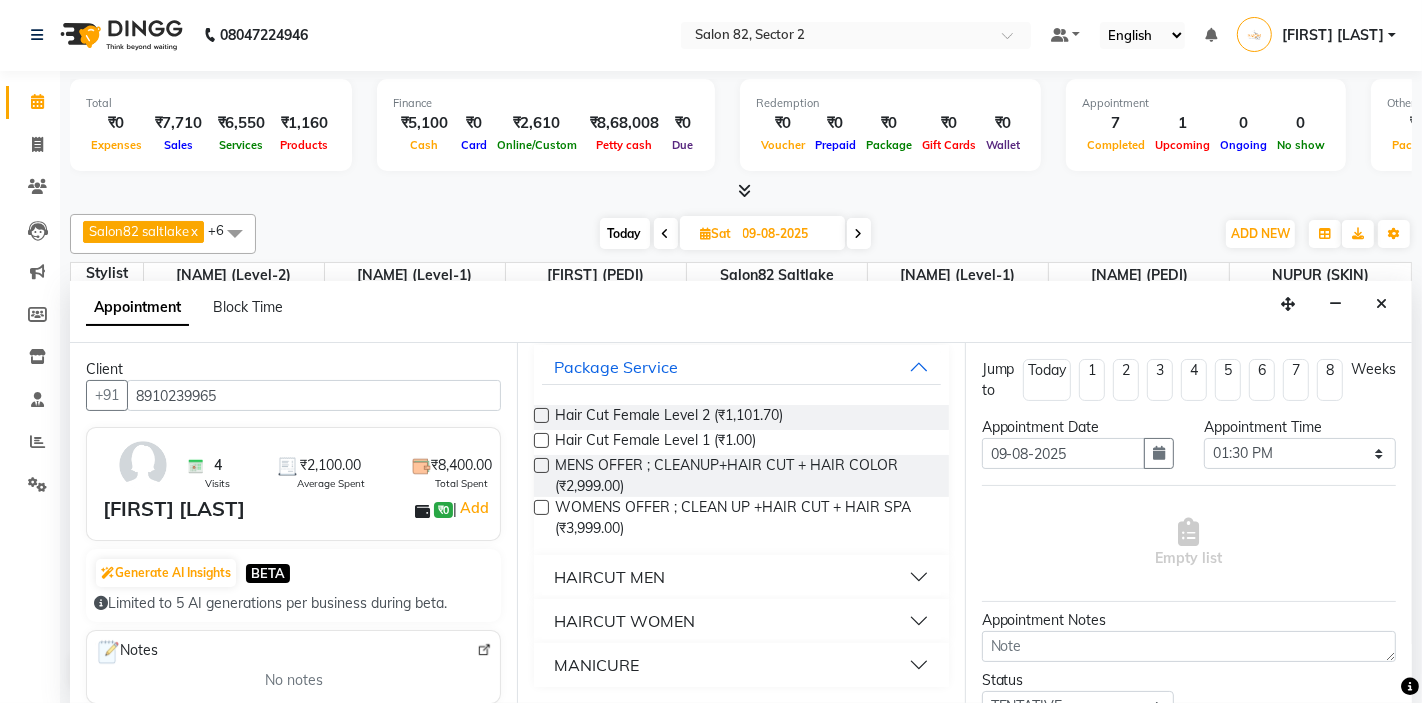type on "cut" 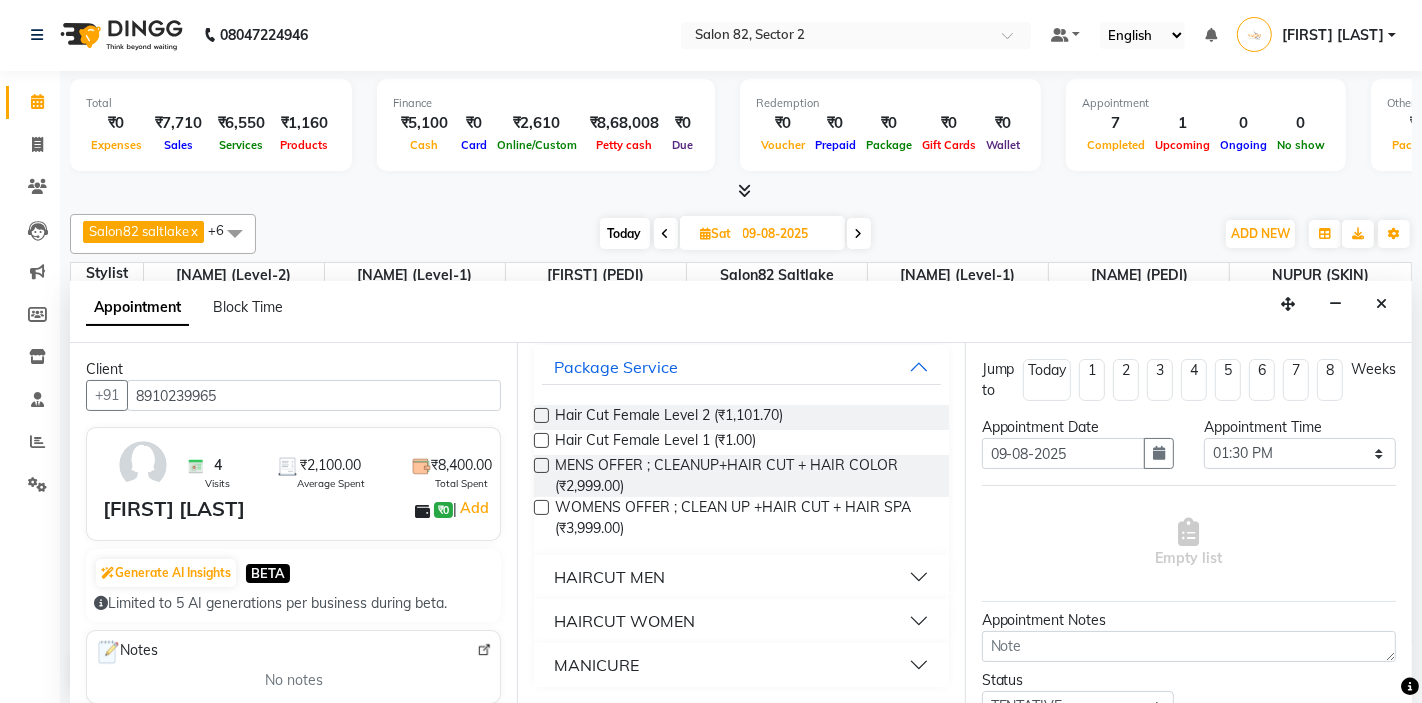 click on "HAIRCUT WOMEN" at bounding box center [624, 621] 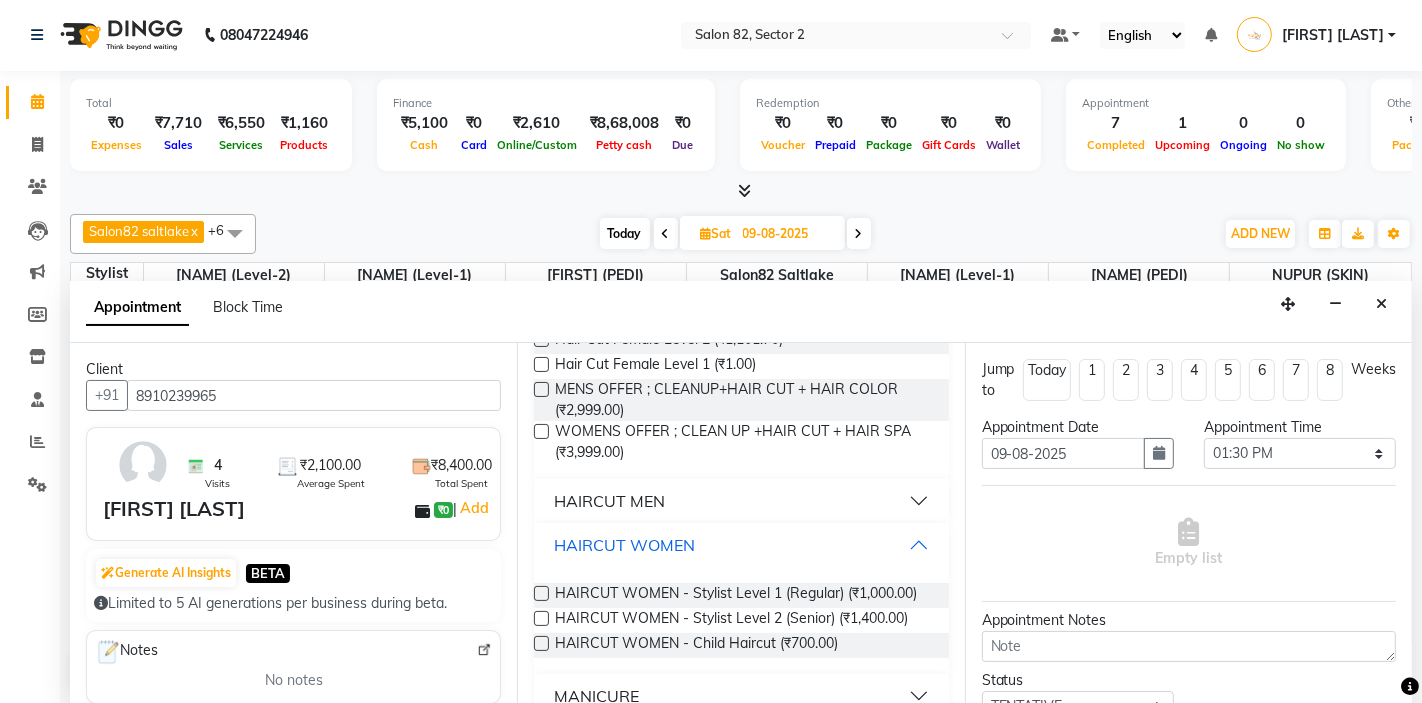 scroll, scrollTop: 206, scrollLeft: 0, axis: vertical 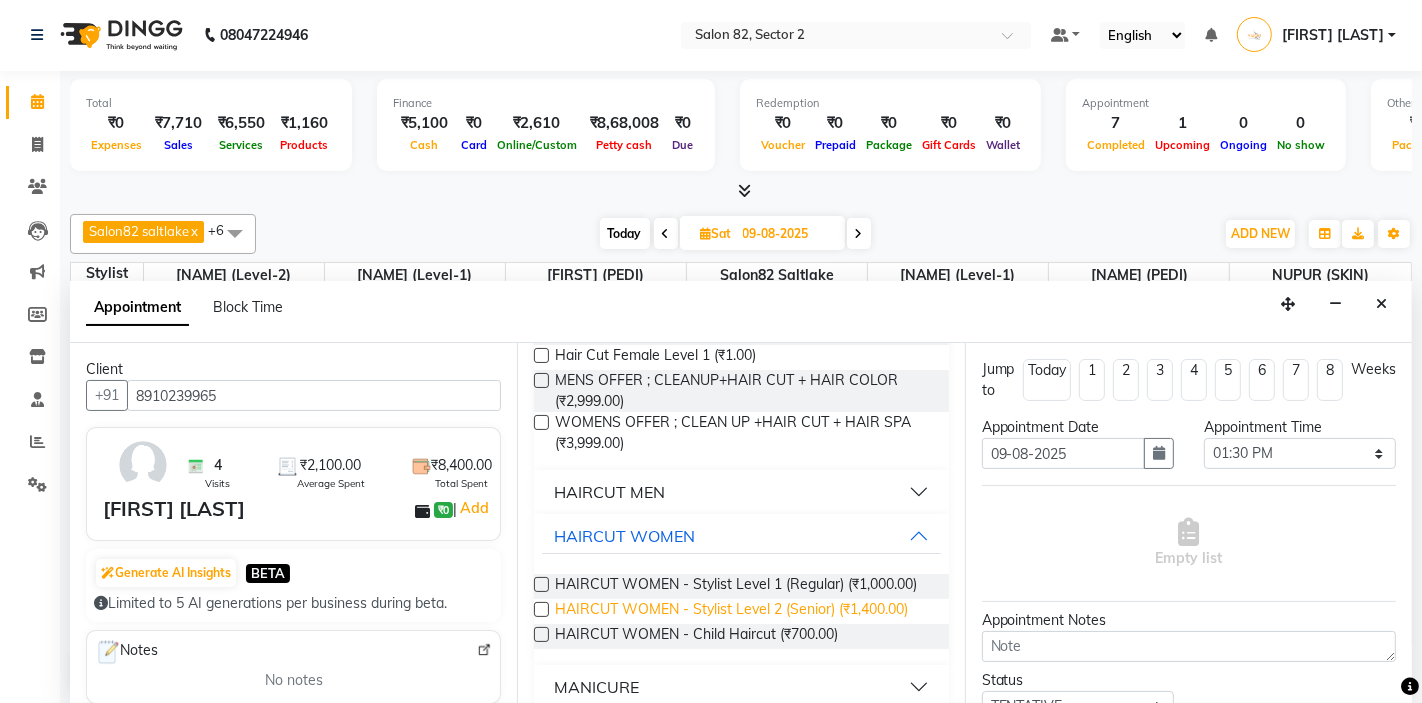 click on "HAIRCUT WOMEN - Stylist Level 2 (Senior) (₹1,400.00)" at bounding box center [731, 611] 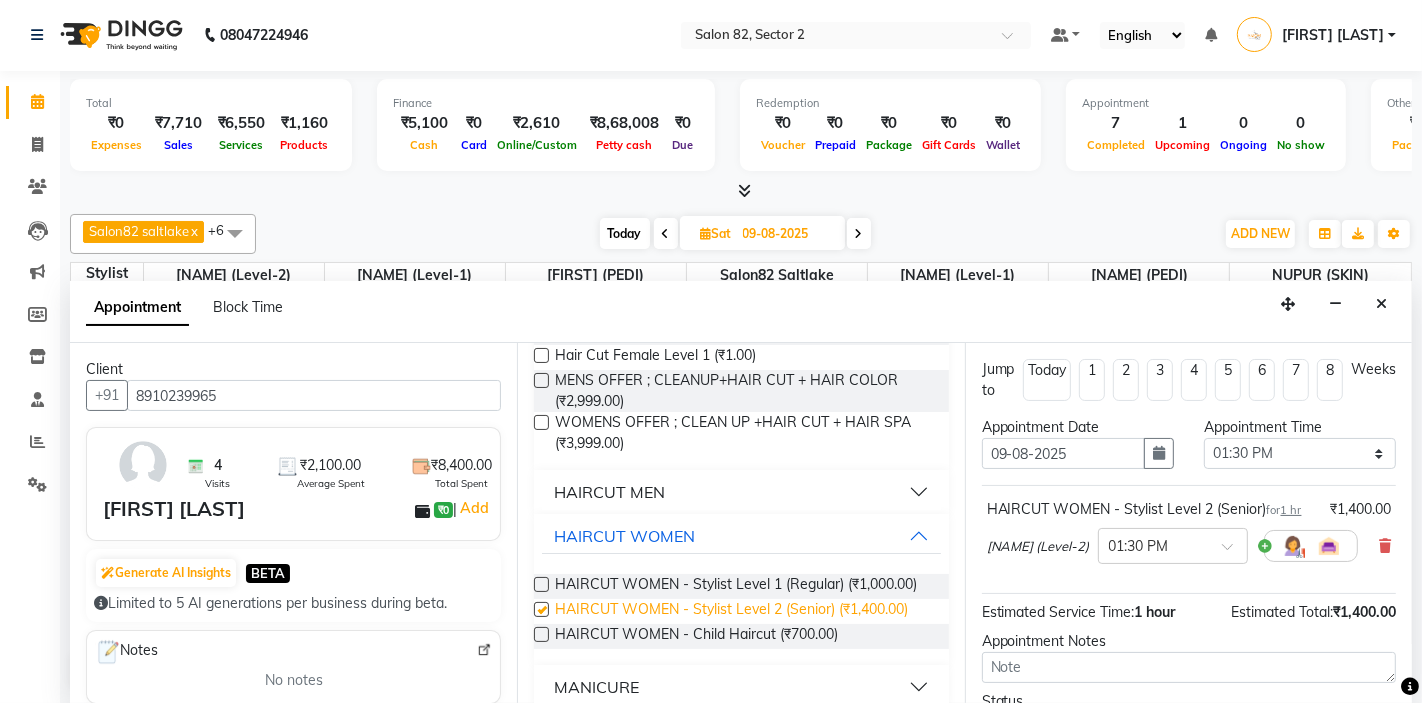 checkbox on "false" 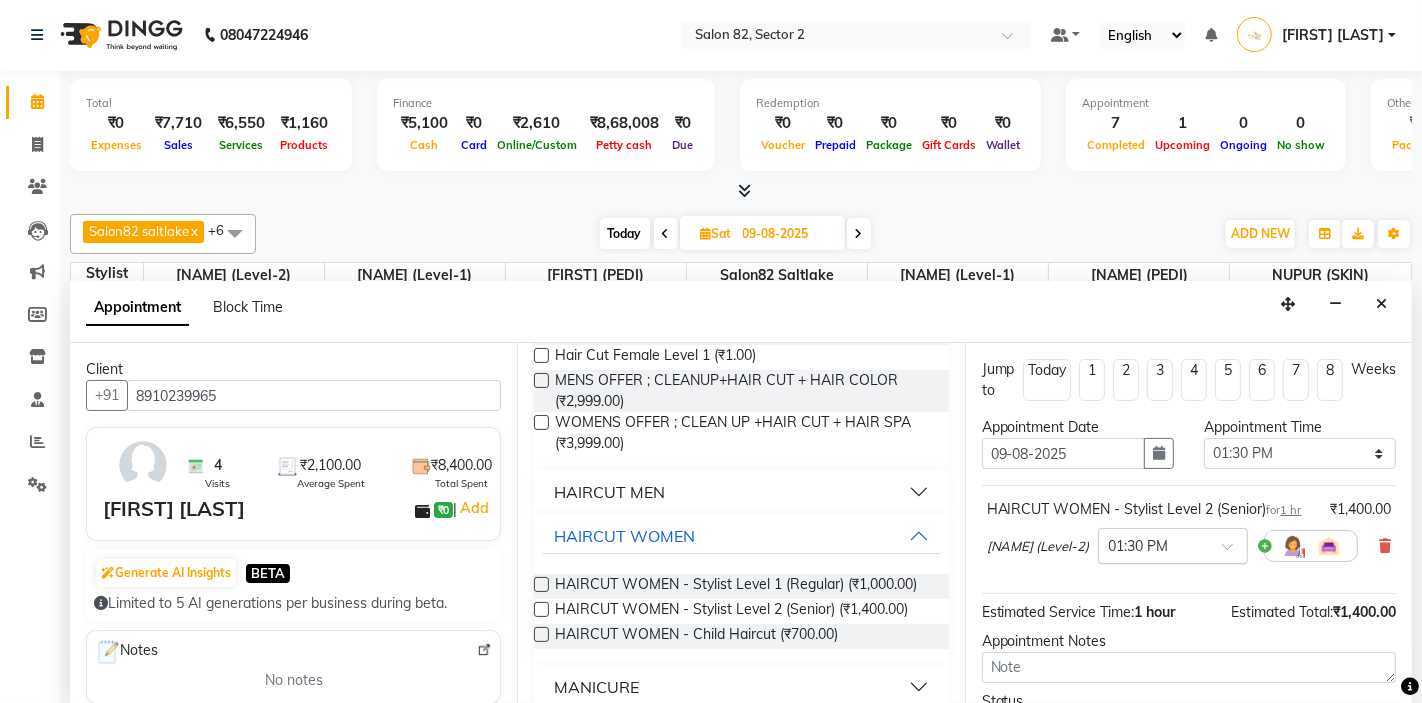scroll, scrollTop: 166, scrollLeft: 0, axis: vertical 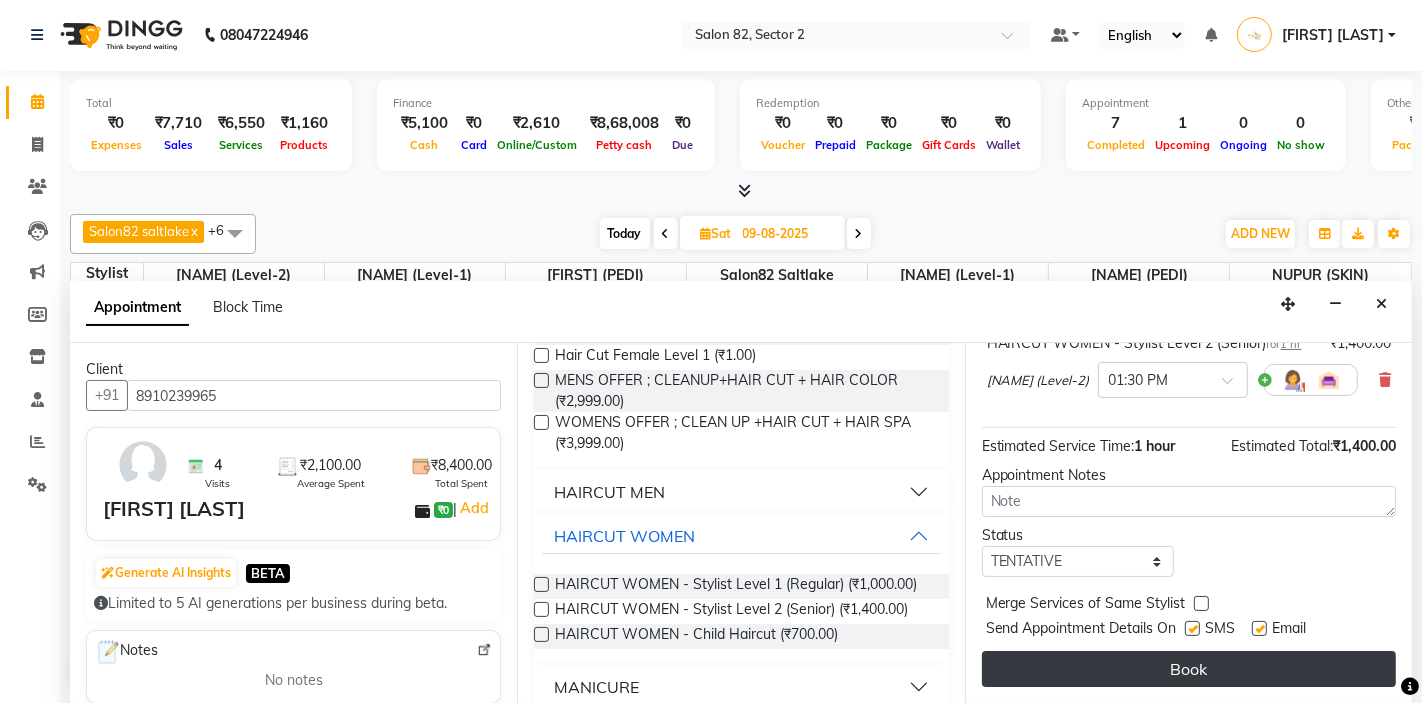 click on "Book" at bounding box center (1189, 669) 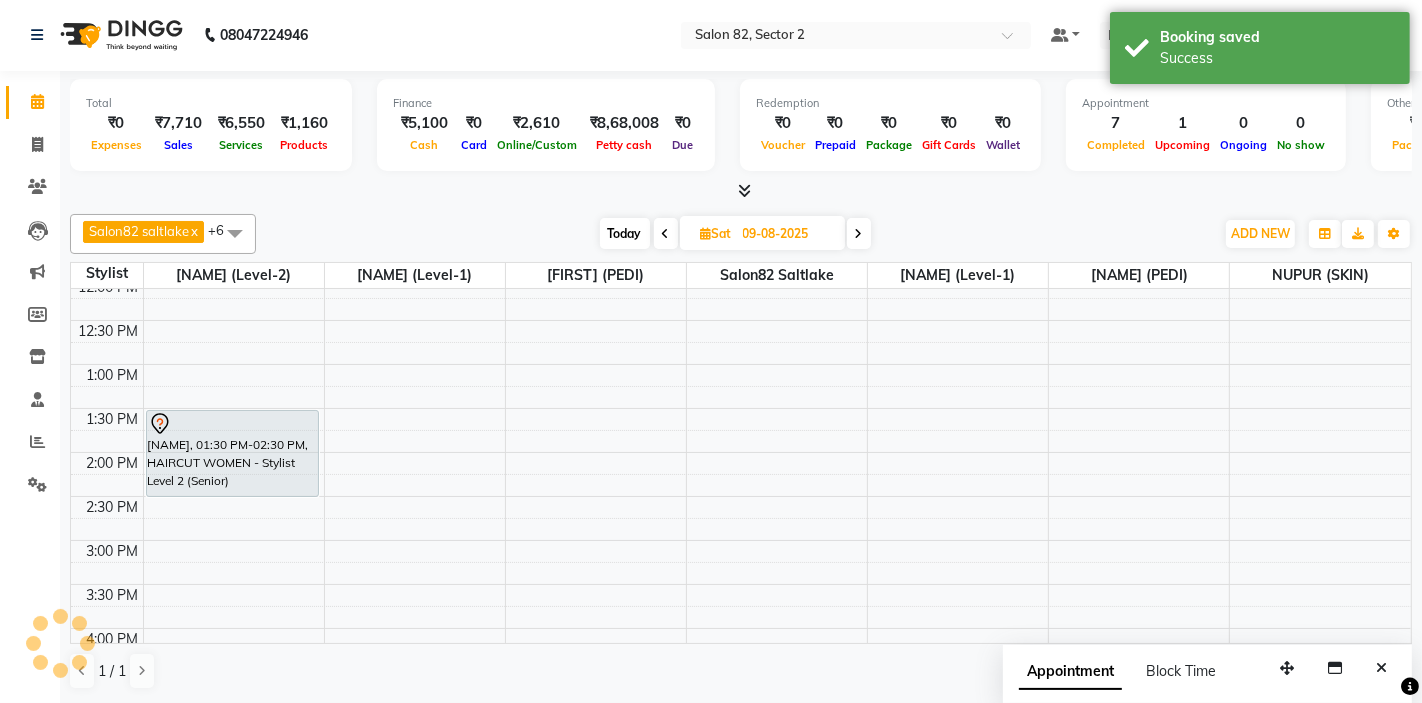scroll, scrollTop: 0, scrollLeft: 0, axis: both 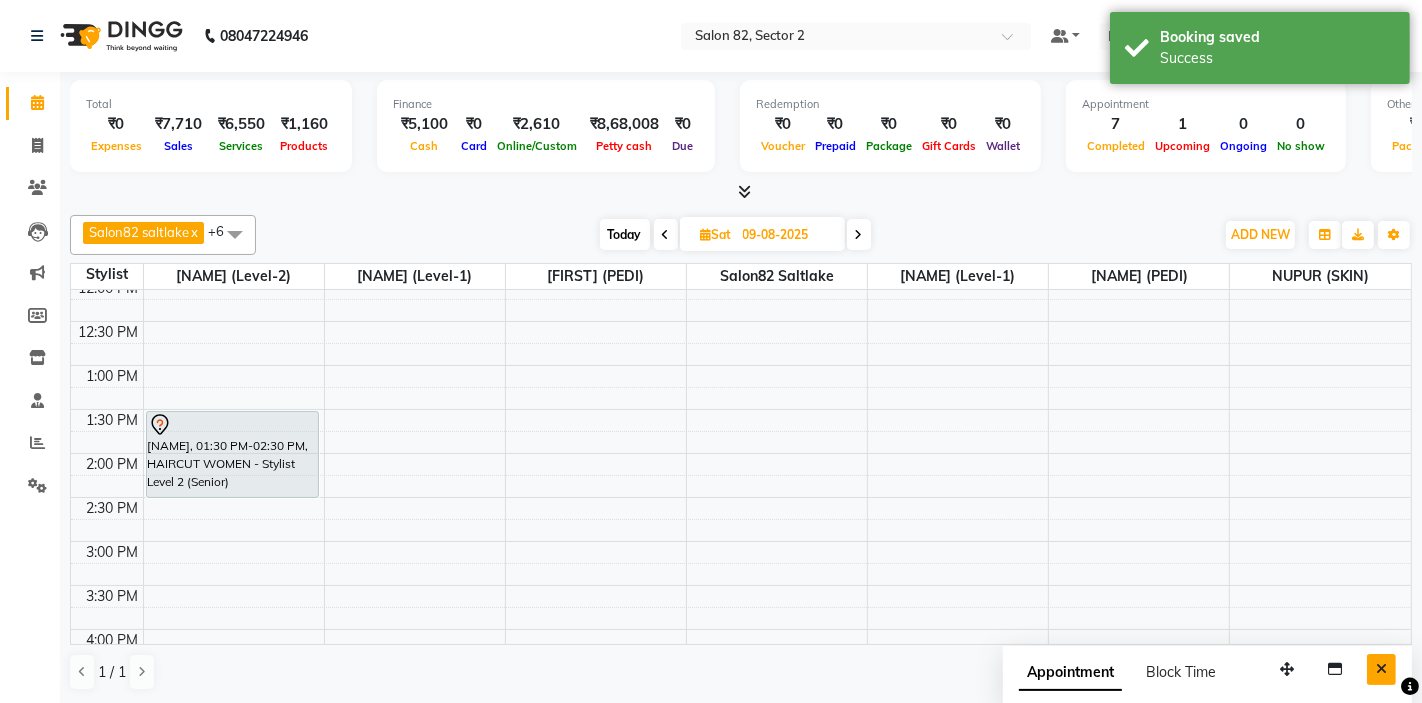 click at bounding box center (1381, 669) 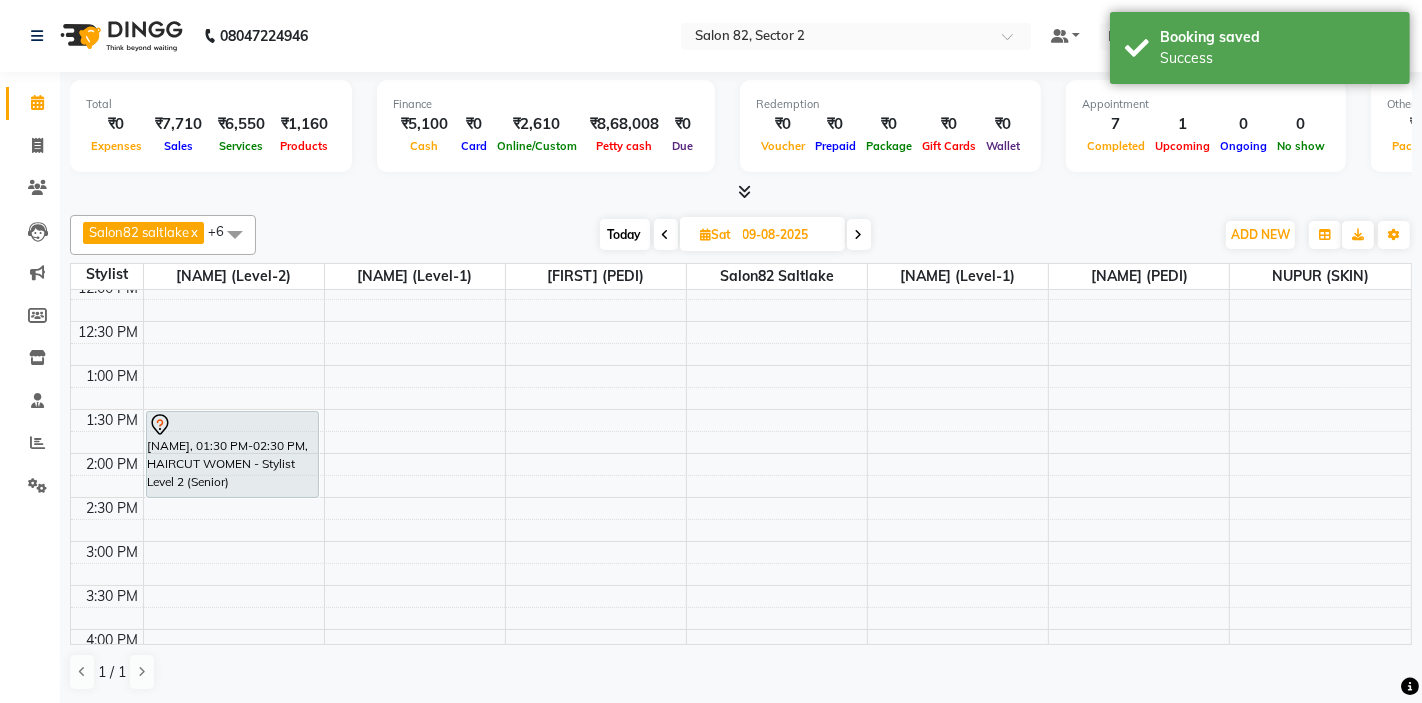 click on "Today" at bounding box center (625, 234) 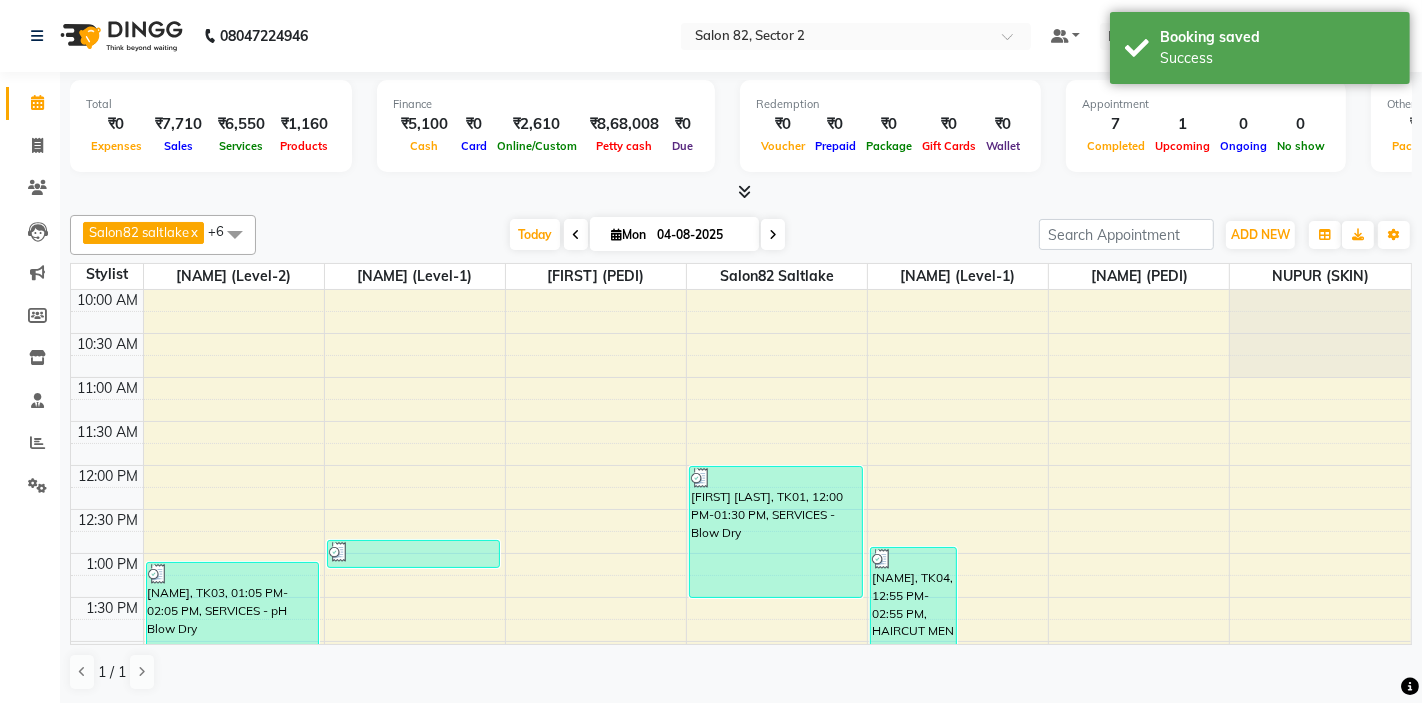 scroll, scrollTop: 616, scrollLeft: 0, axis: vertical 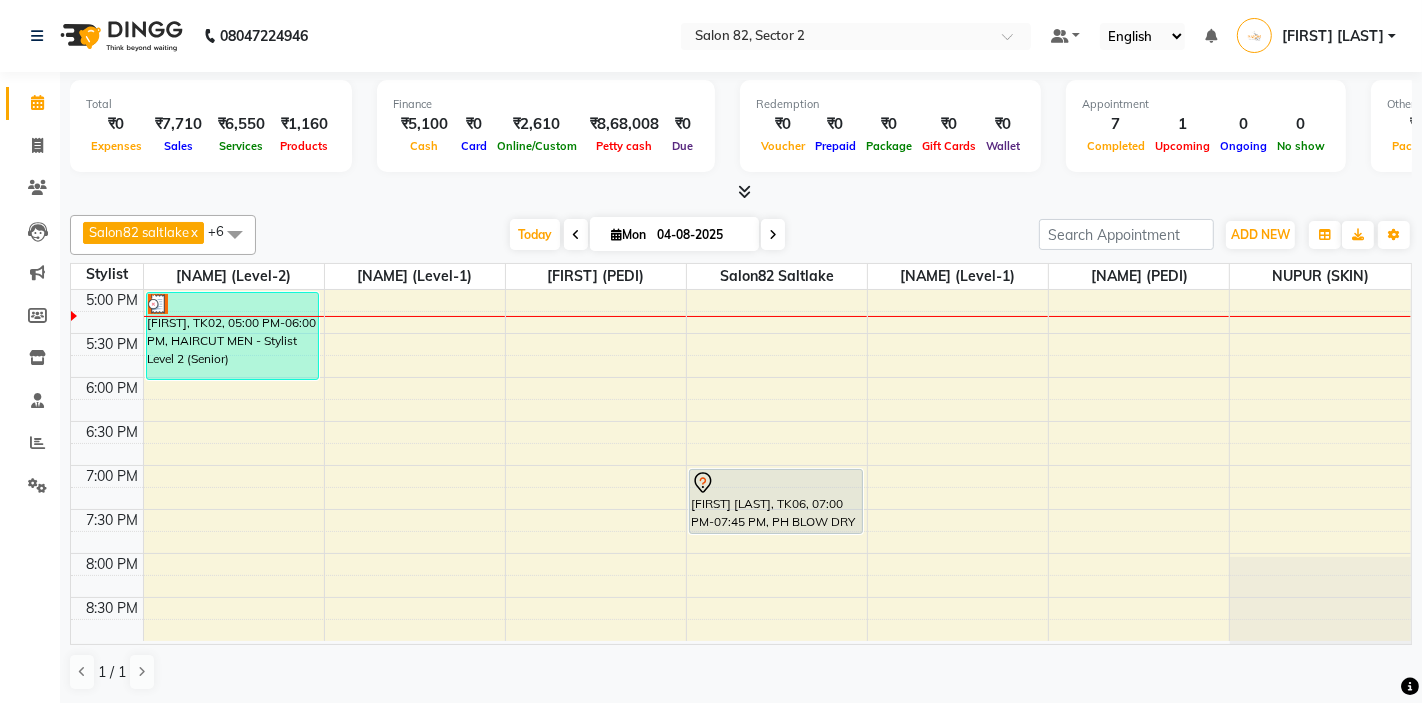 click on "10:00 AM 10:30 AM 11:00 AM 11:30 AM 12:00 PM 12:30 PM 1:00 PM 1:30 PM 2:00 PM 2:30 PM 3:00 PM 3:30 PM 4:00 PM 4:30 PM 5:00 PM 5:30 PM 6:00 PM 6:30 PM 7:00 PM 7:30 PM 8:00 PM 8:30 PM     RACHI KAMANI, TK03, 01:05 PM-02:05 PM, SERVICES - pH Blow Dry     ADITYA, TK02, 05:00 PM-06:00 PM, HAIRCUT MEN - Stylist Level 2 (Senior)     anjali kundu, TK01, 12:50 PM-01:10 PM, HEAD MASSAGE FEMALE     sameer, TK05, 03:25 PM-04:25 PM, HAIRCUT MEN - Stylist Level 2 (Senior)     anjali kundu, TK01, 12:00 PM-01:30 PM, SERVICES - Blow Dry             susmi dasgupta, TK06, 07:00 PM-07:45 PM, PH BLOW DRY     ashu, TK04, 12:55 PM-02:55 PM, HAIRCUT MEN - Stylist Level 1 (Regular),GLOBAL HAIR COLOUR MEN - Inoa     sameer, TK05, 02:25 PM-03:25 PM, BEARD  - Beard Trimming" at bounding box center (741, 157) 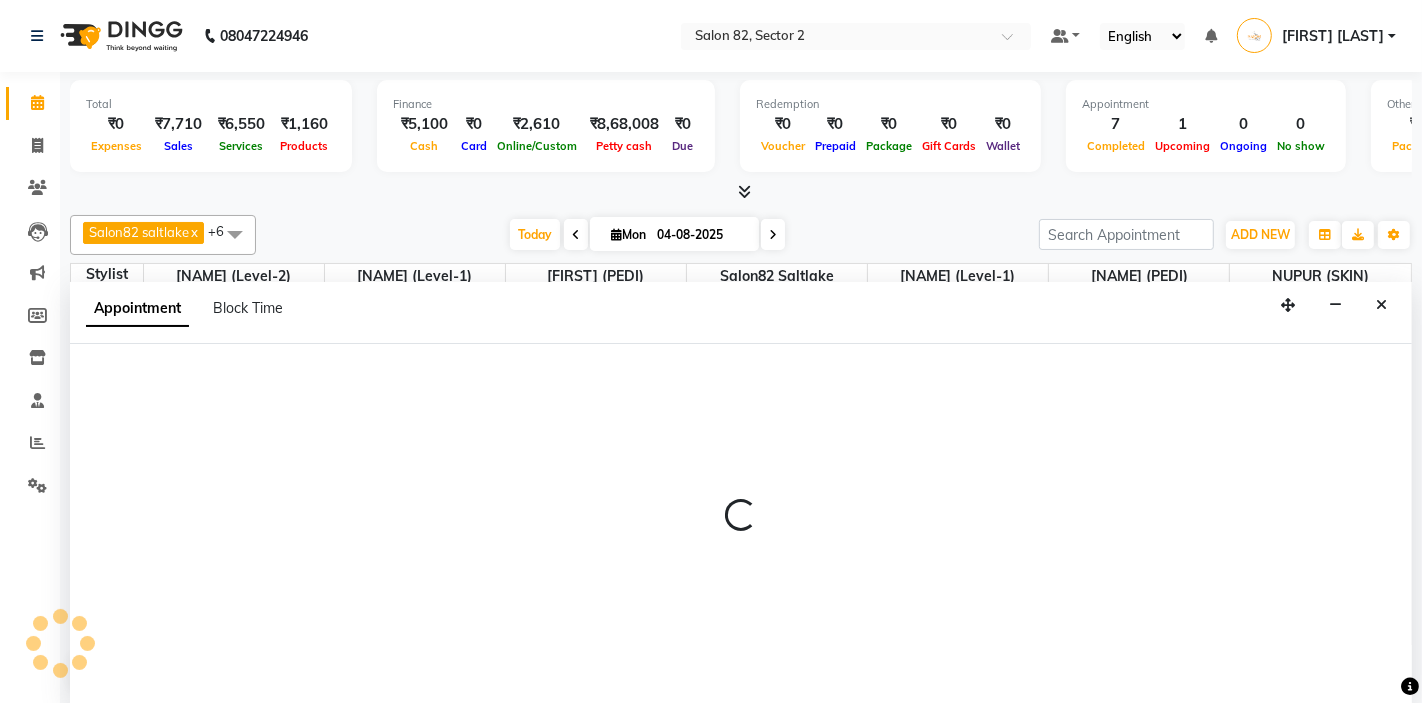 scroll, scrollTop: 1, scrollLeft: 0, axis: vertical 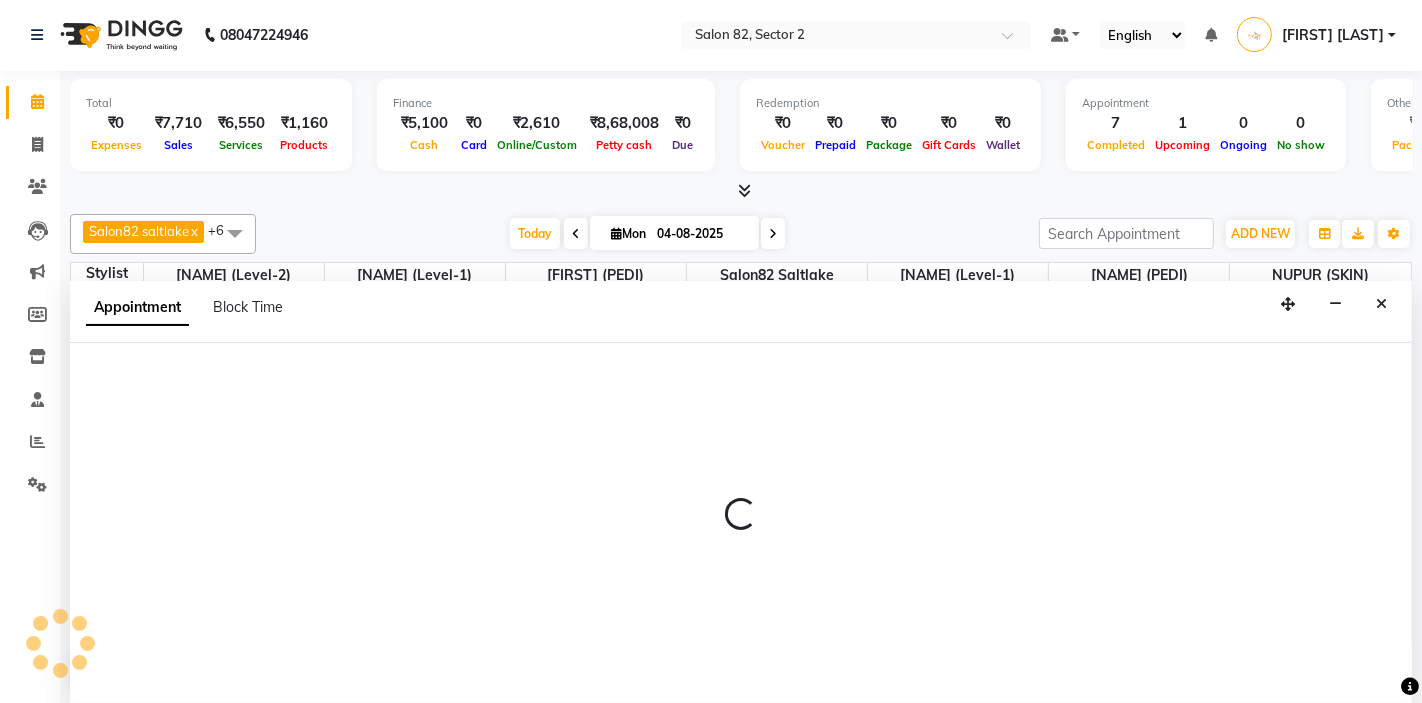 select on "33728" 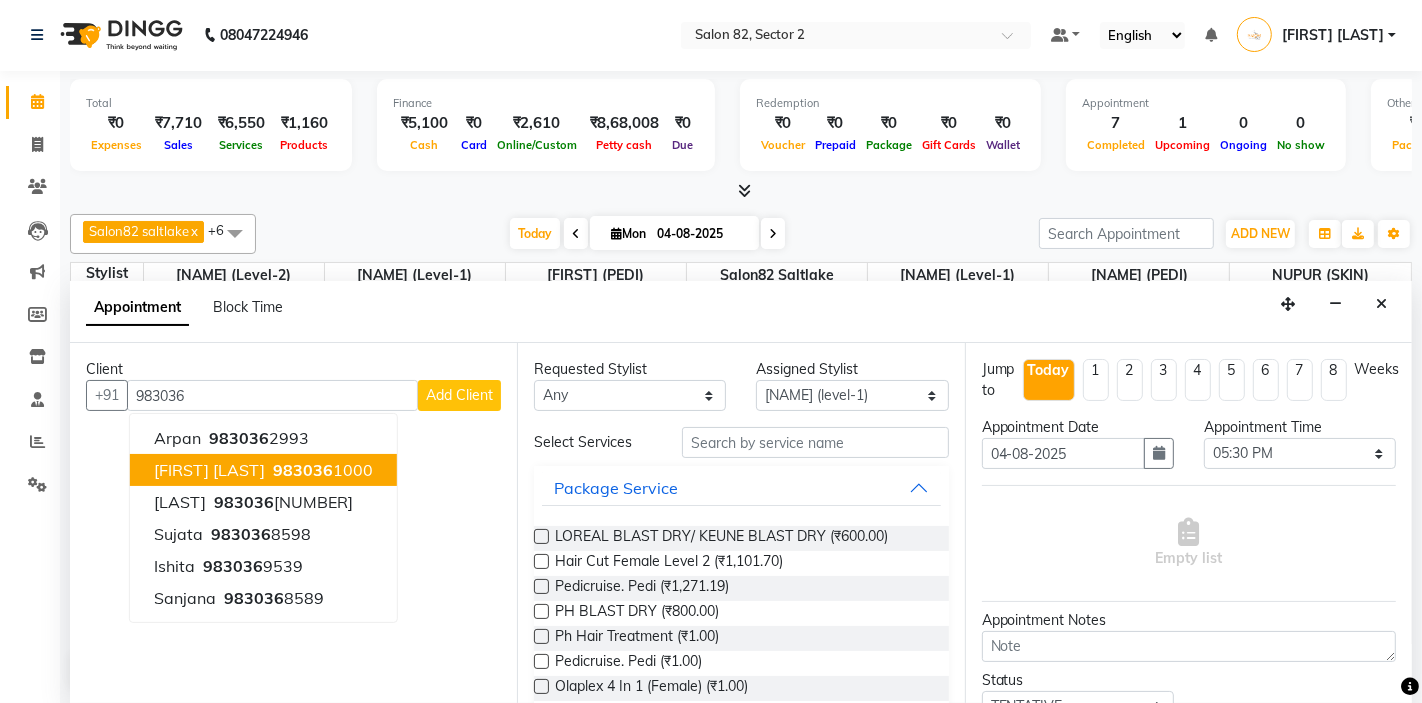 click on "983036" at bounding box center (303, 470) 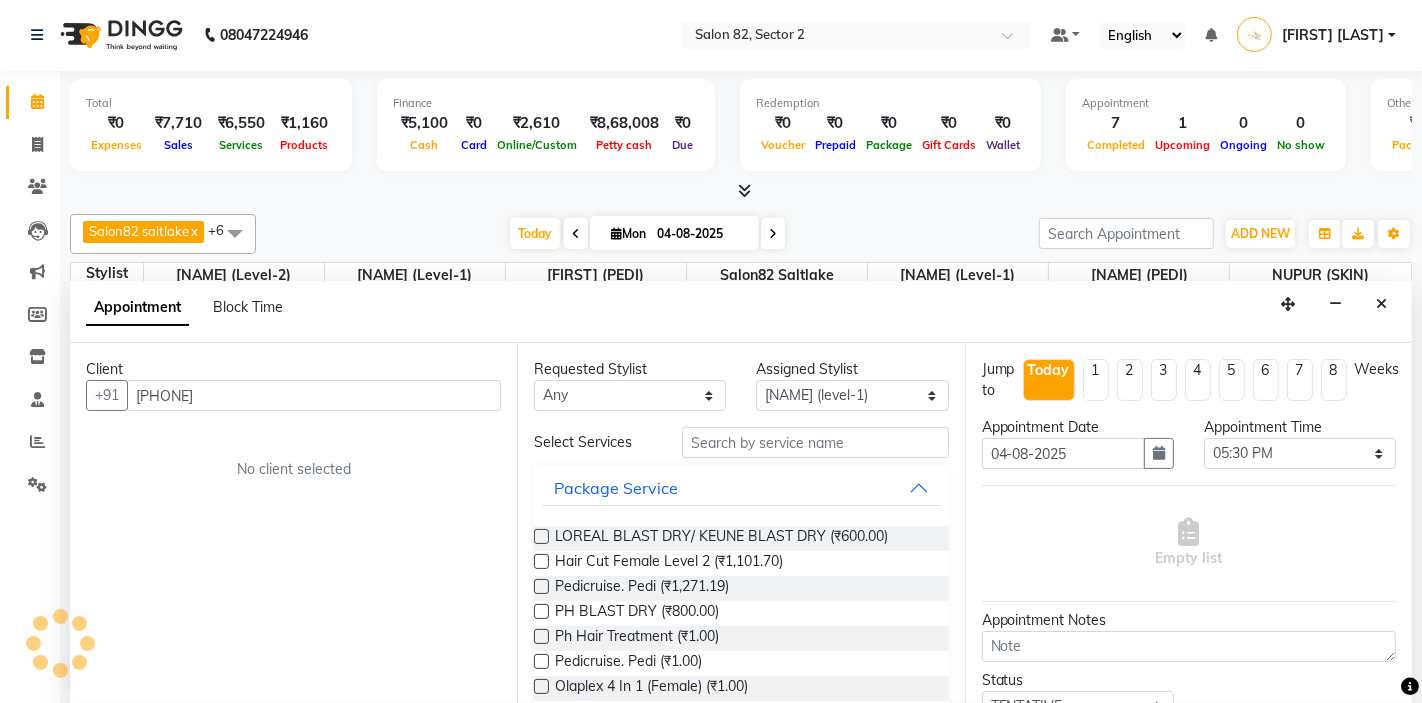 type on "9830361000" 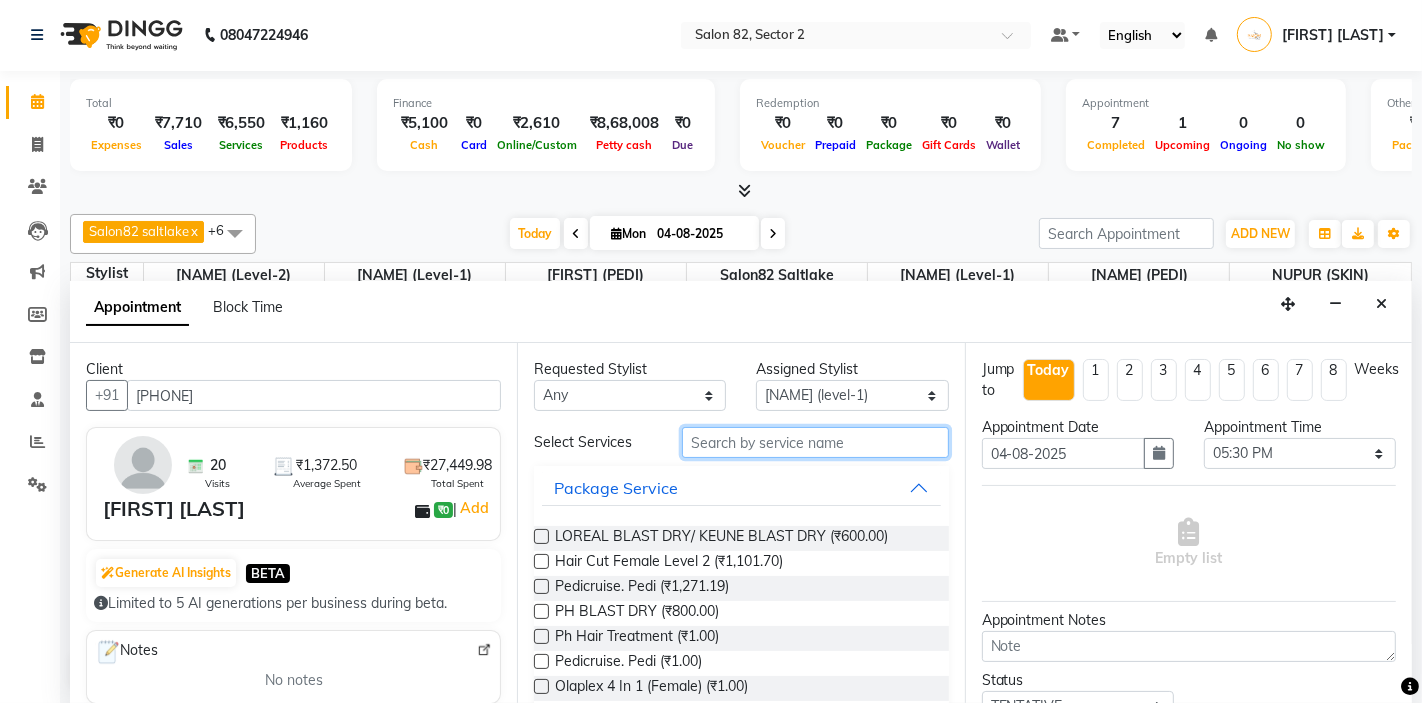 click at bounding box center [815, 442] 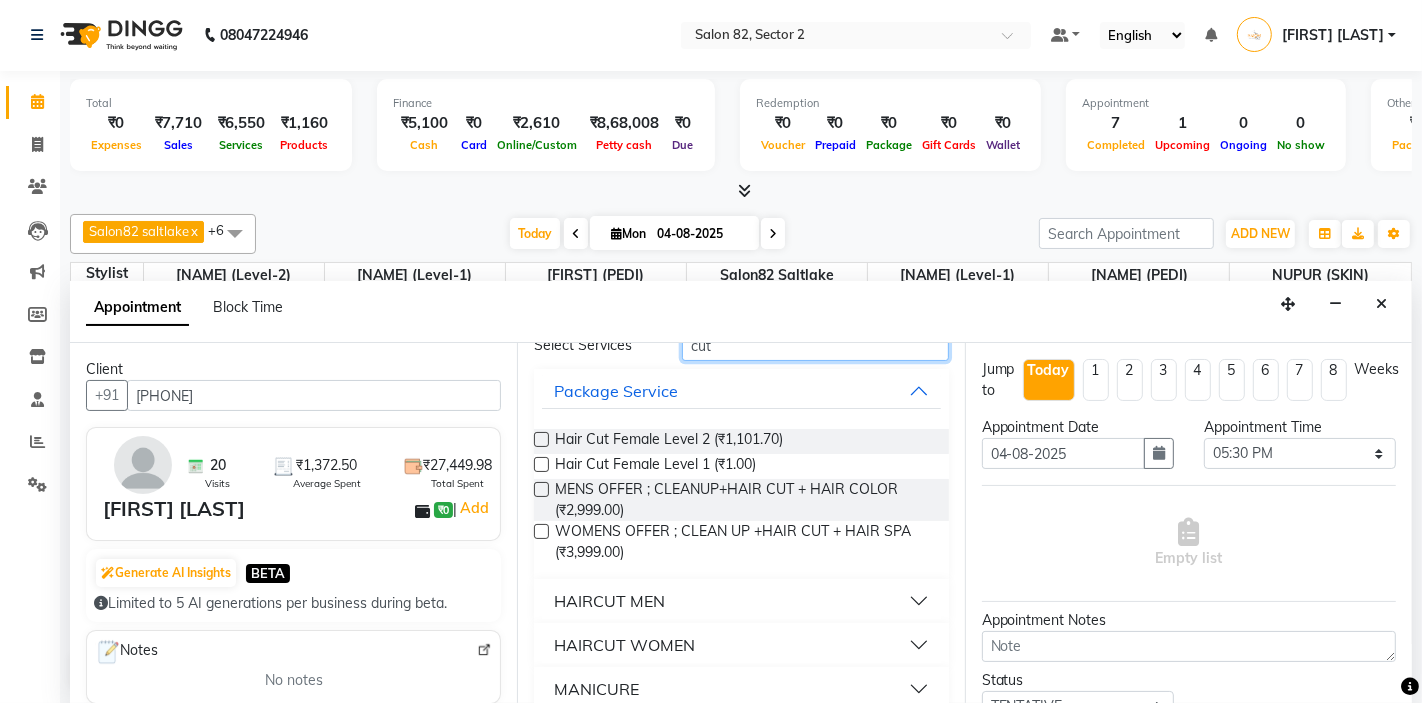 scroll, scrollTop: 121, scrollLeft: 0, axis: vertical 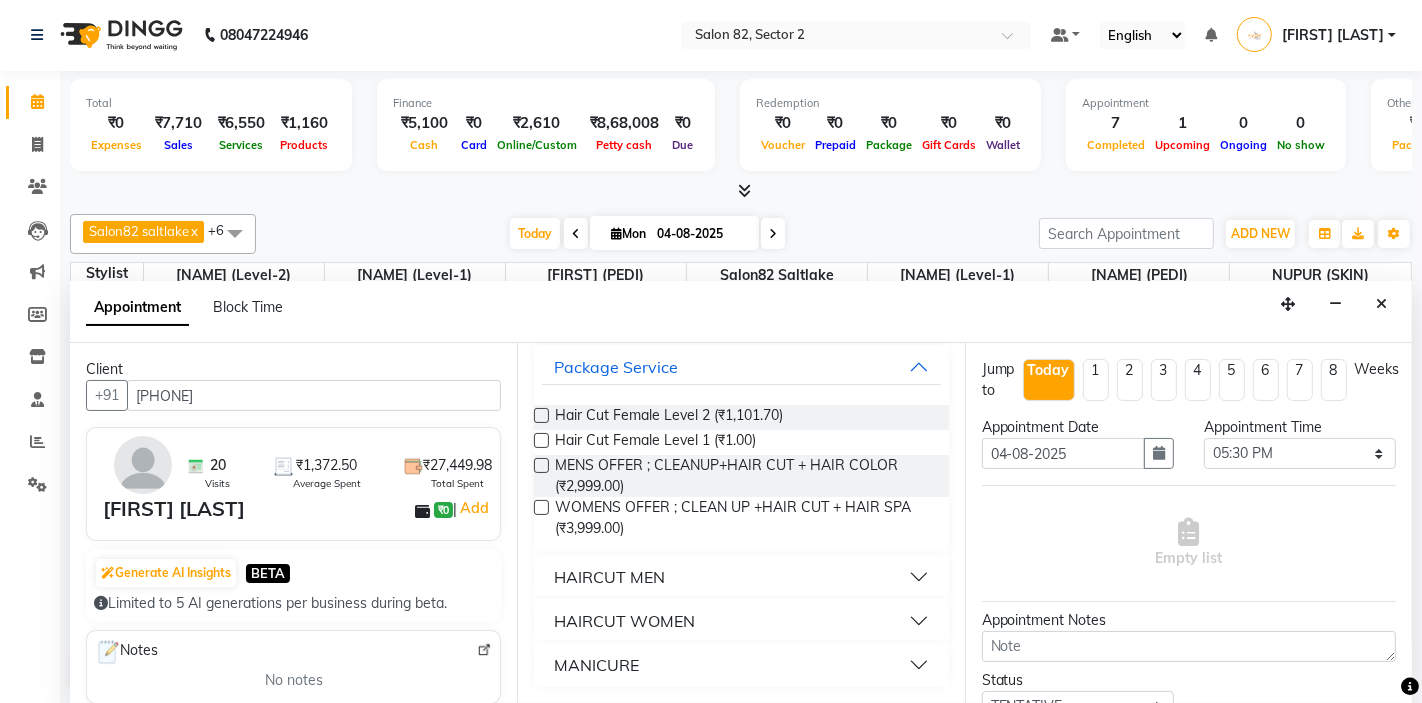 type on "cut" 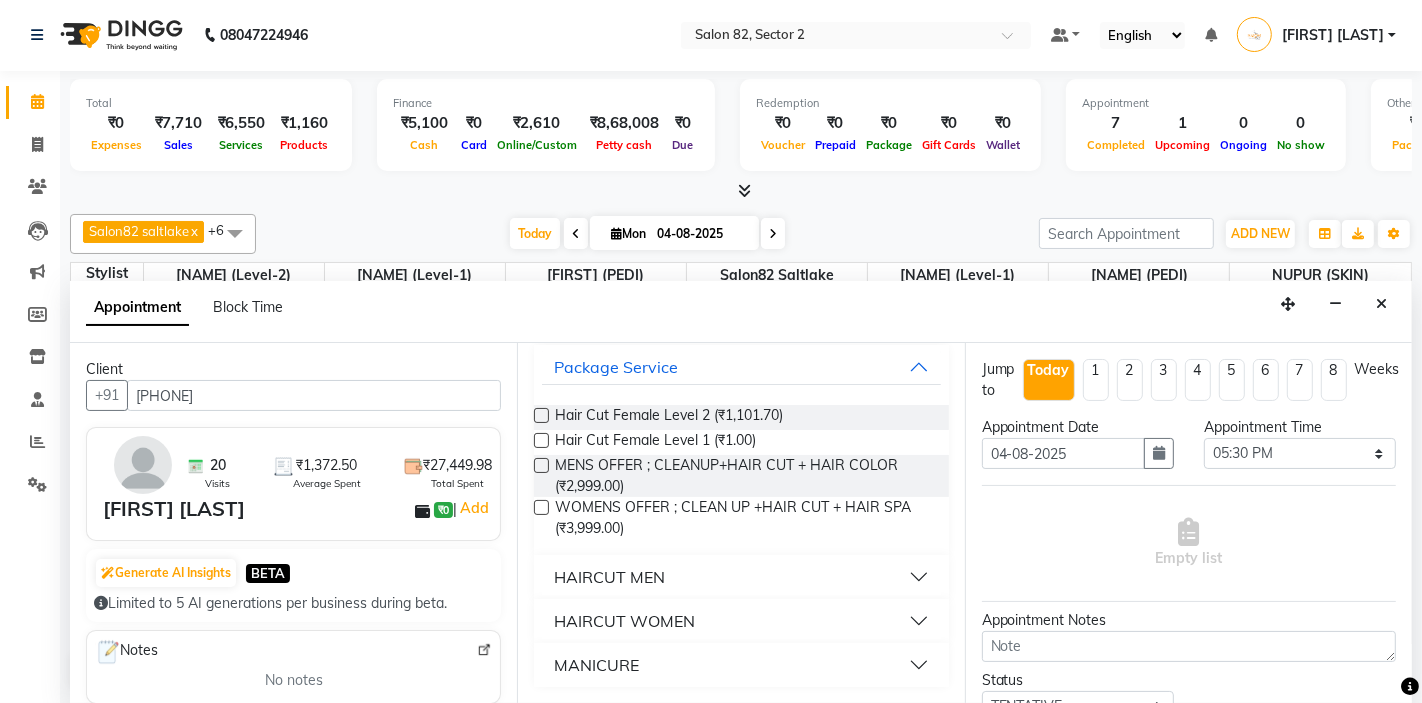 click on "HAIRCUT MEN" at bounding box center (609, 577) 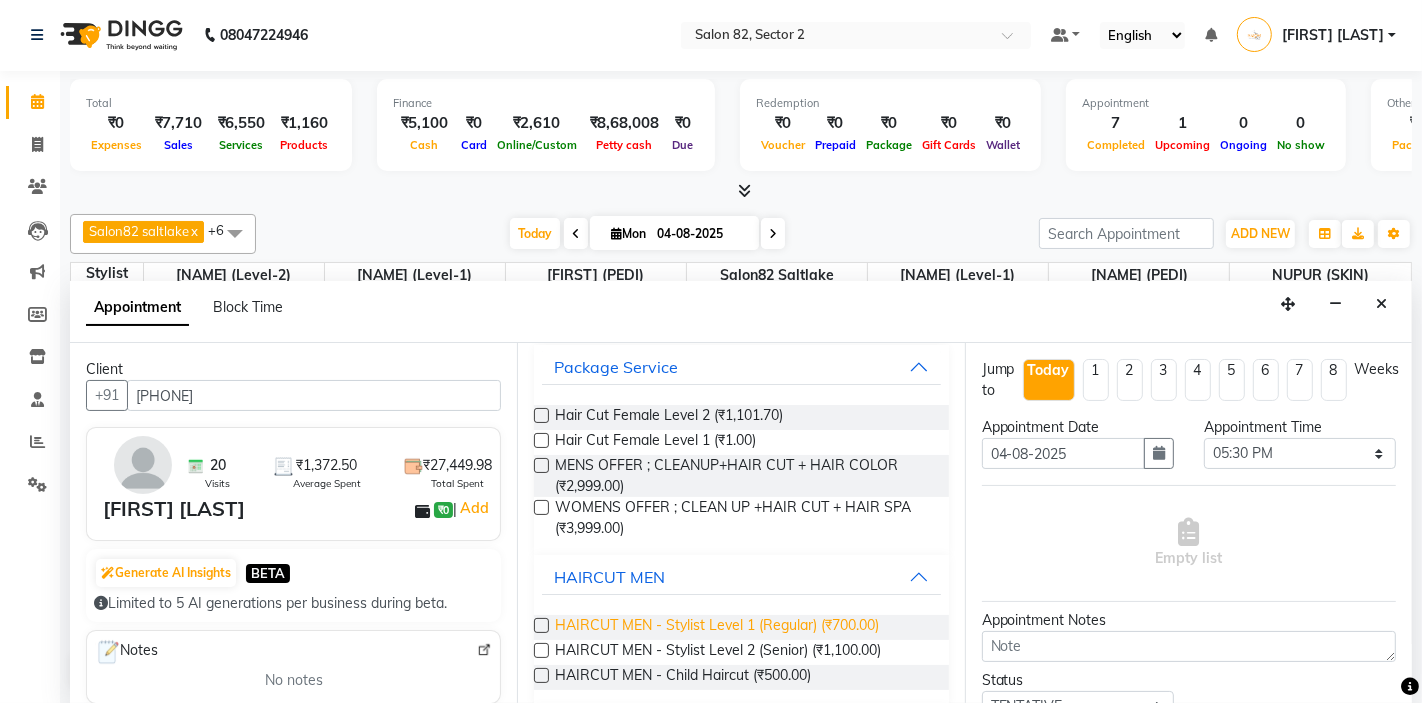 click on "HAIRCUT MEN - Stylist Level 1 (Regular) (₹700.00)" at bounding box center [717, 627] 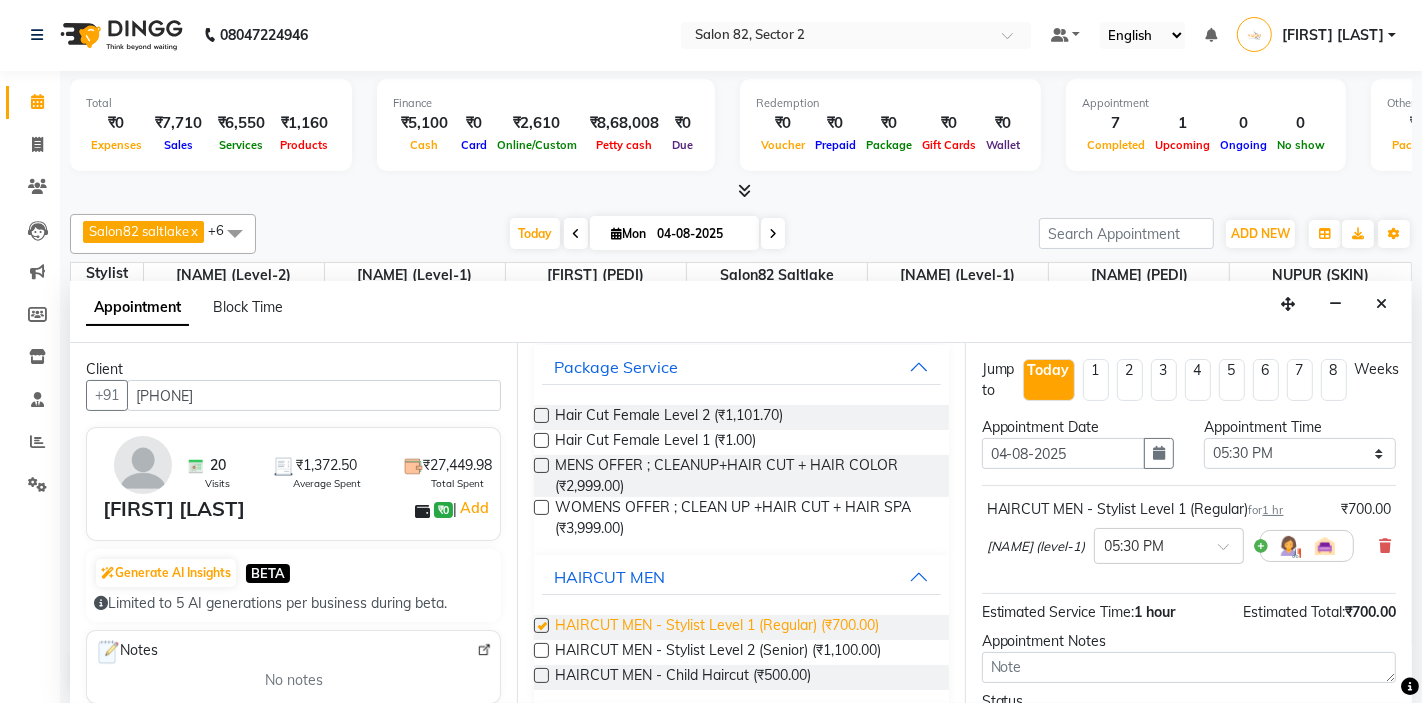 checkbox on "false" 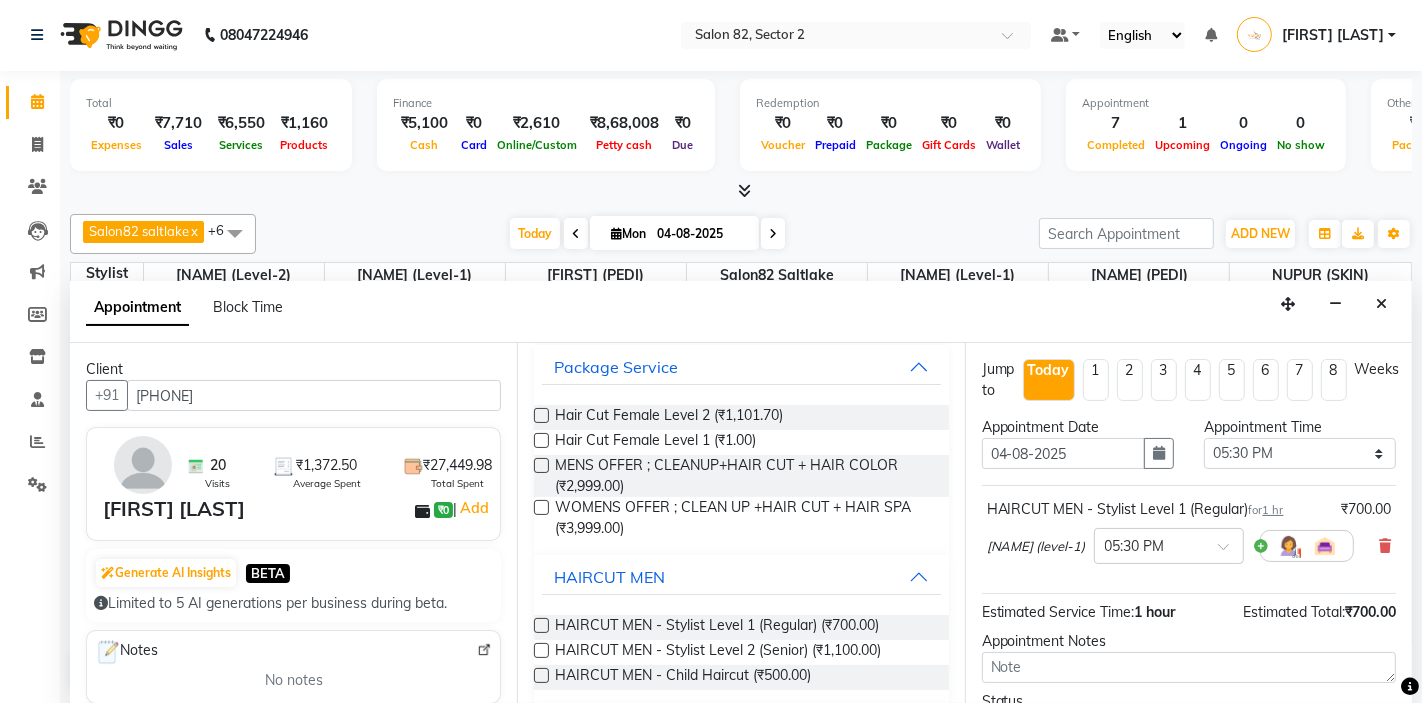 scroll, scrollTop: 166, scrollLeft: 0, axis: vertical 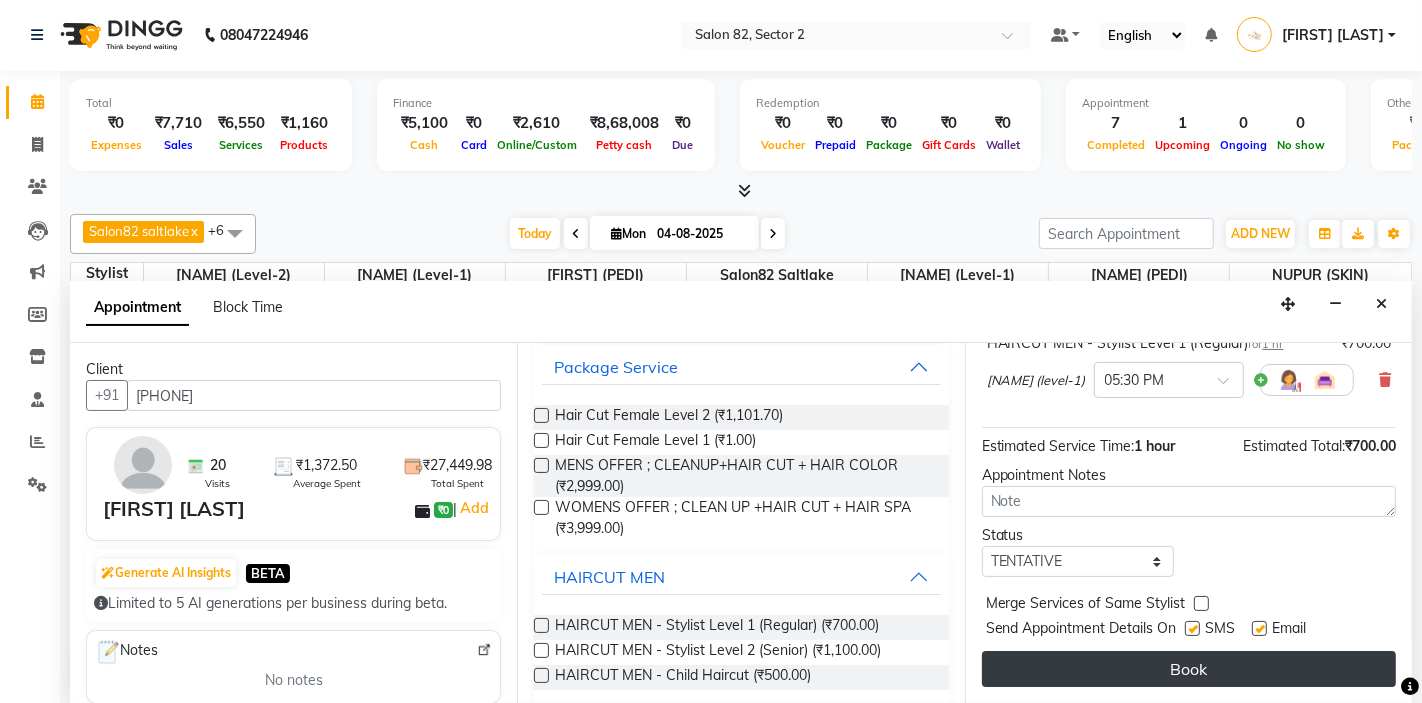 click on "Book" at bounding box center [1189, 669] 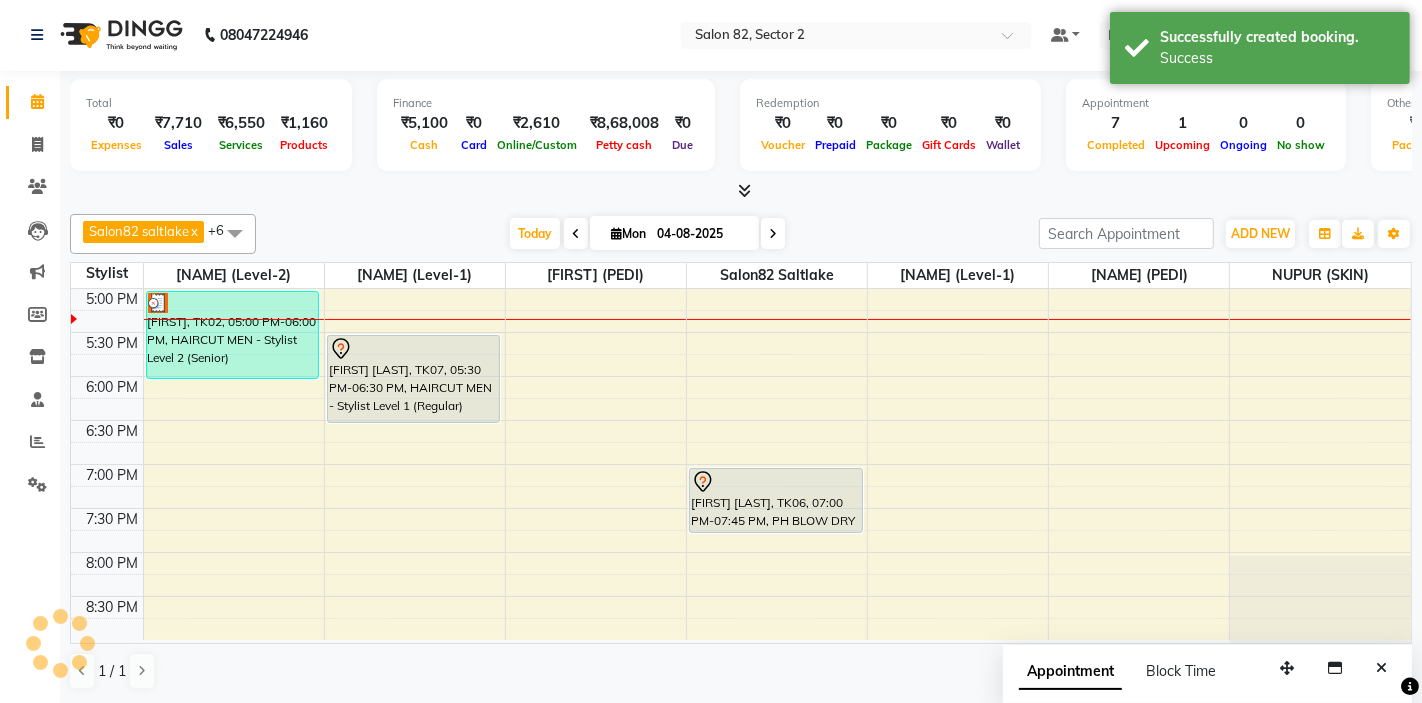 scroll, scrollTop: 0, scrollLeft: 0, axis: both 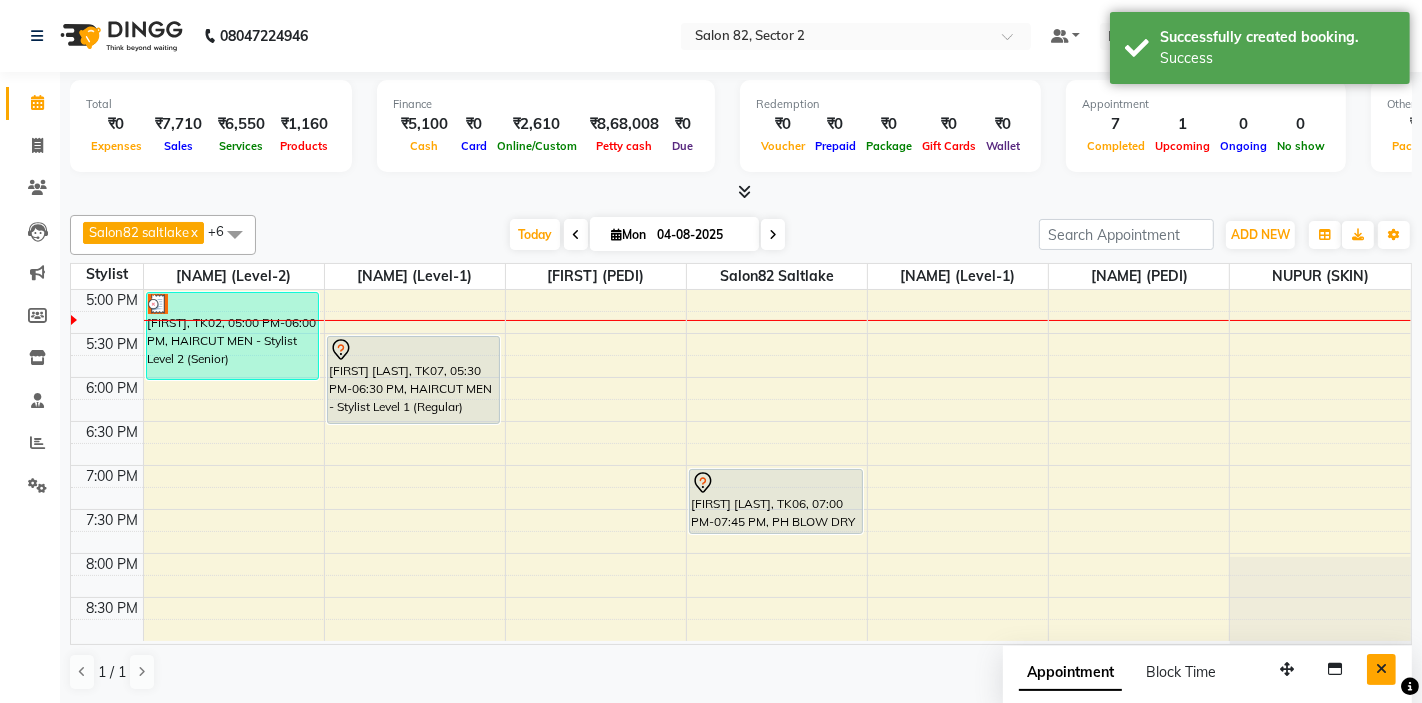 click at bounding box center (1381, 669) 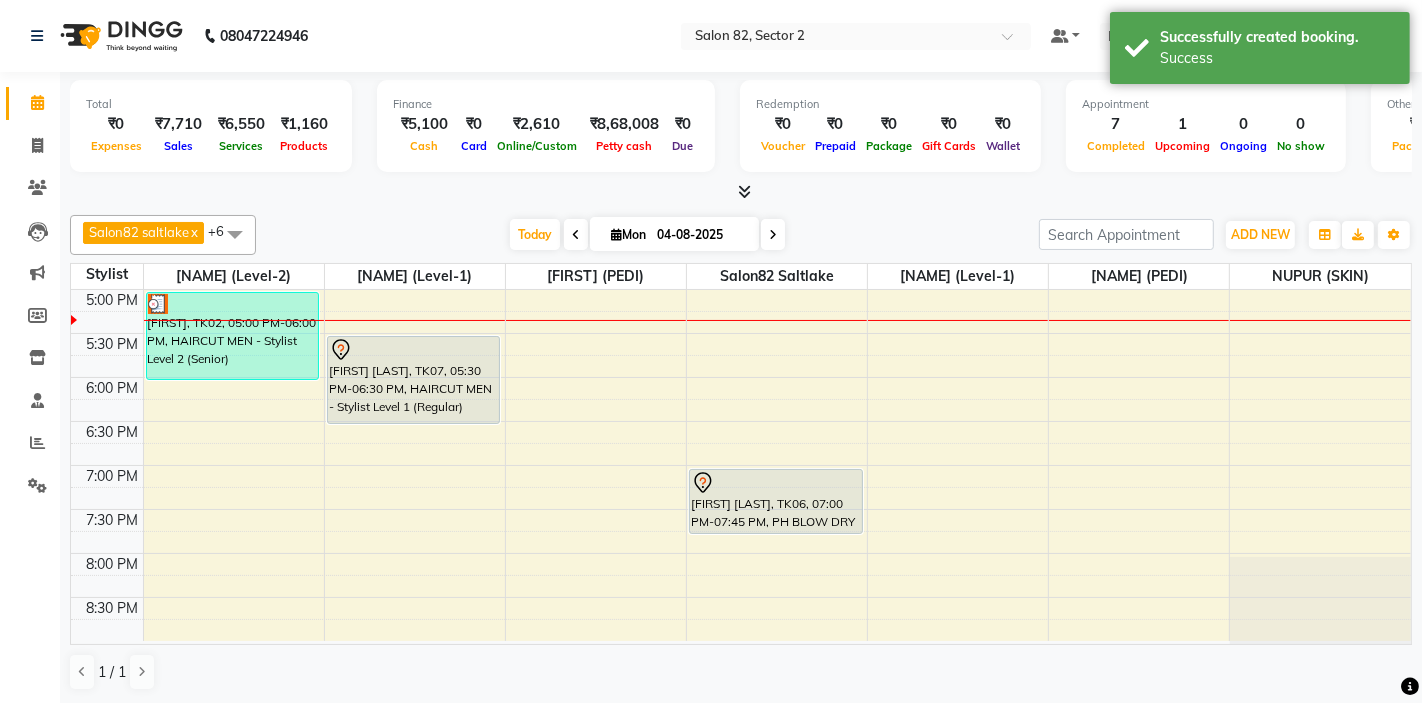 scroll, scrollTop: 1, scrollLeft: 0, axis: vertical 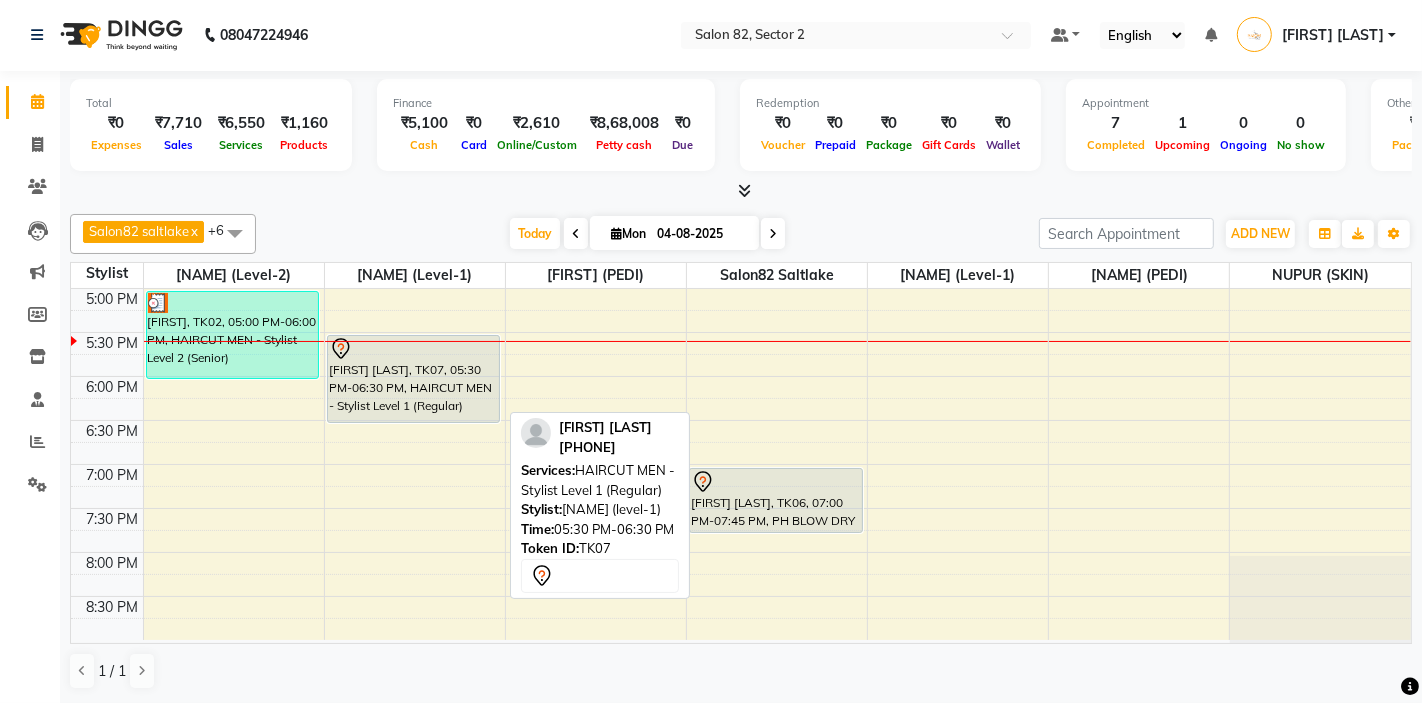 click on "[FIRST] [LAST], TK07, [TIME]-[TIME], HAIRCUT MEN - Stylist Level 1 (Regular)" at bounding box center (414, 379) 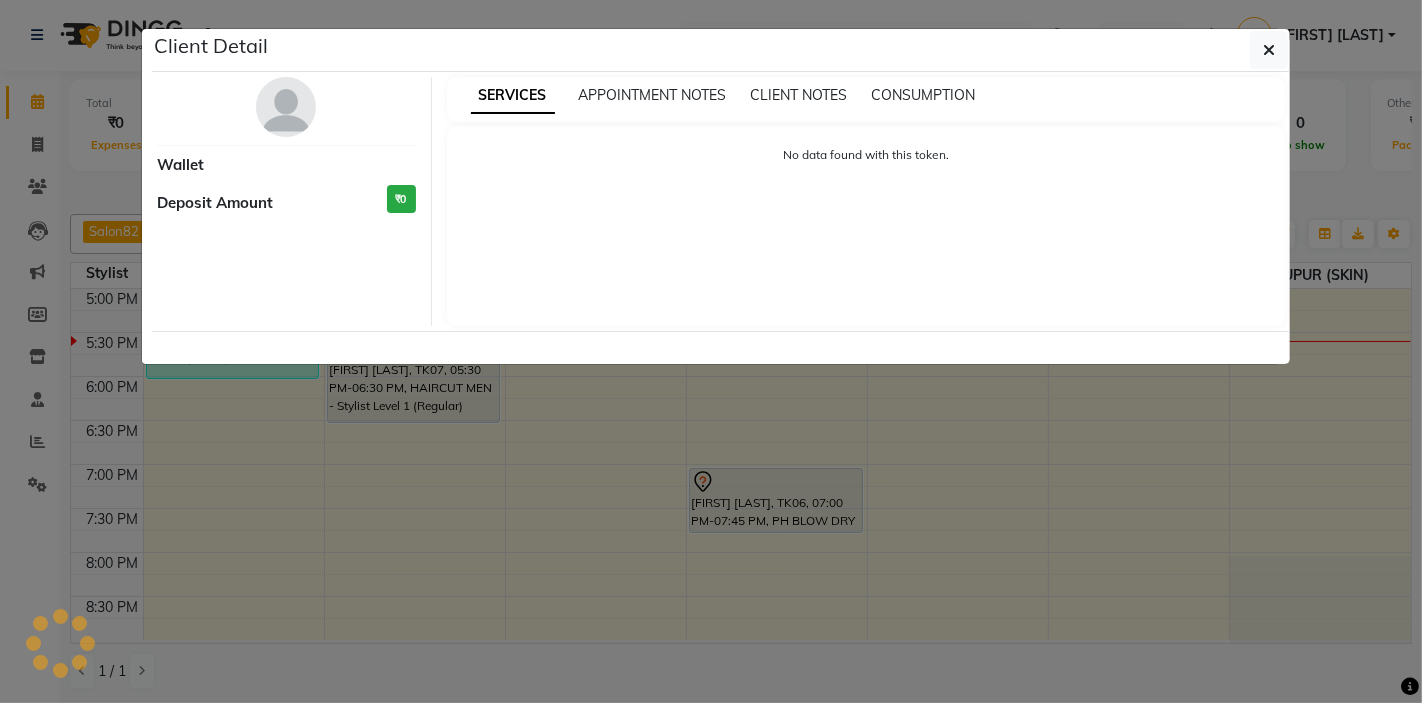 select on "7" 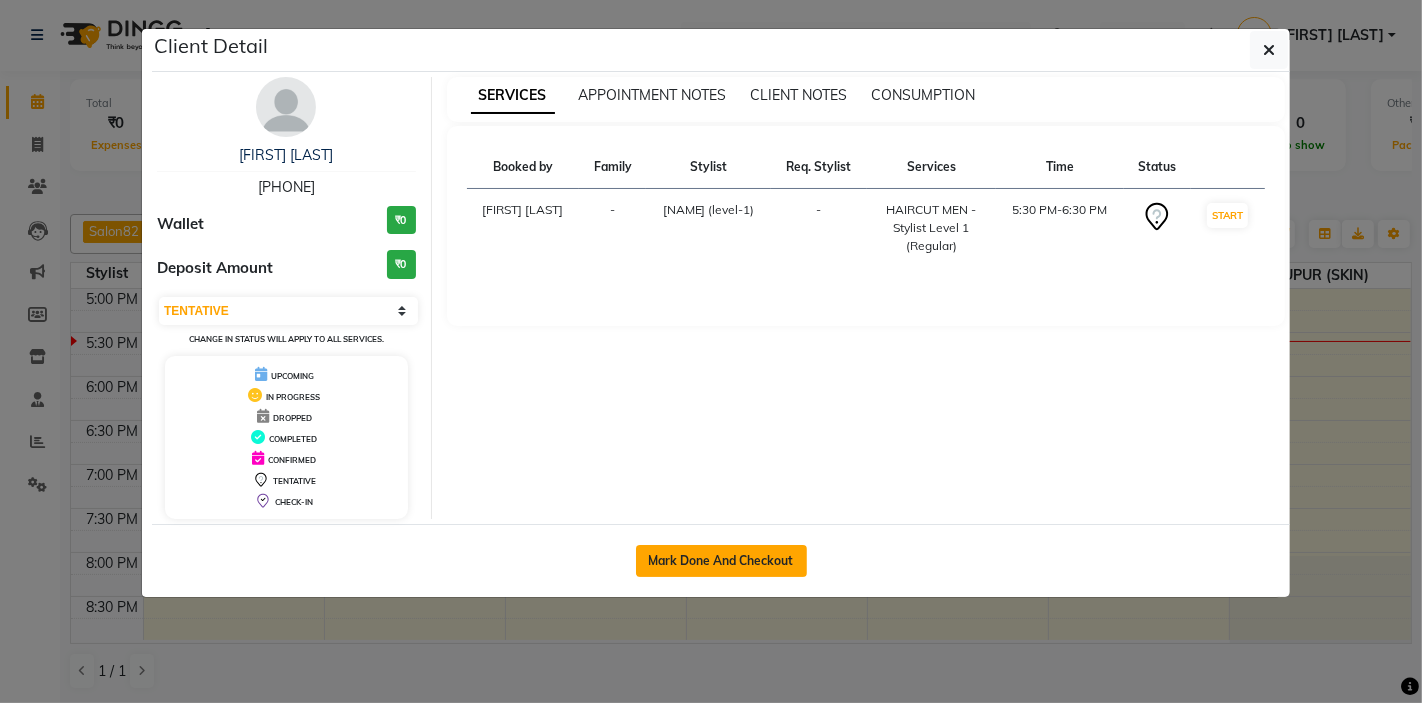 click on "Mark Done And Checkout" 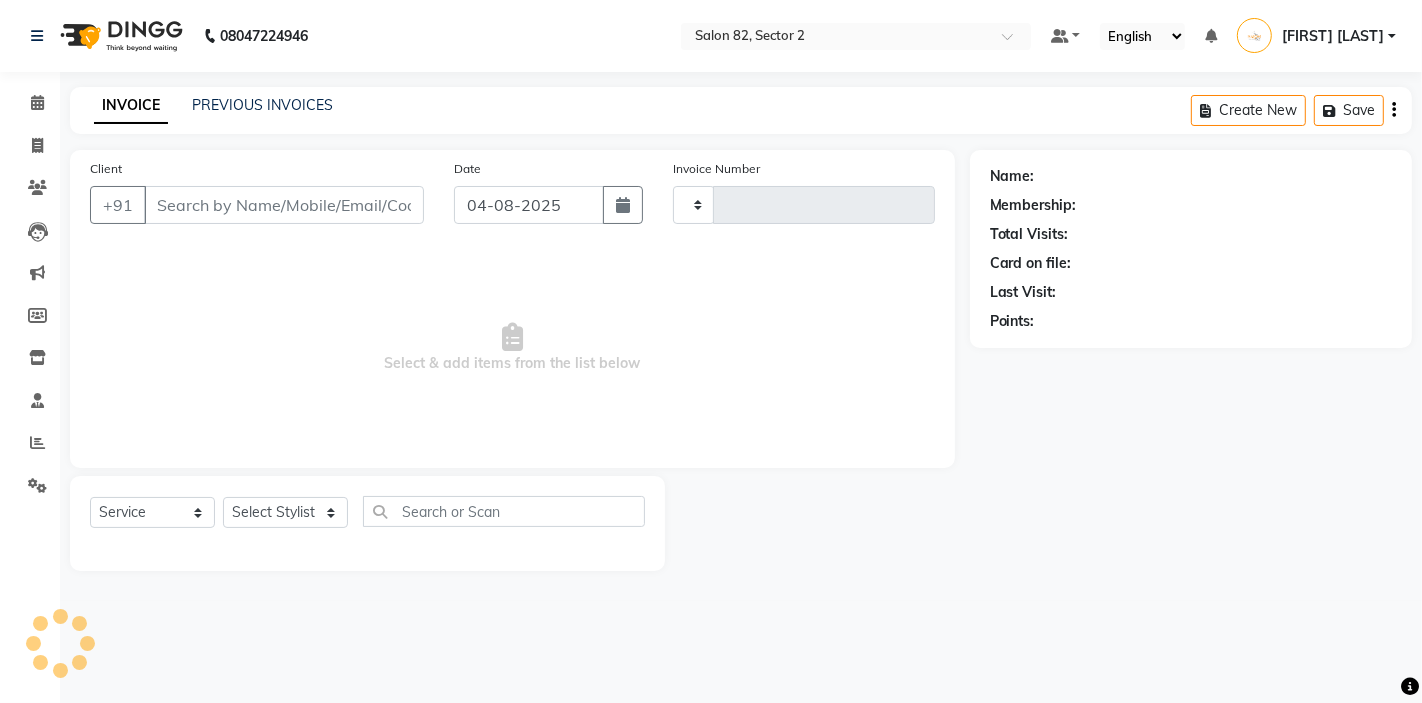 scroll, scrollTop: 0, scrollLeft: 0, axis: both 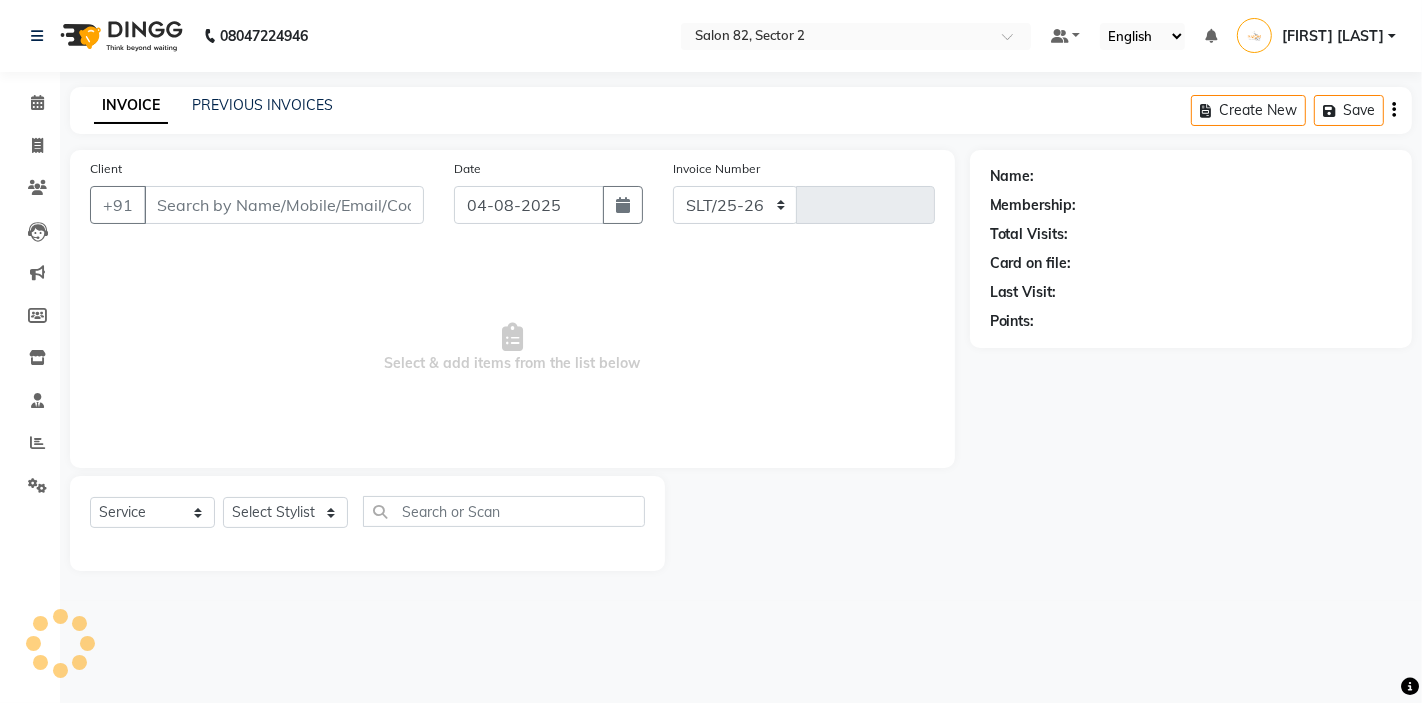 select on "8703" 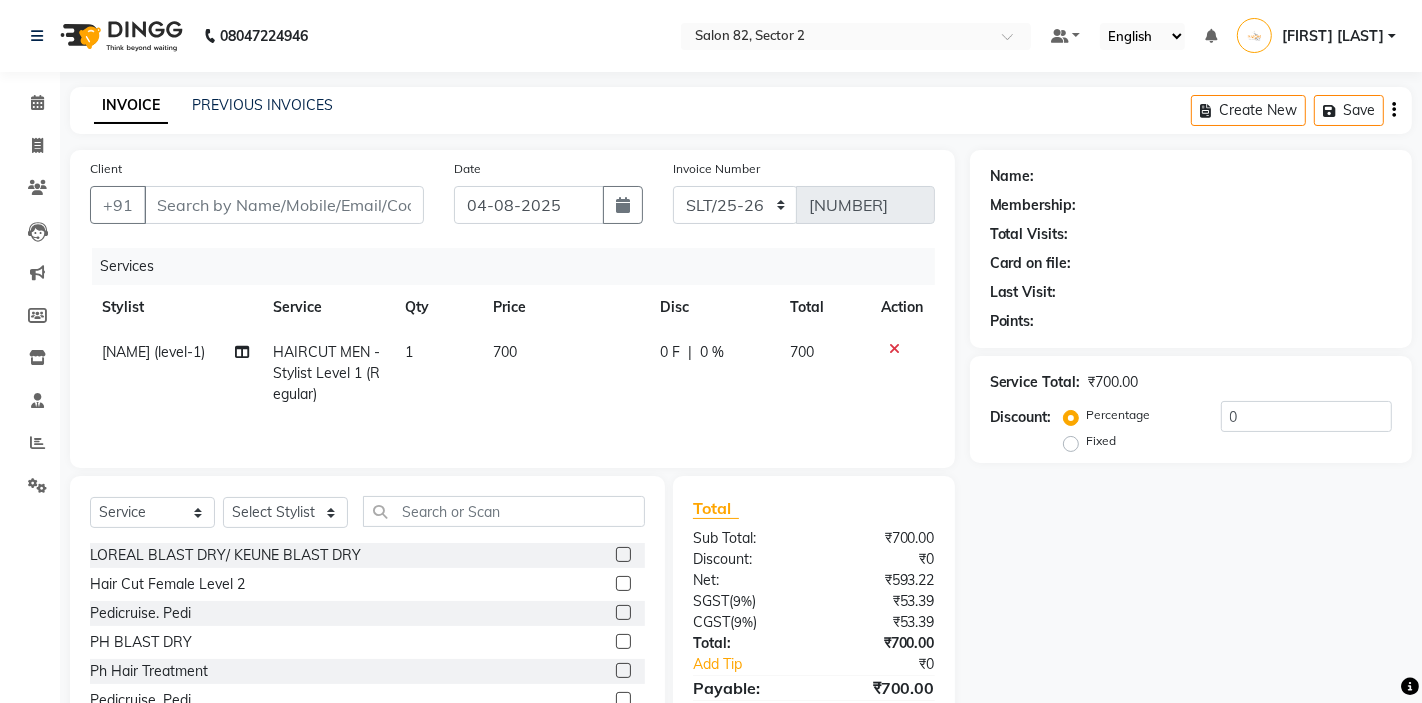 type on "9830361000" 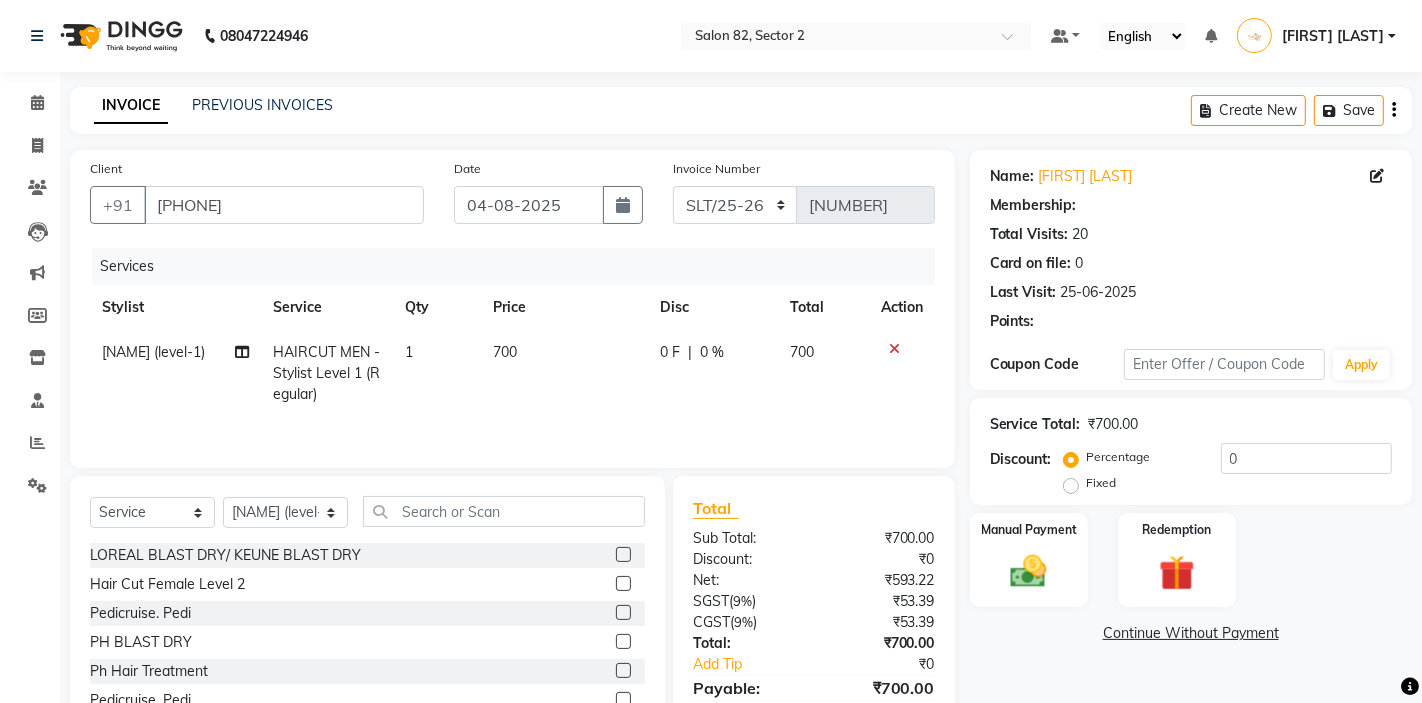 select on "1: Object" 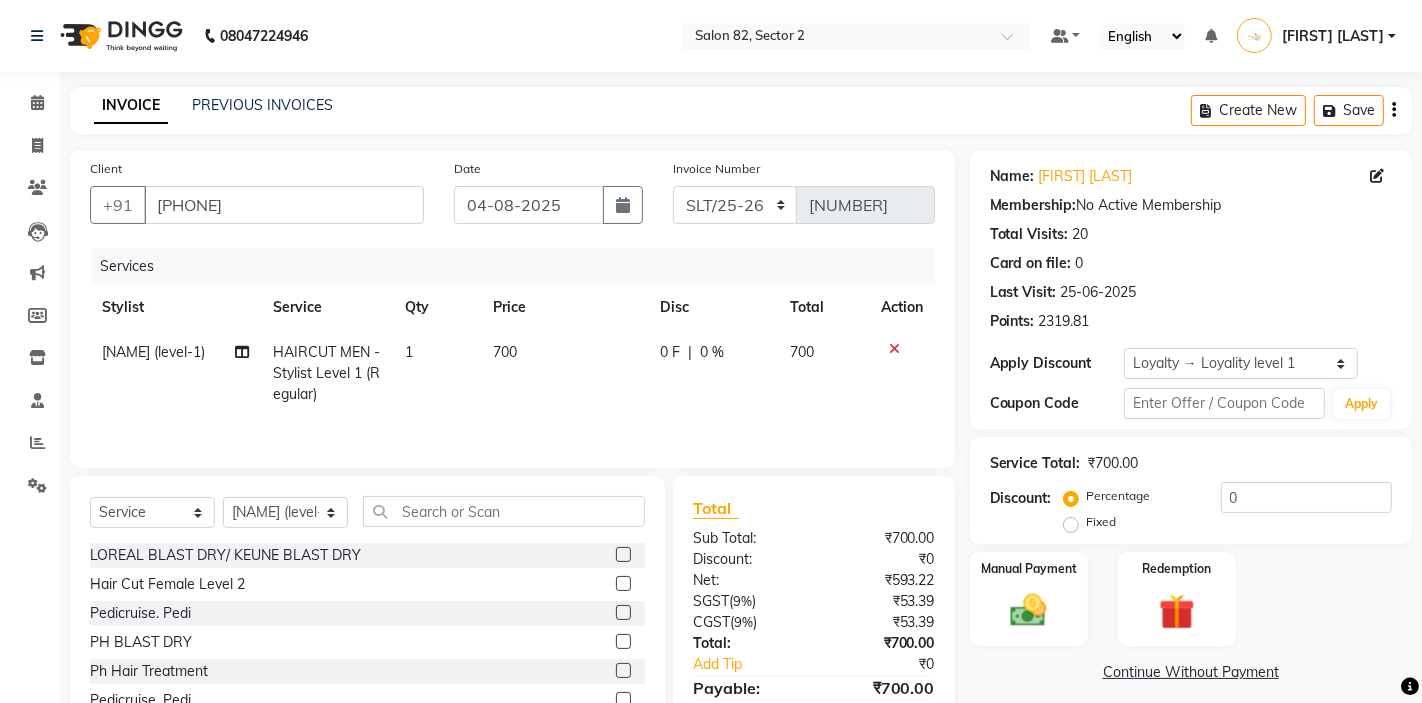 click on "Services" 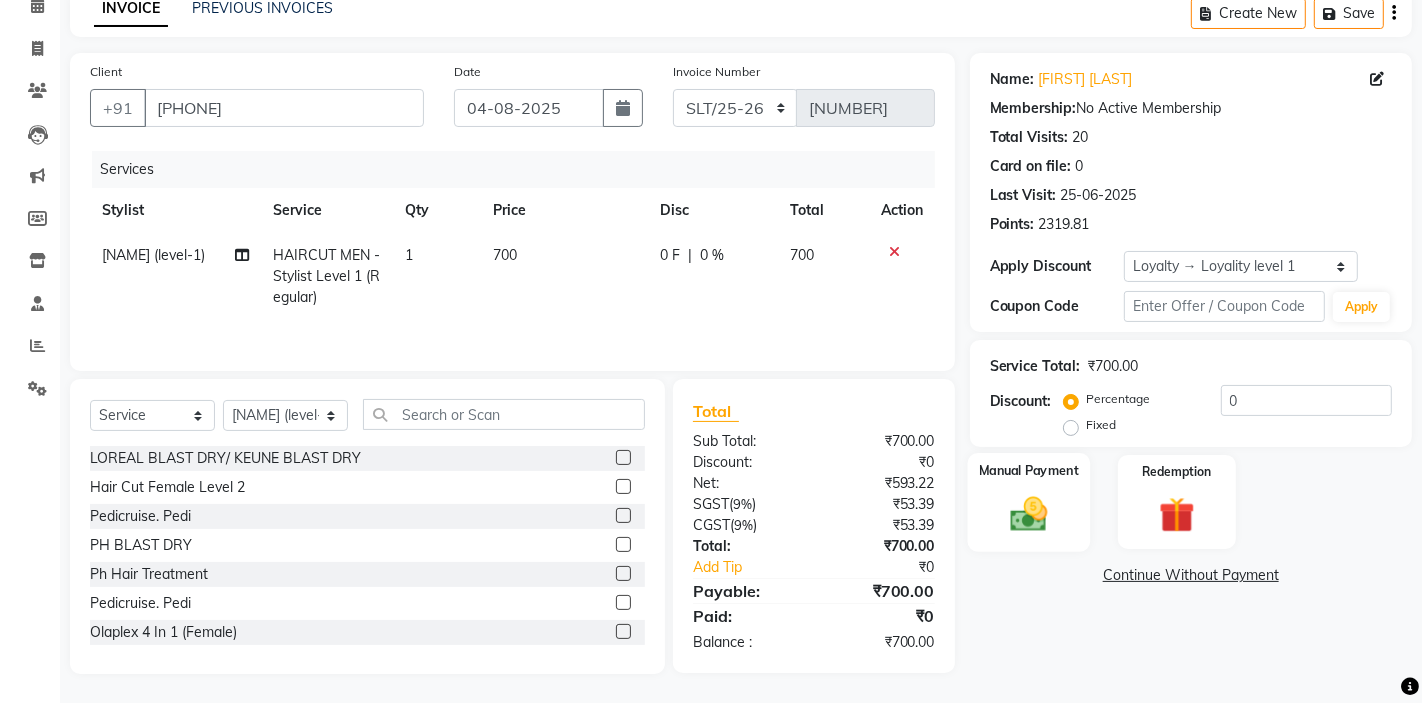 click 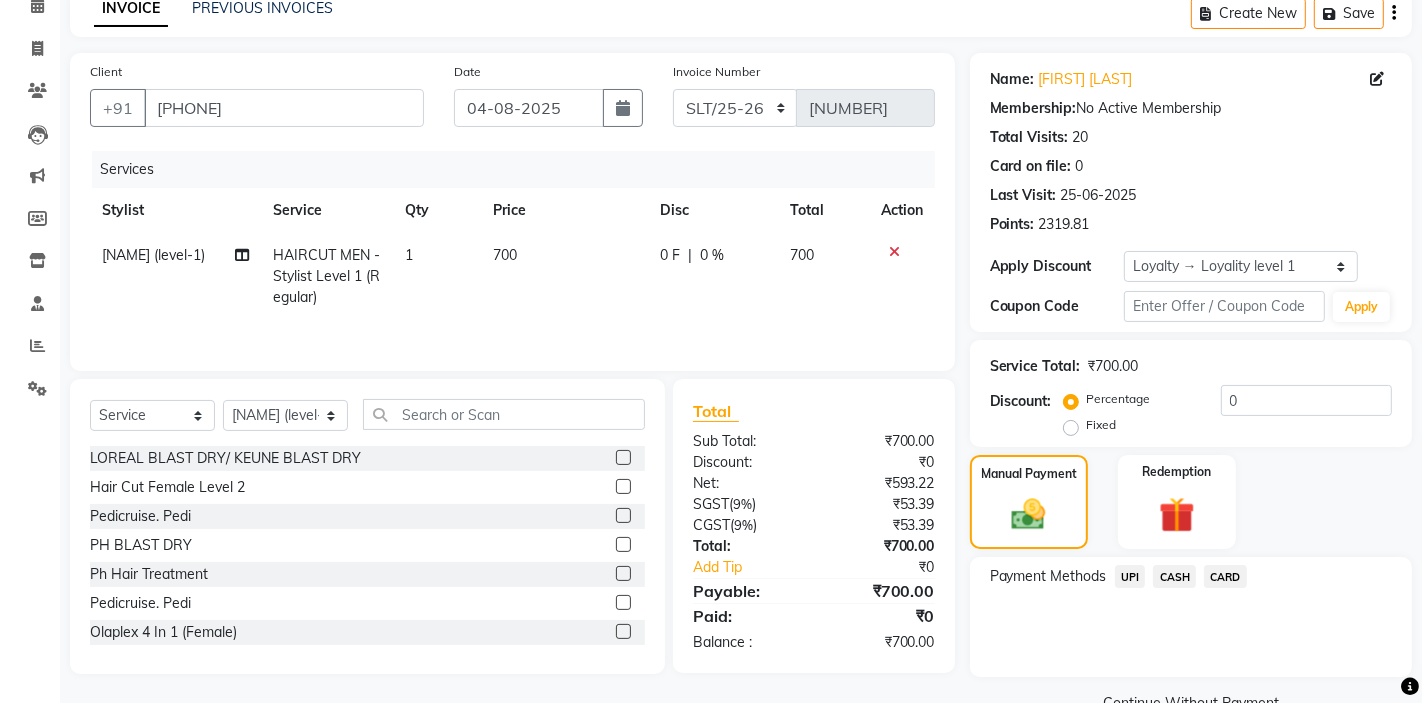 click on "CARD" 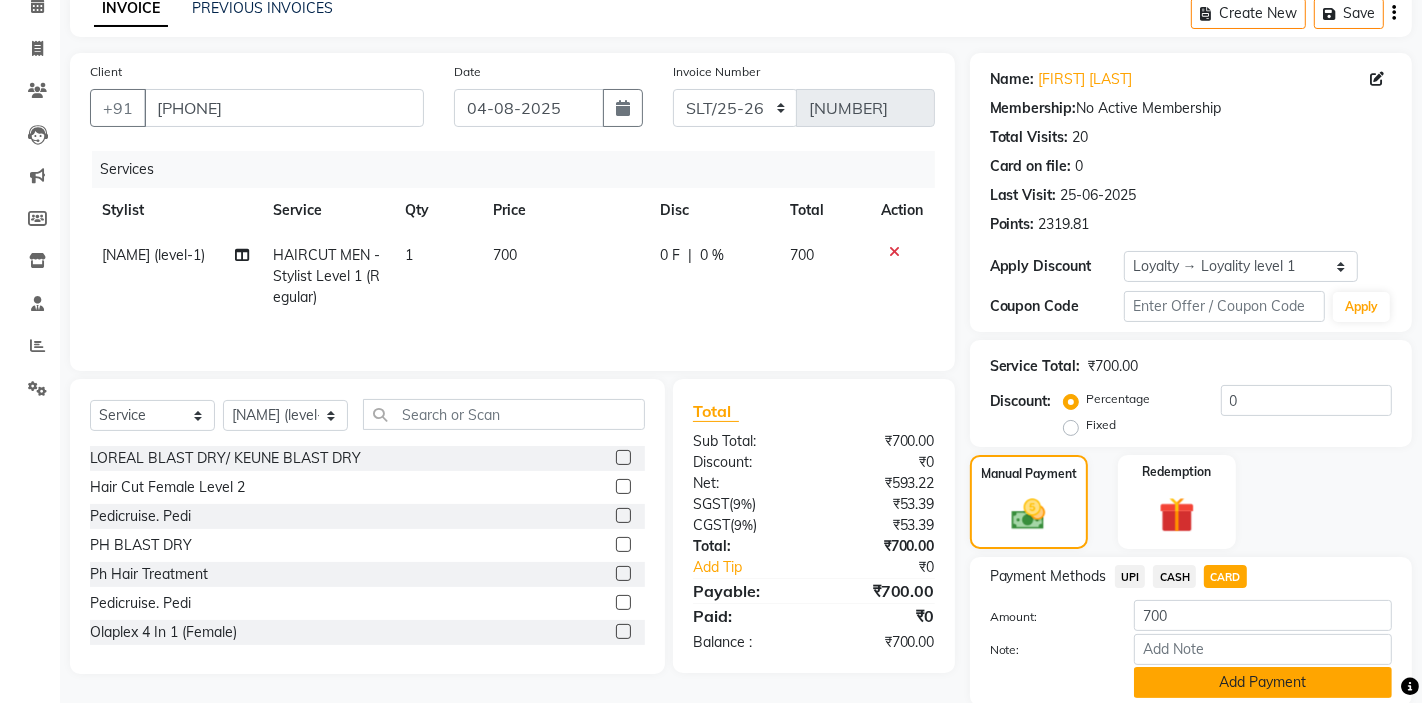 drag, startPoint x: 1201, startPoint y: 695, endPoint x: 1200, endPoint y: 681, distance: 14.035668 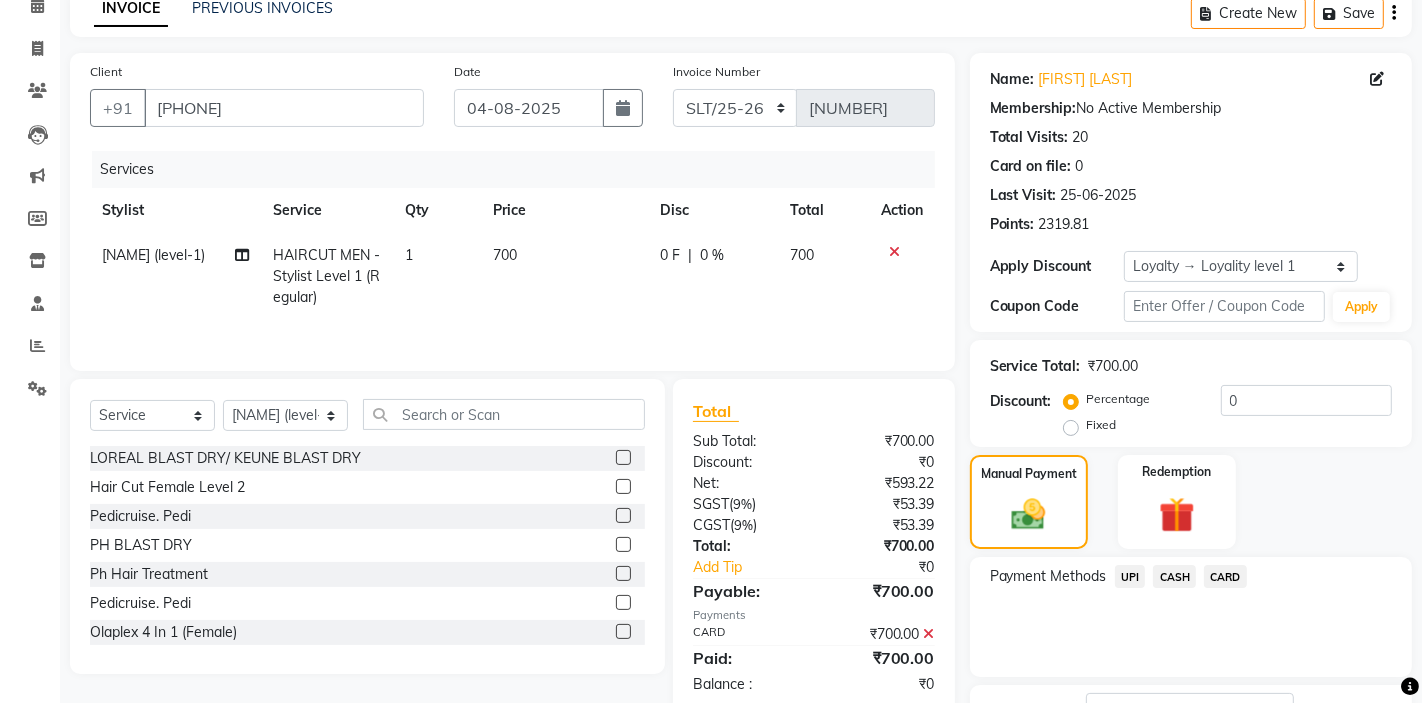 click on "CARD" 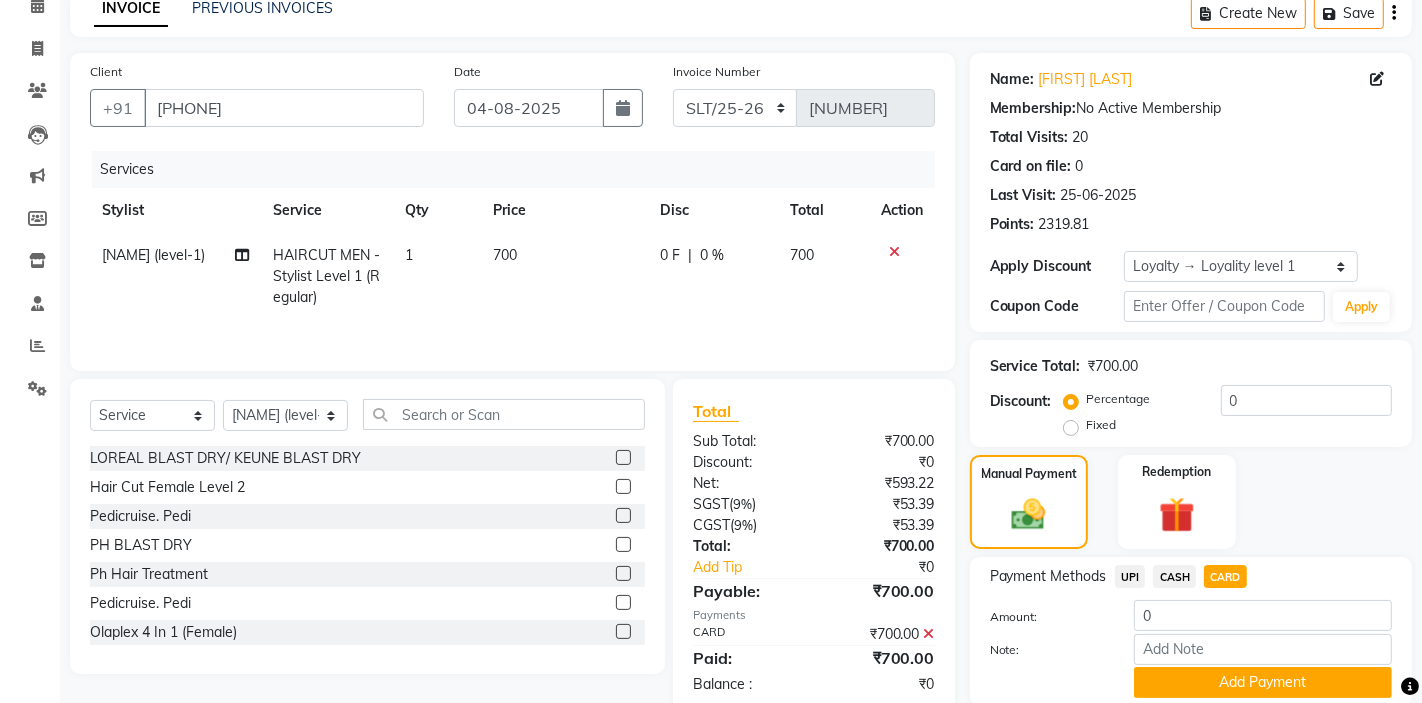 scroll, scrollTop: 285, scrollLeft: 0, axis: vertical 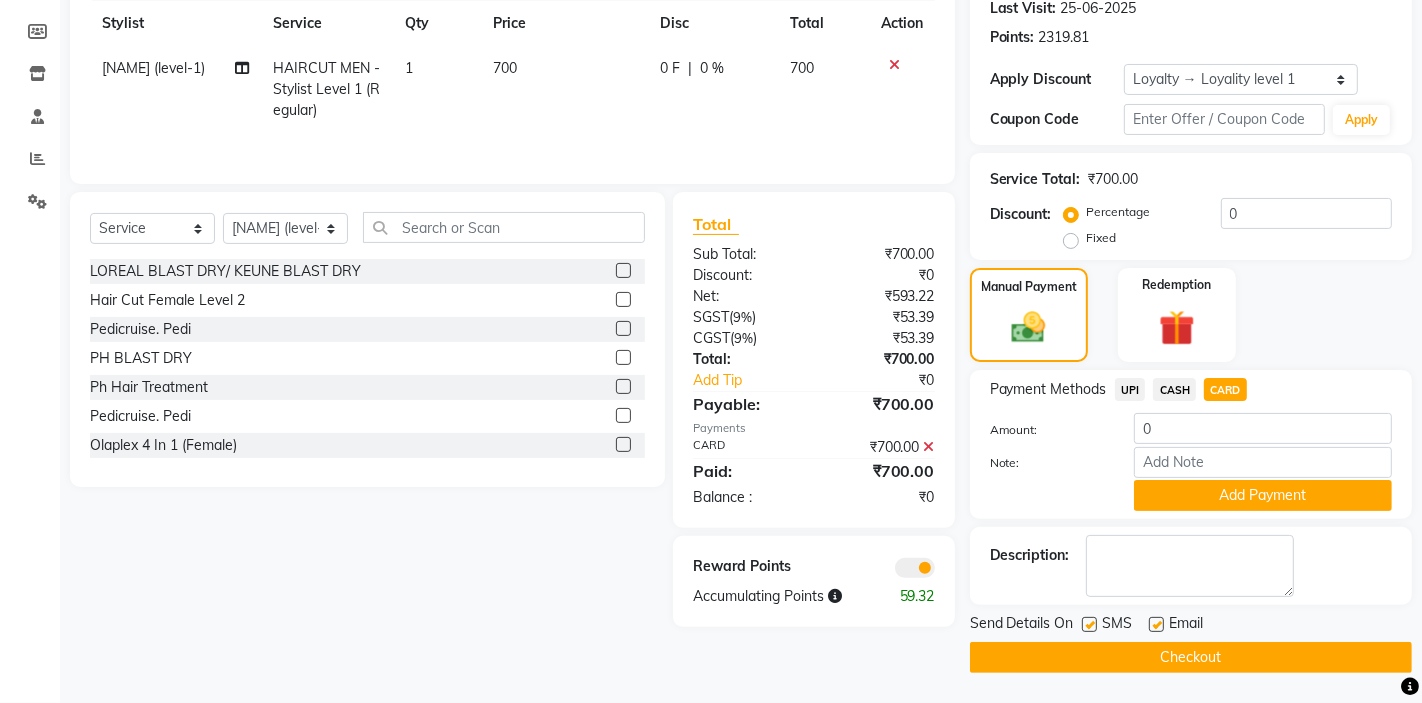 click on "Checkout" 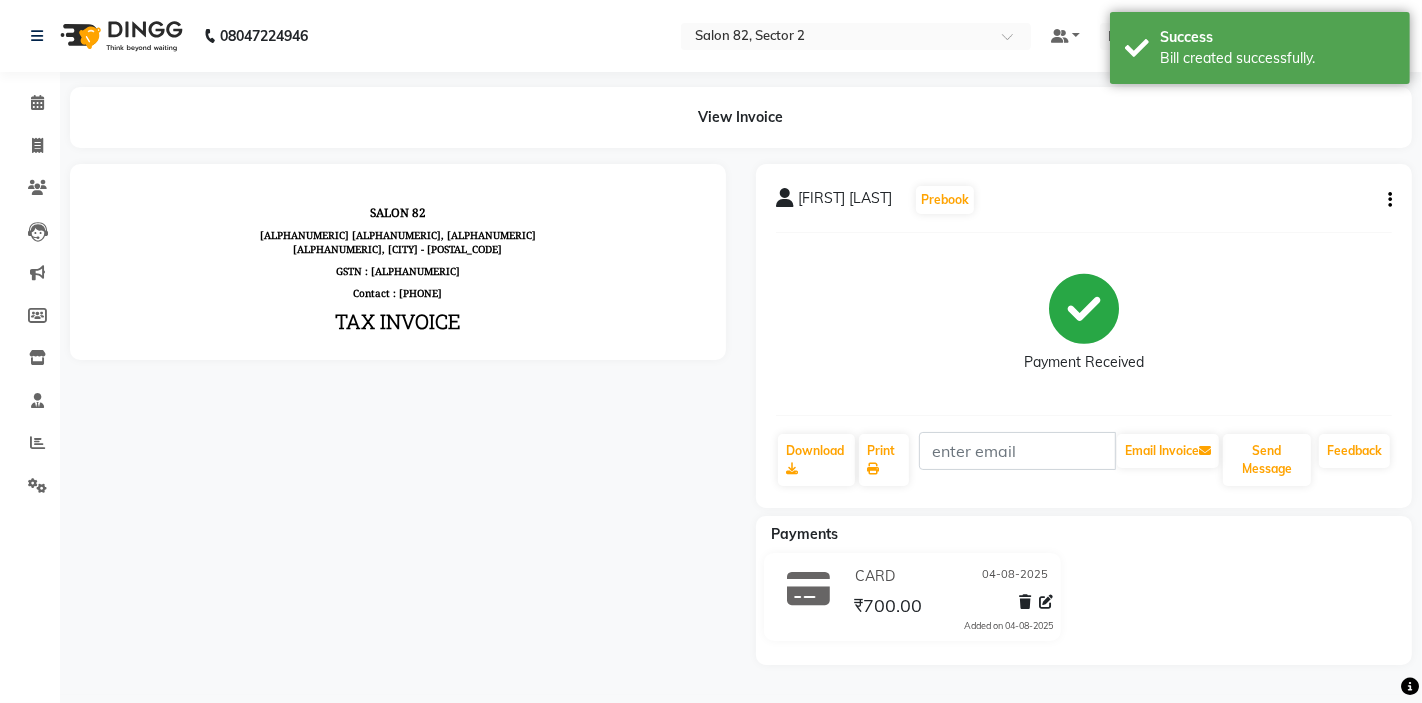 scroll, scrollTop: 0, scrollLeft: 0, axis: both 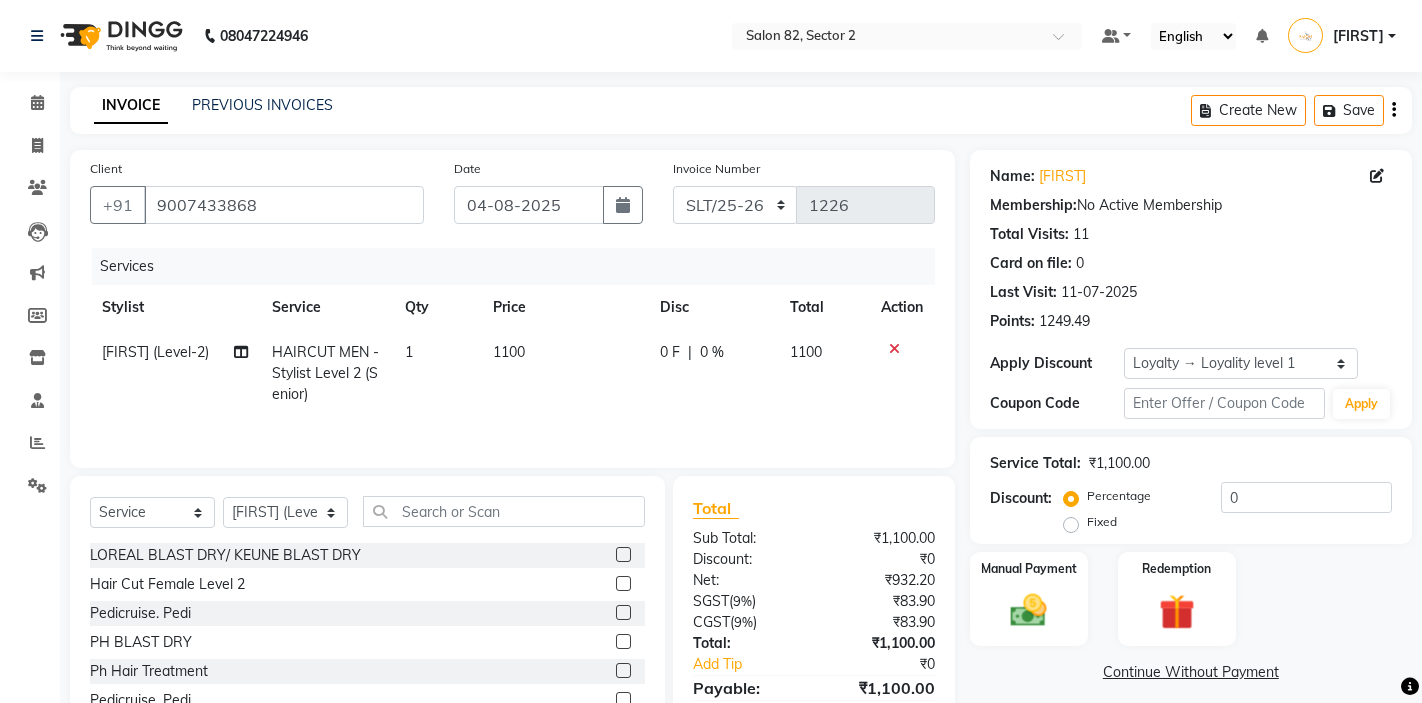 select on "service" 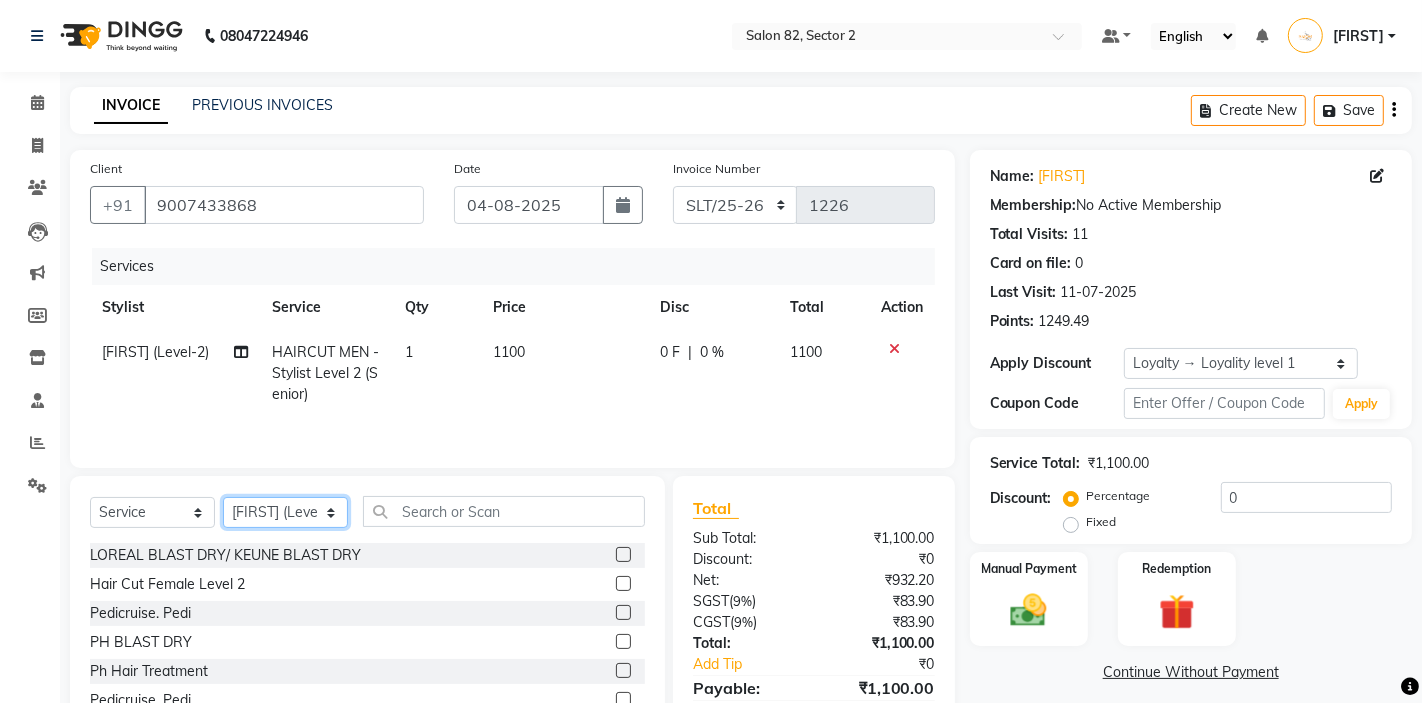 click on "Select Stylist AKTAR (level-1) ARZOO (level-2) BUNNY (level-1) FAIZAL INJAMAM MANISH (level-1) MANJAR (Level-2) NUPUR (SKIN) POONAM PRIYA (PEDI) ROHIT  Salon82 saltlake SOMA DEY SUBHO (PEDI) SUMON (NAILS)" 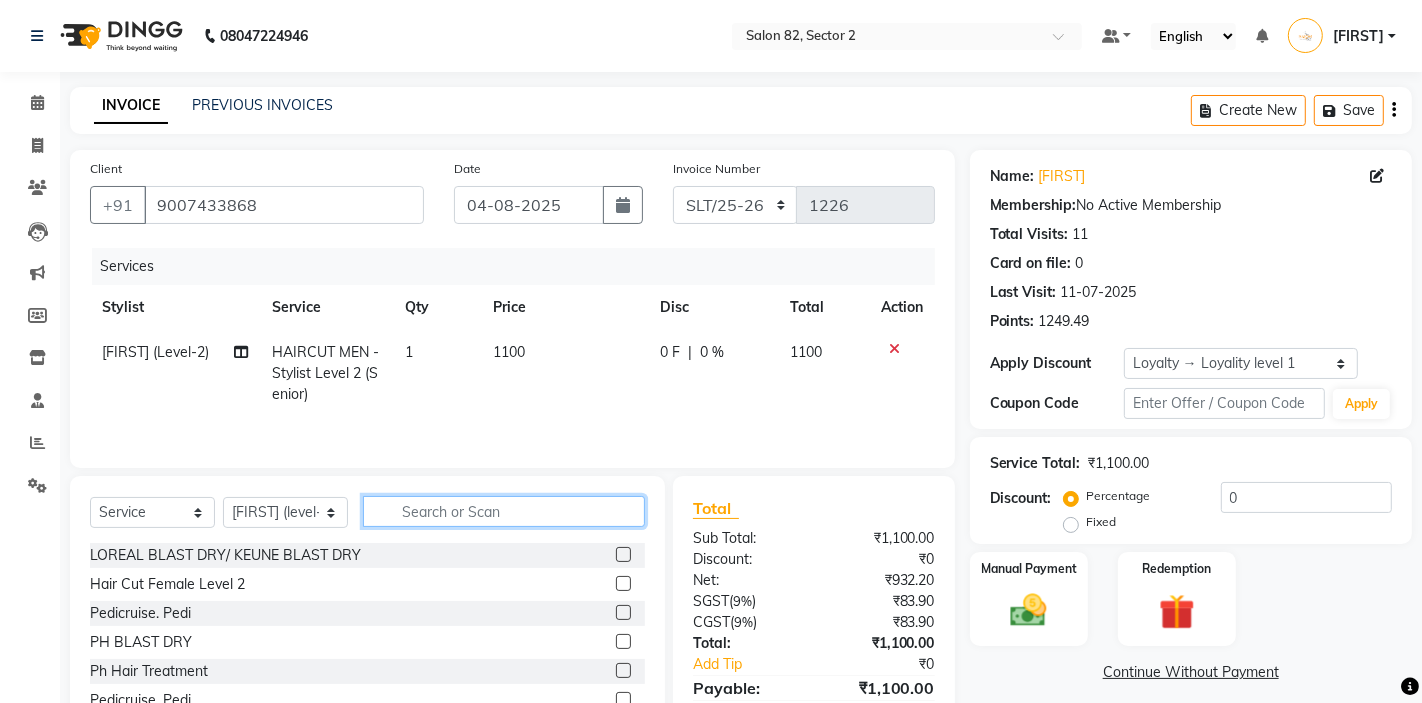 click 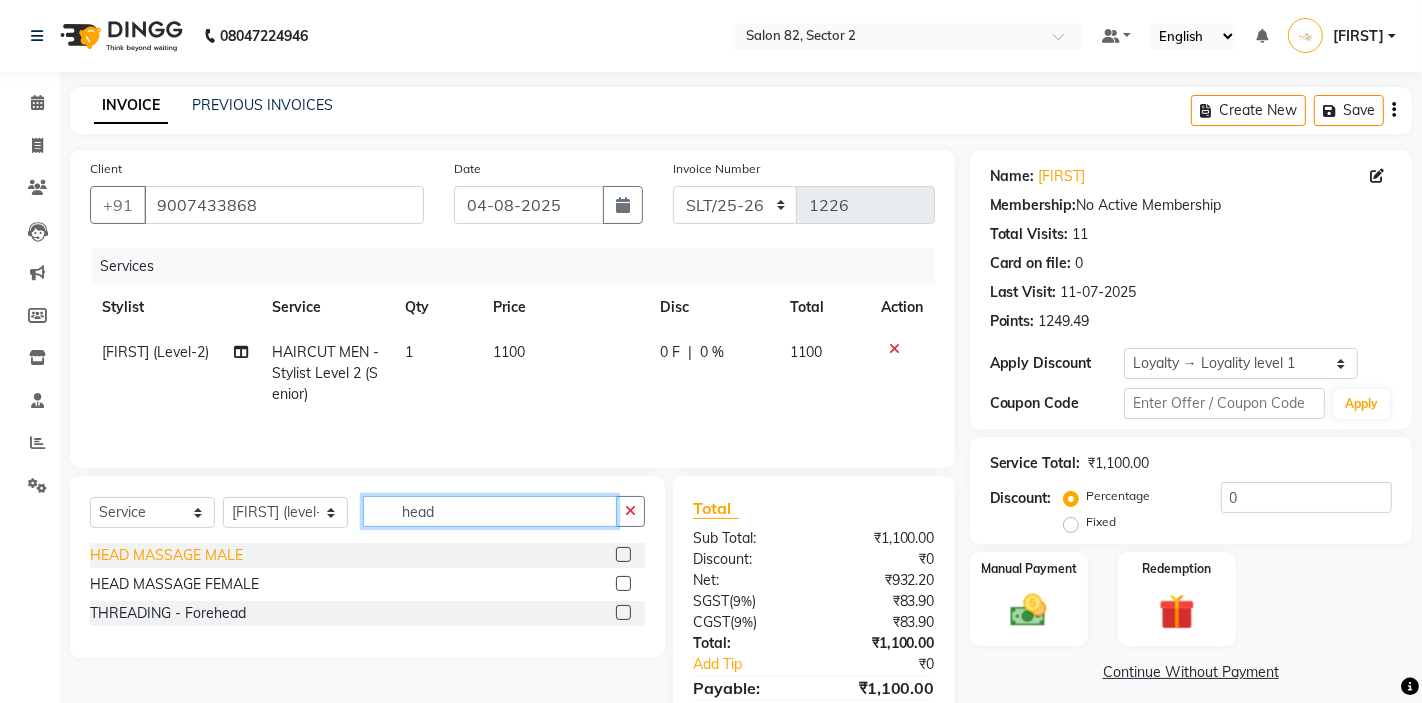 type on "head" 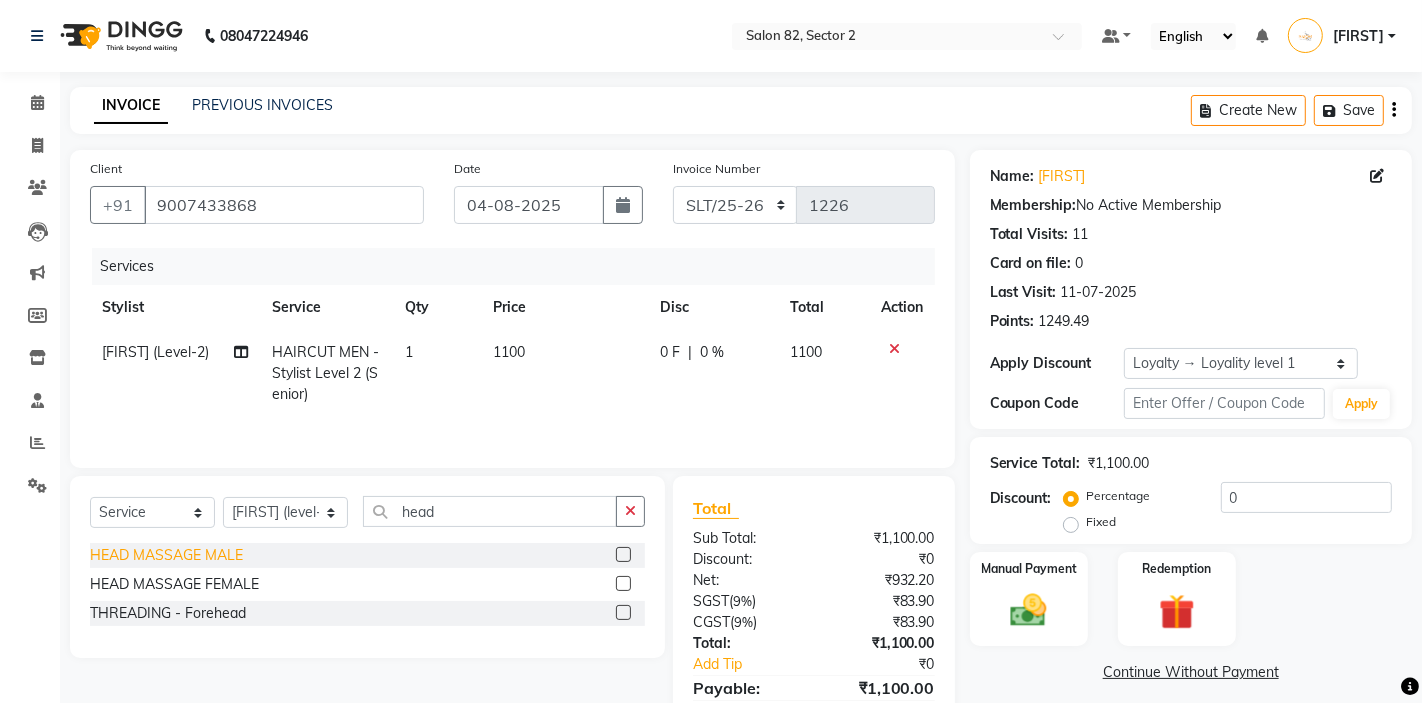 click on "HEAD MASSAGE MALE" 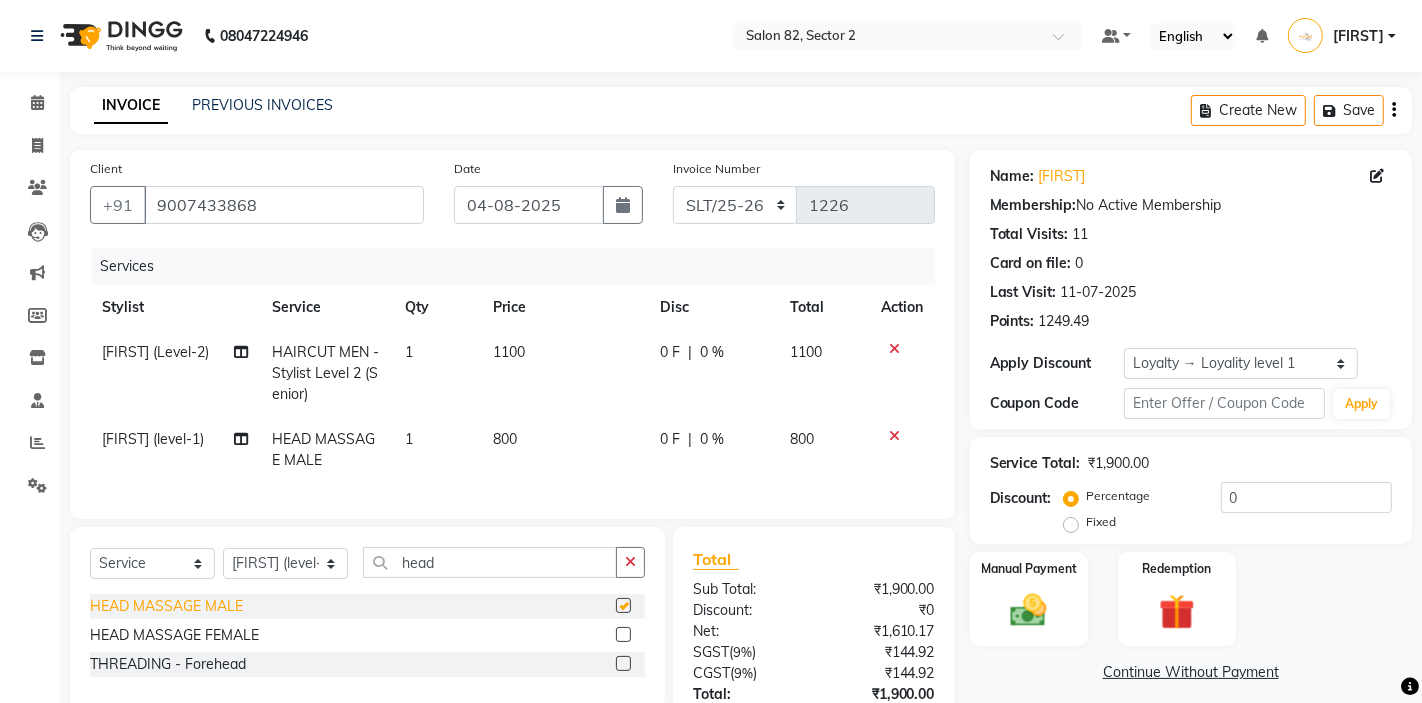 checkbox on "false" 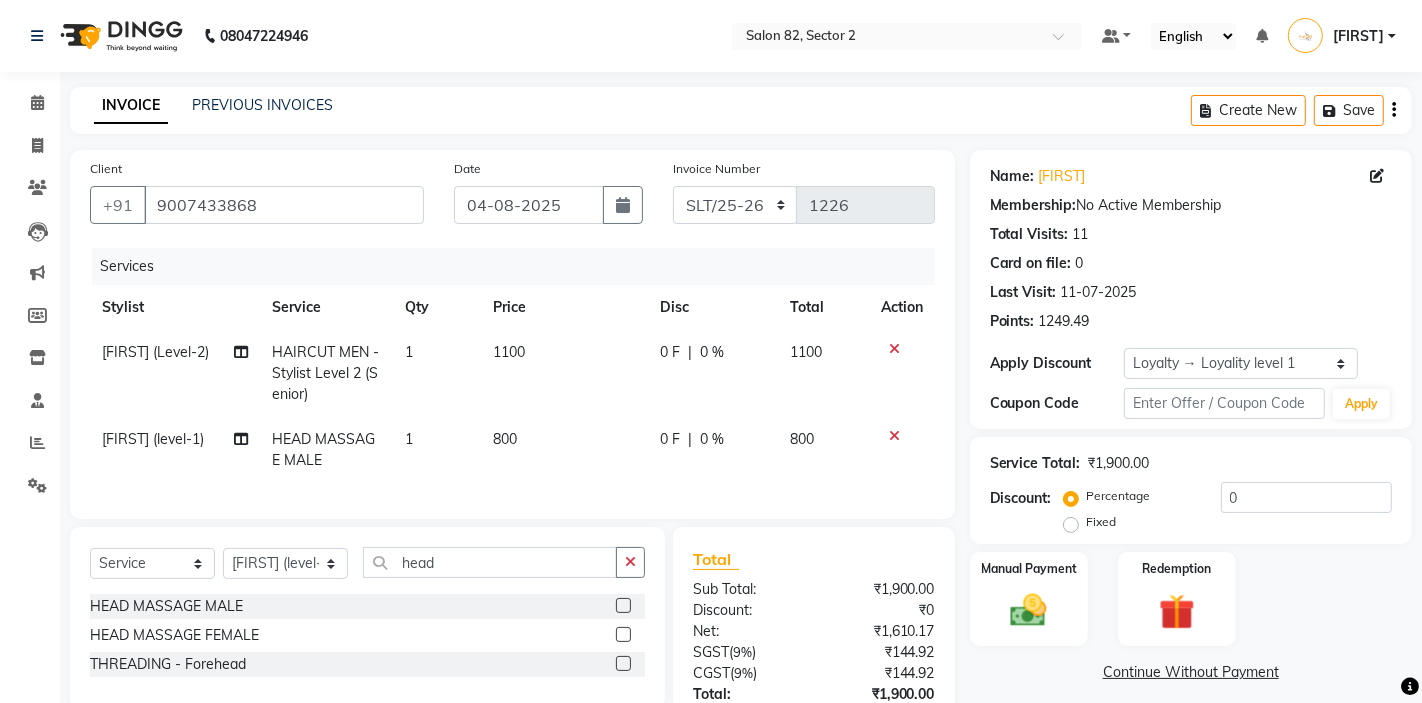 scroll, scrollTop: 147, scrollLeft: 0, axis: vertical 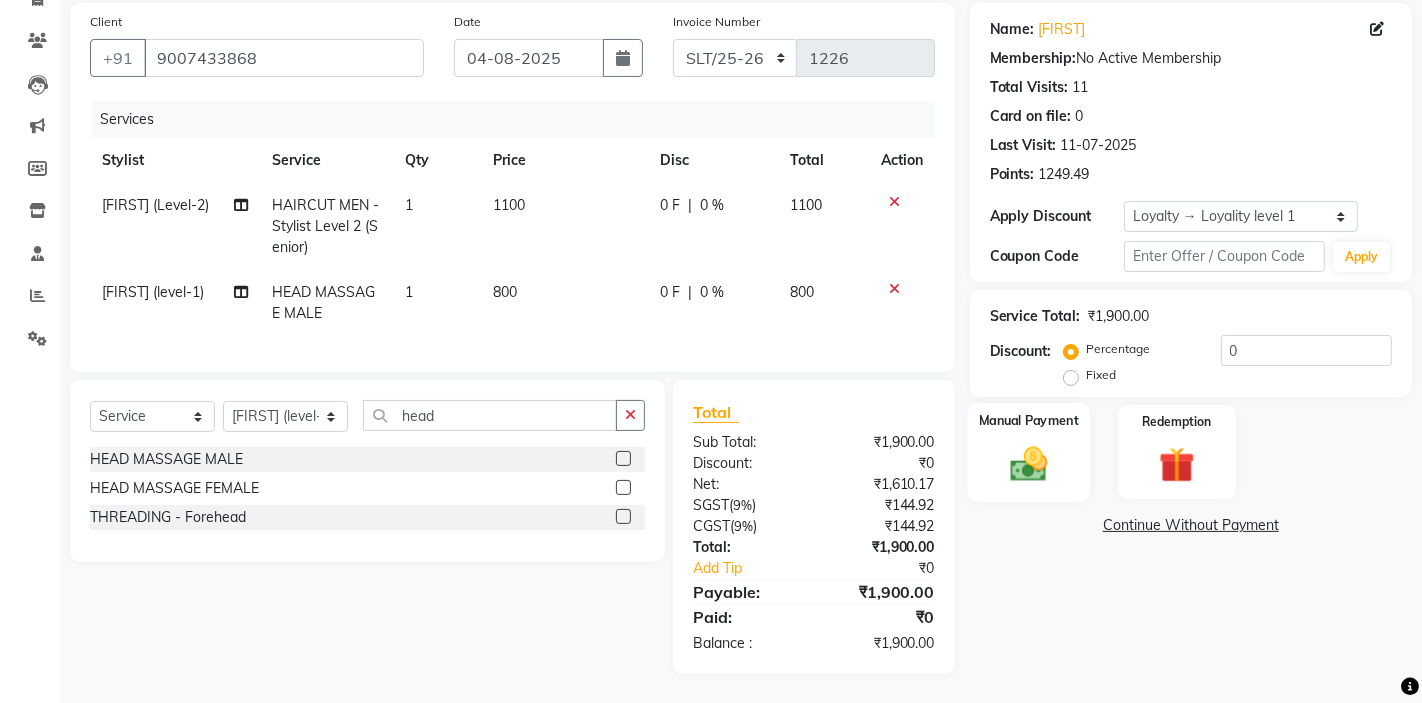click 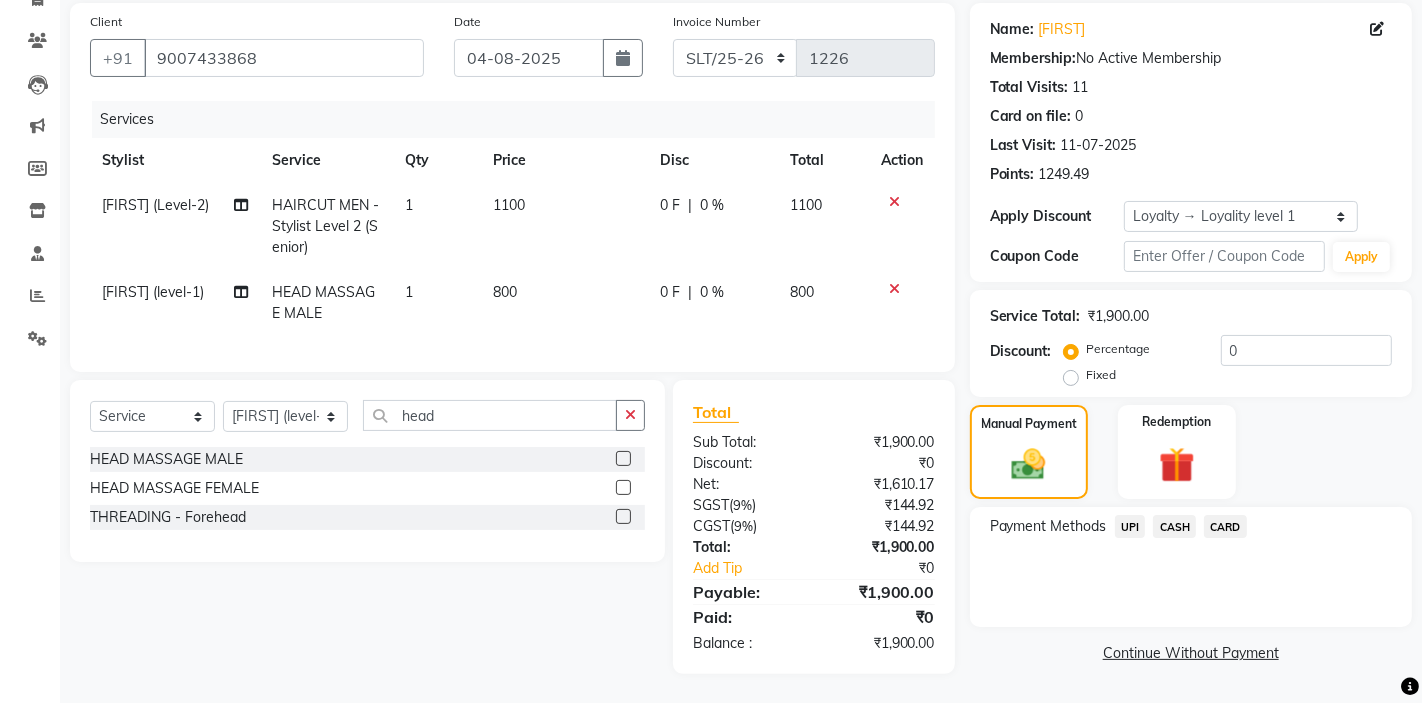 click on "CASH" 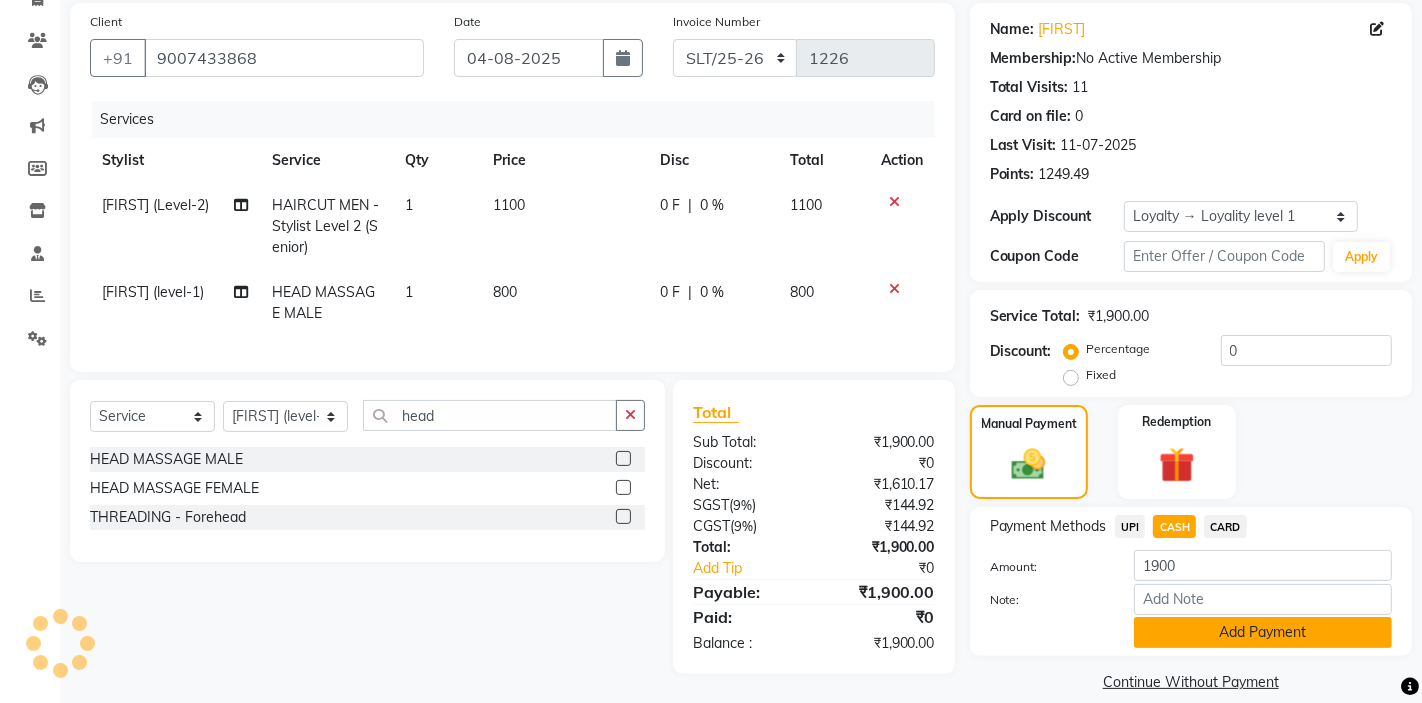 click on "Add Payment" 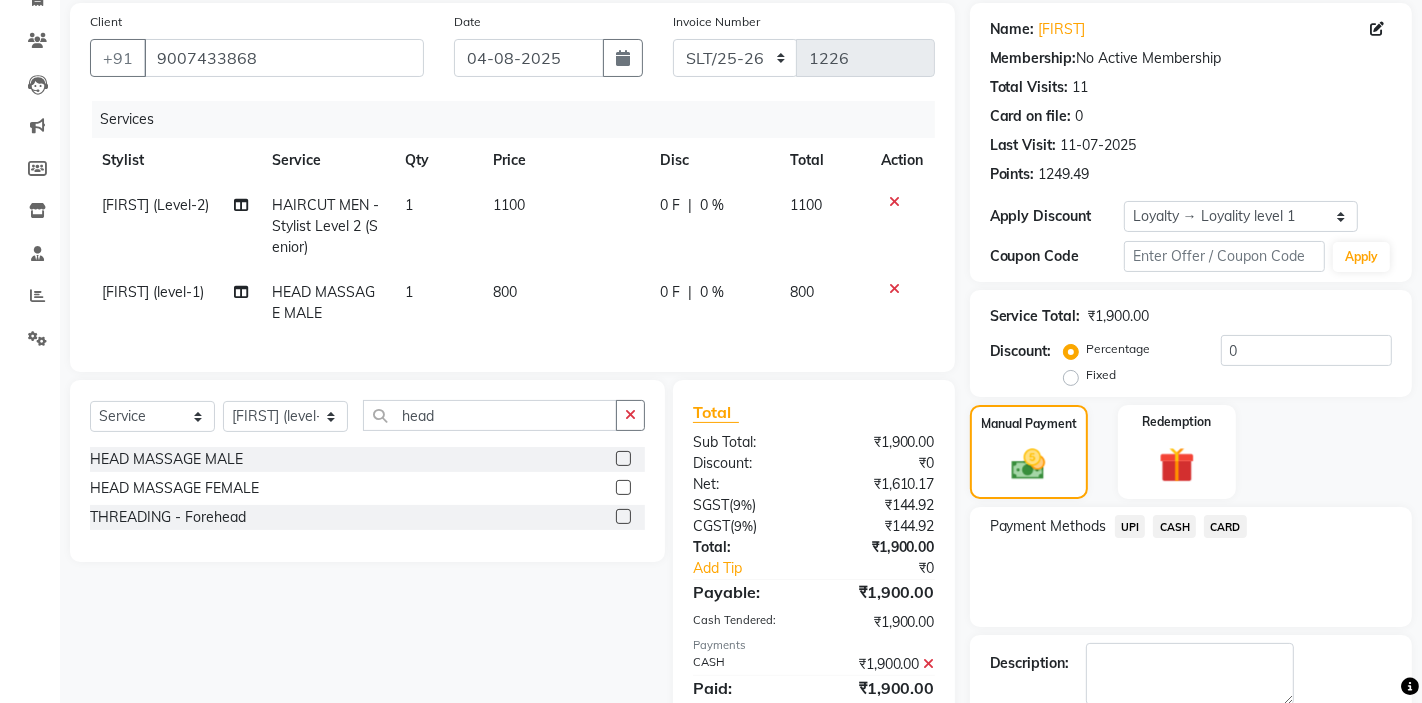 scroll, scrollTop: 338, scrollLeft: 0, axis: vertical 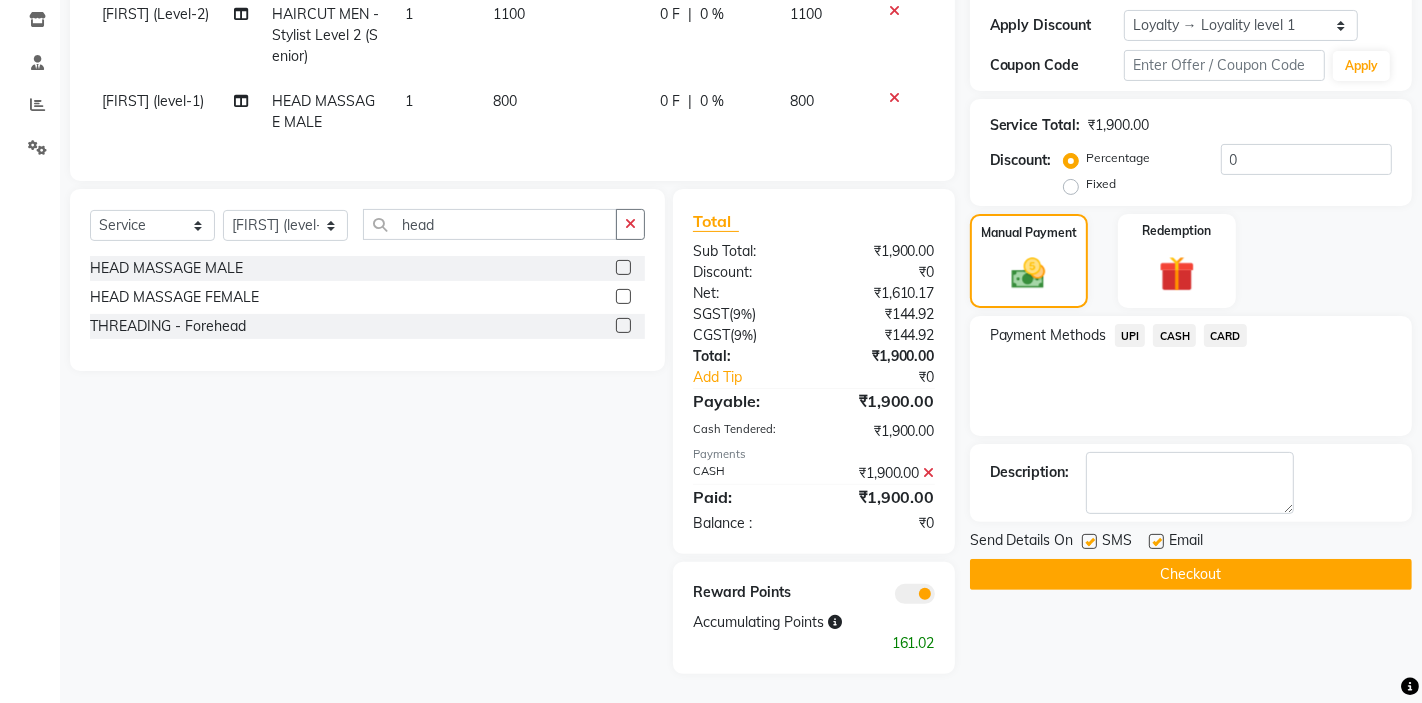 click on "Checkout" 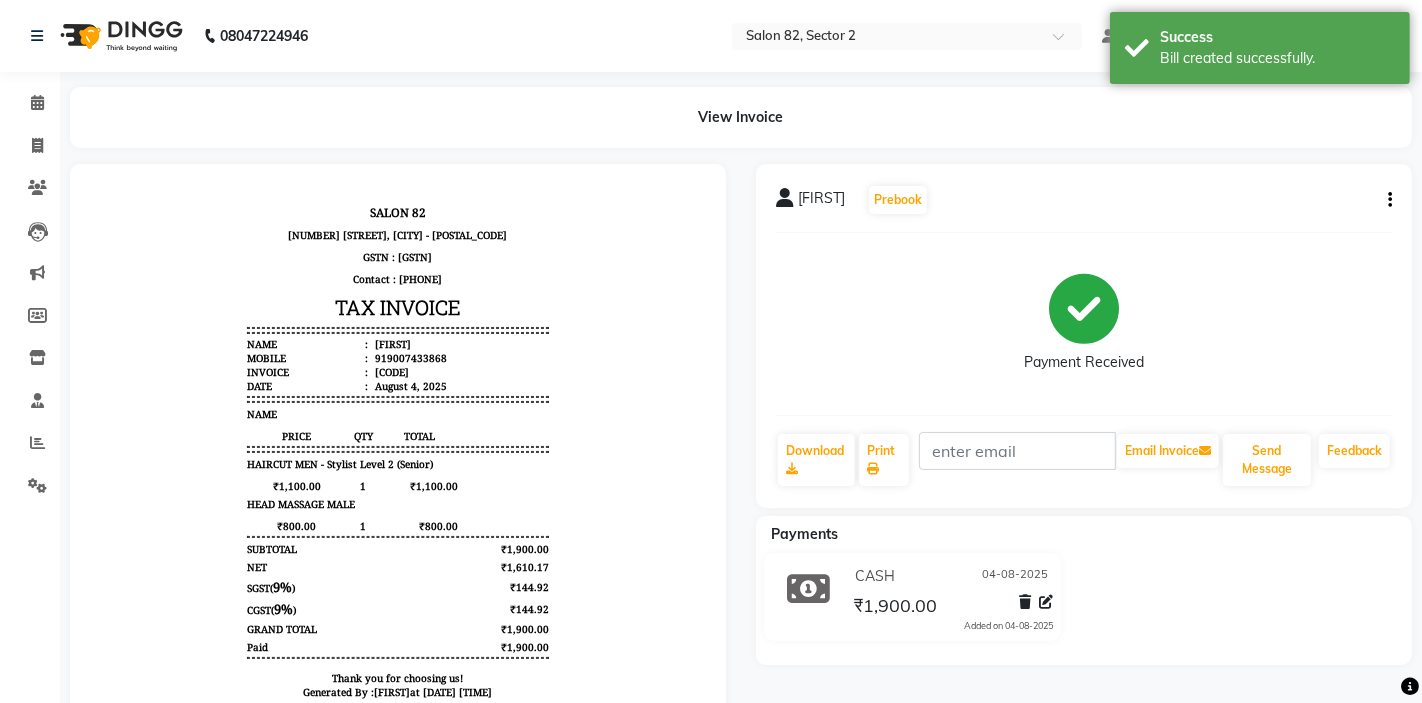 scroll, scrollTop: 0, scrollLeft: 0, axis: both 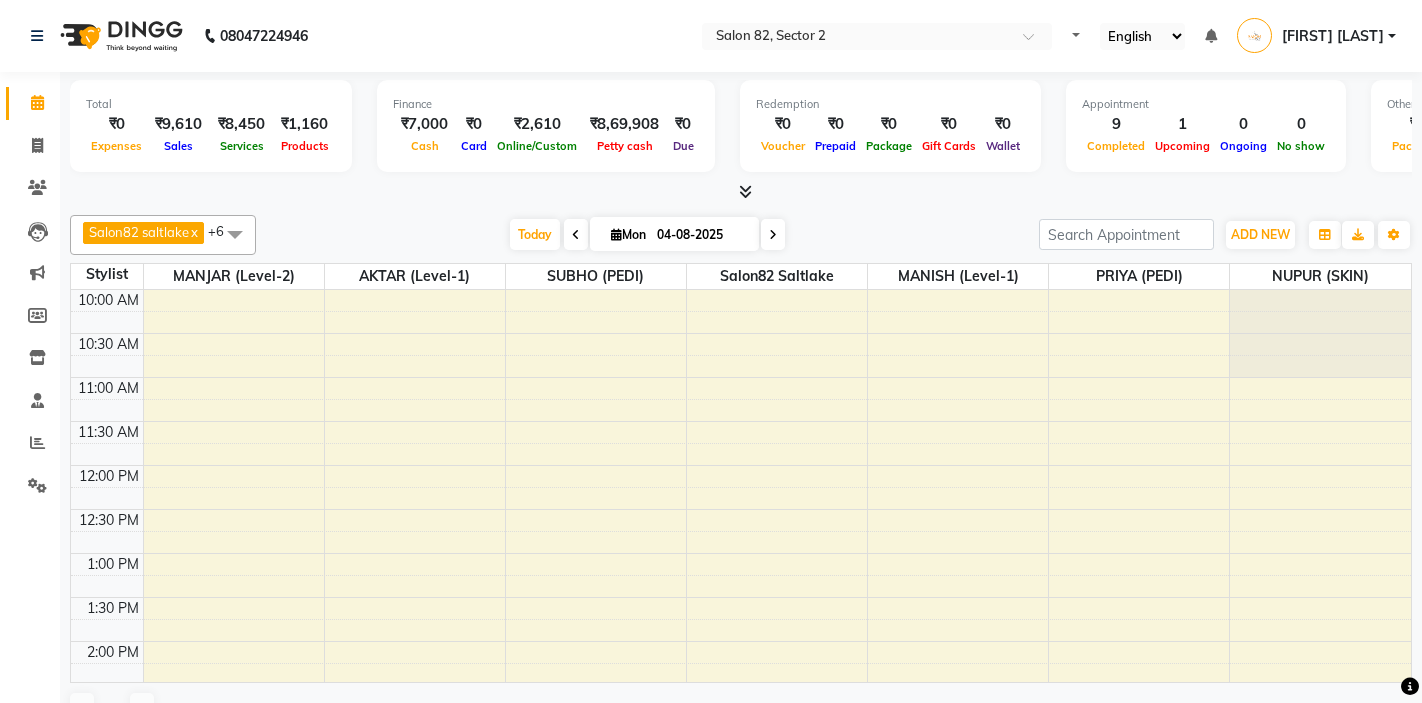 select on "en" 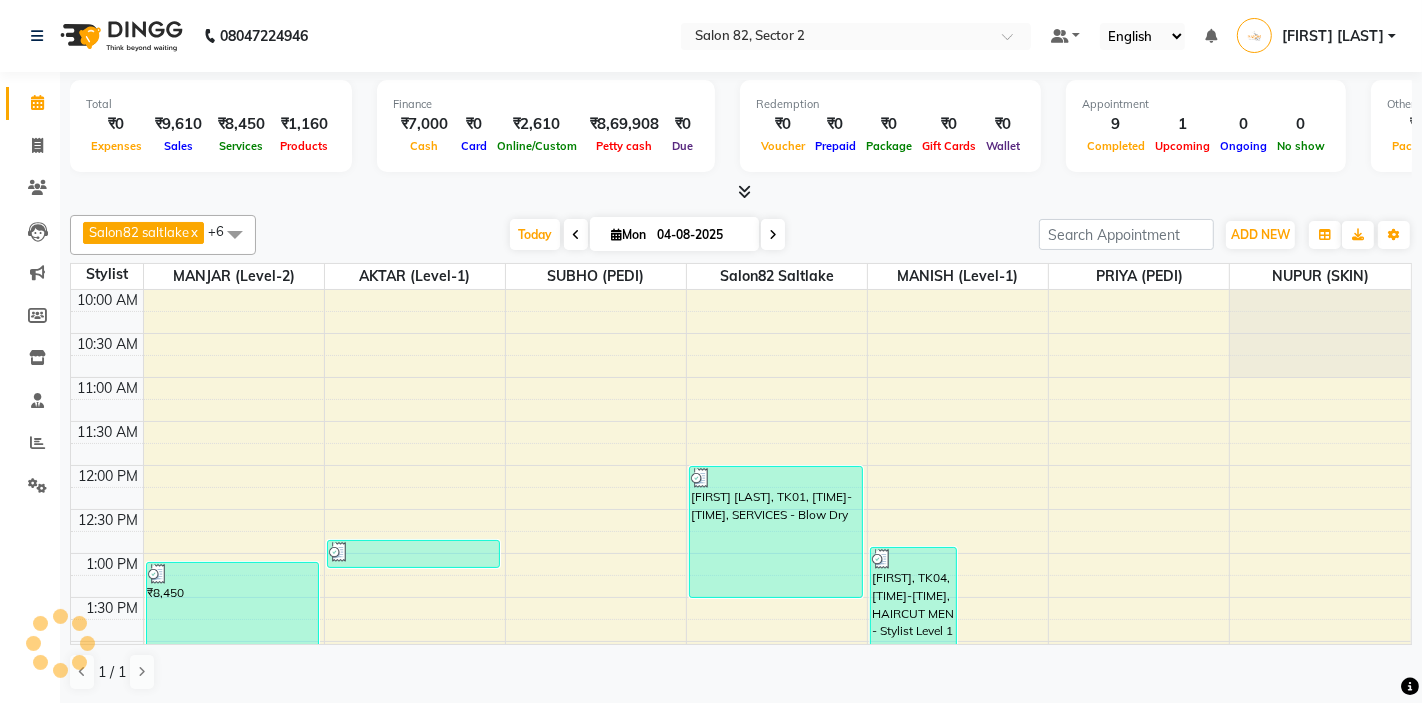 scroll, scrollTop: 0, scrollLeft: 0, axis: both 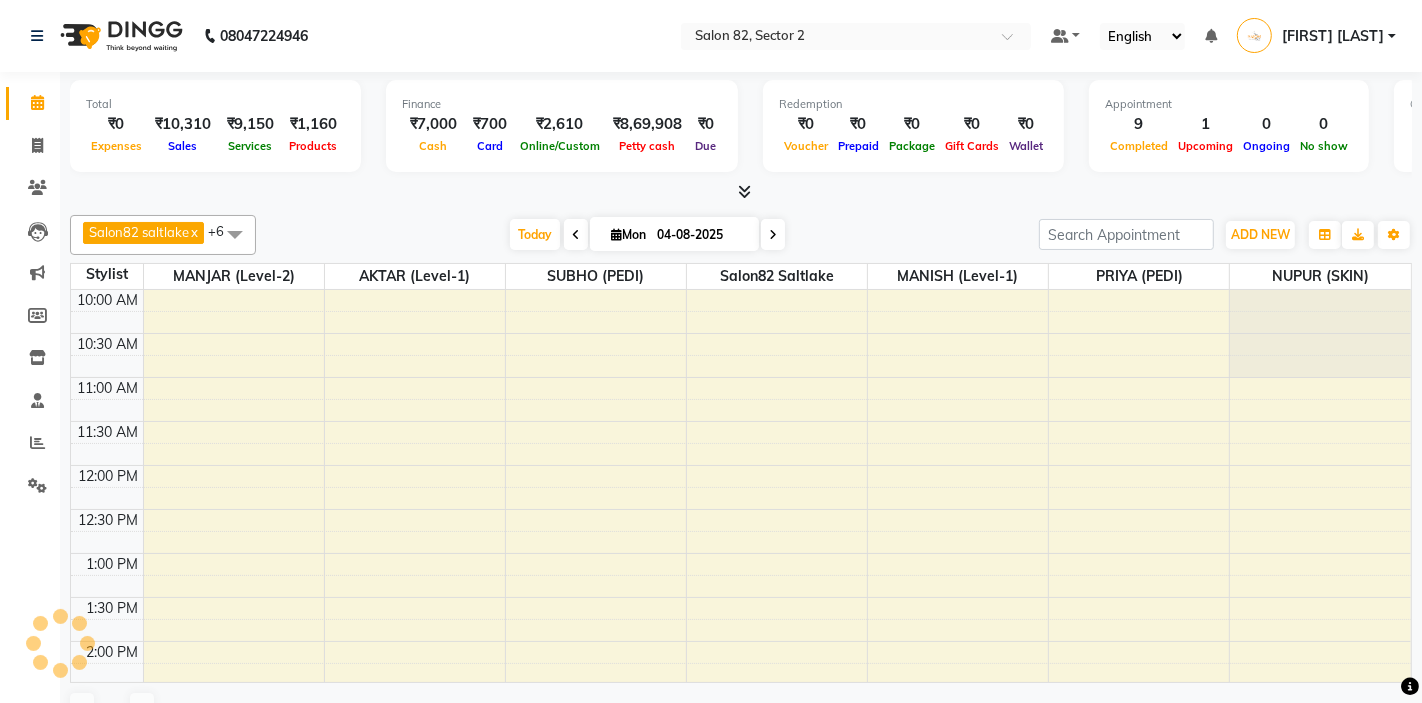 select on "en" 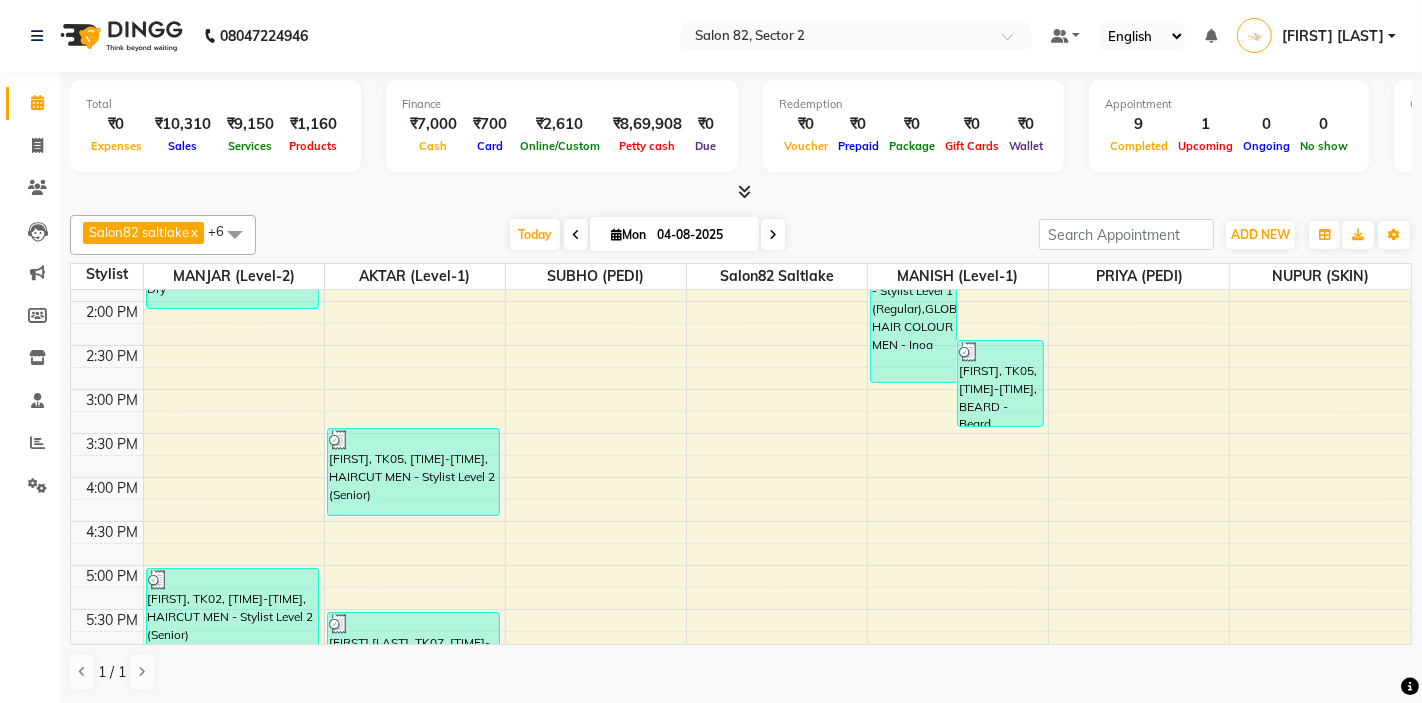 scroll, scrollTop: 616, scrollLeft: 0, axis: vertical 